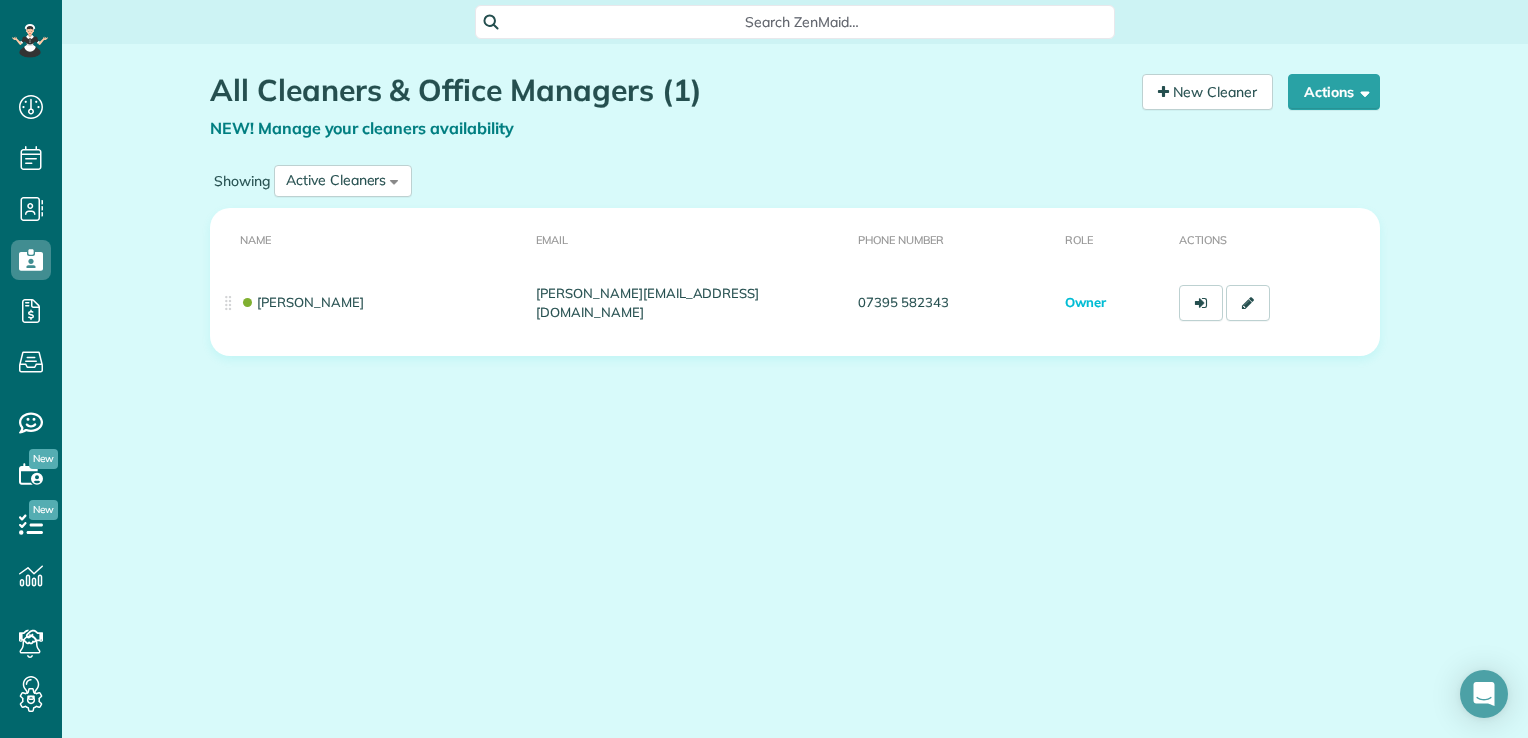 scroll, scrollTop: 738, scrollLeft: 61, axis: both 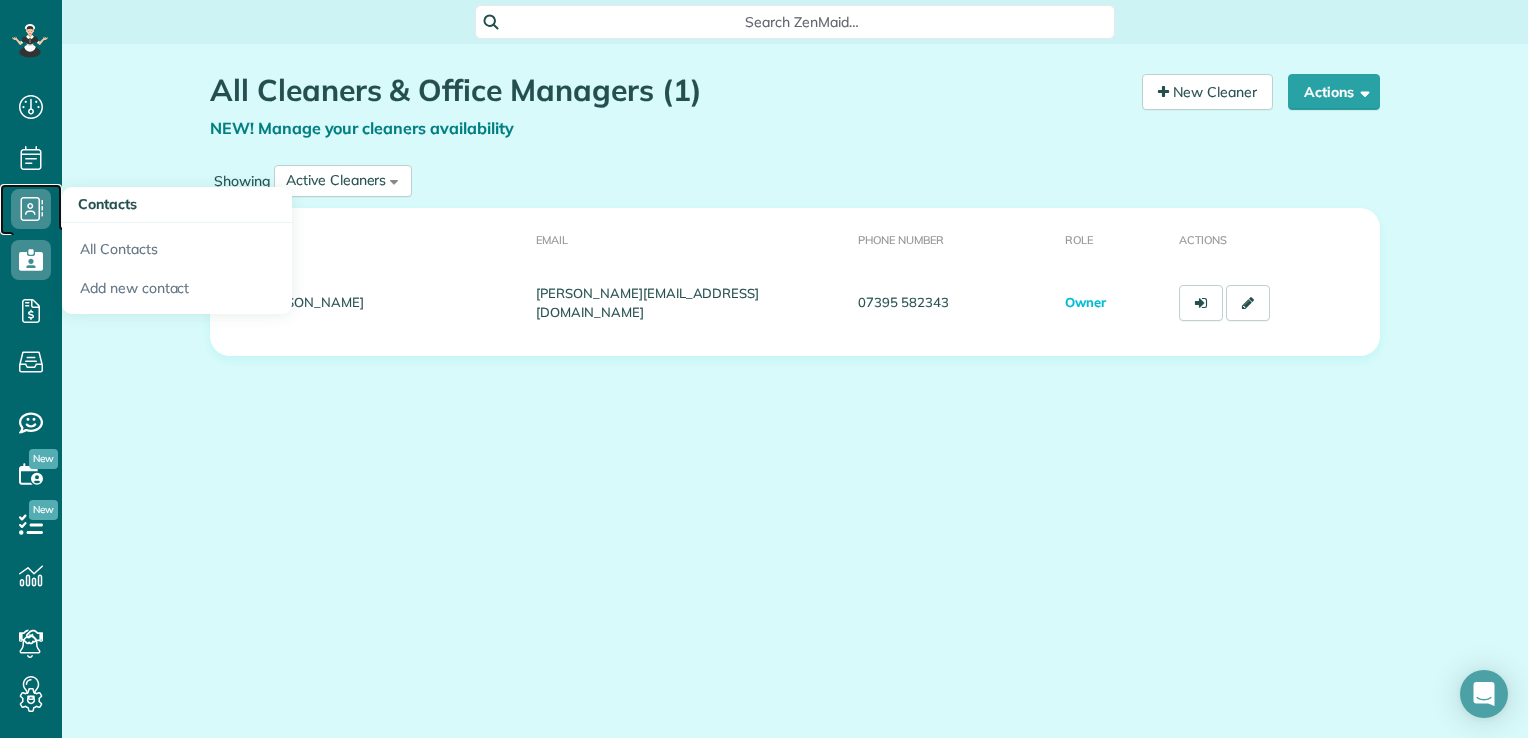 click 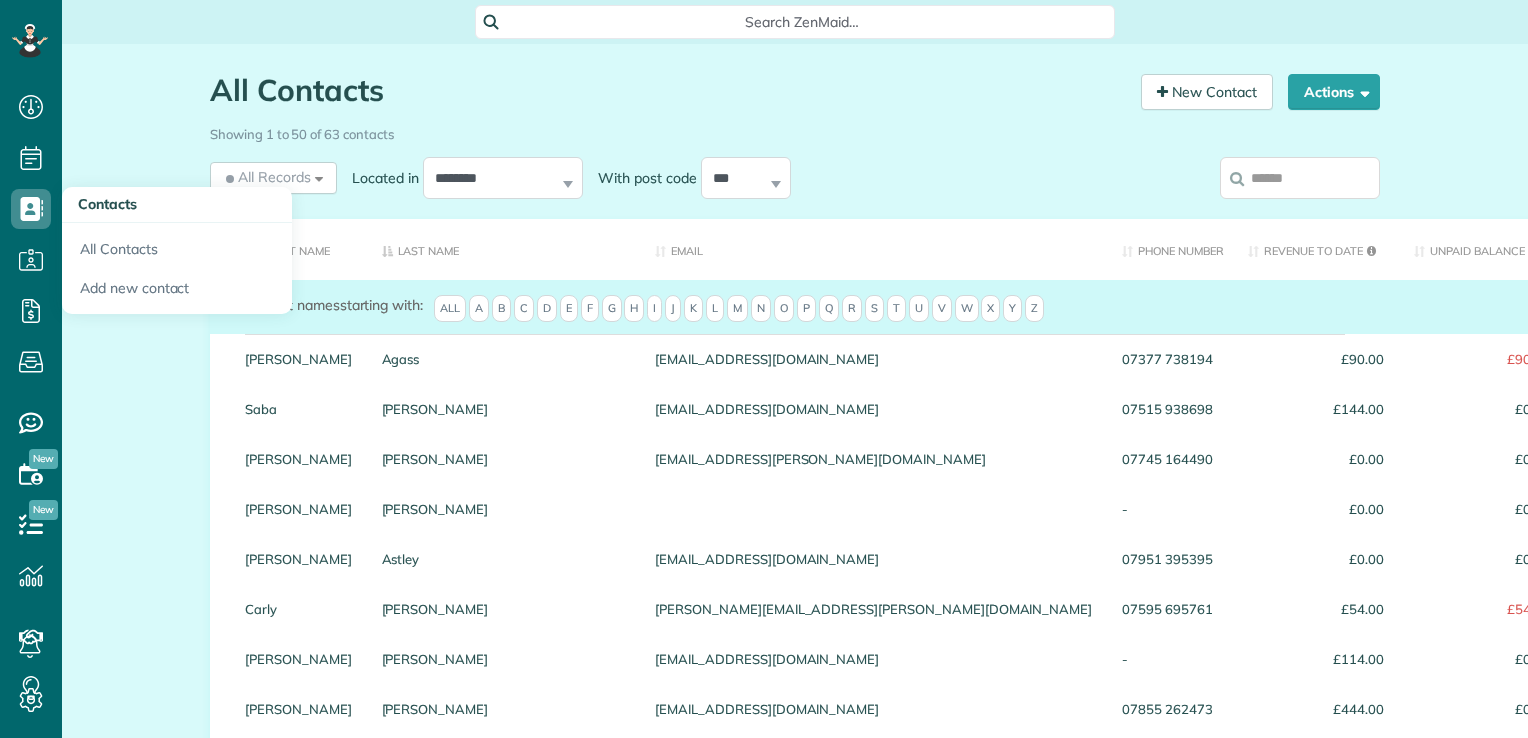 scroll, scrollTop: 9, scrollLeft: 9, axis: both 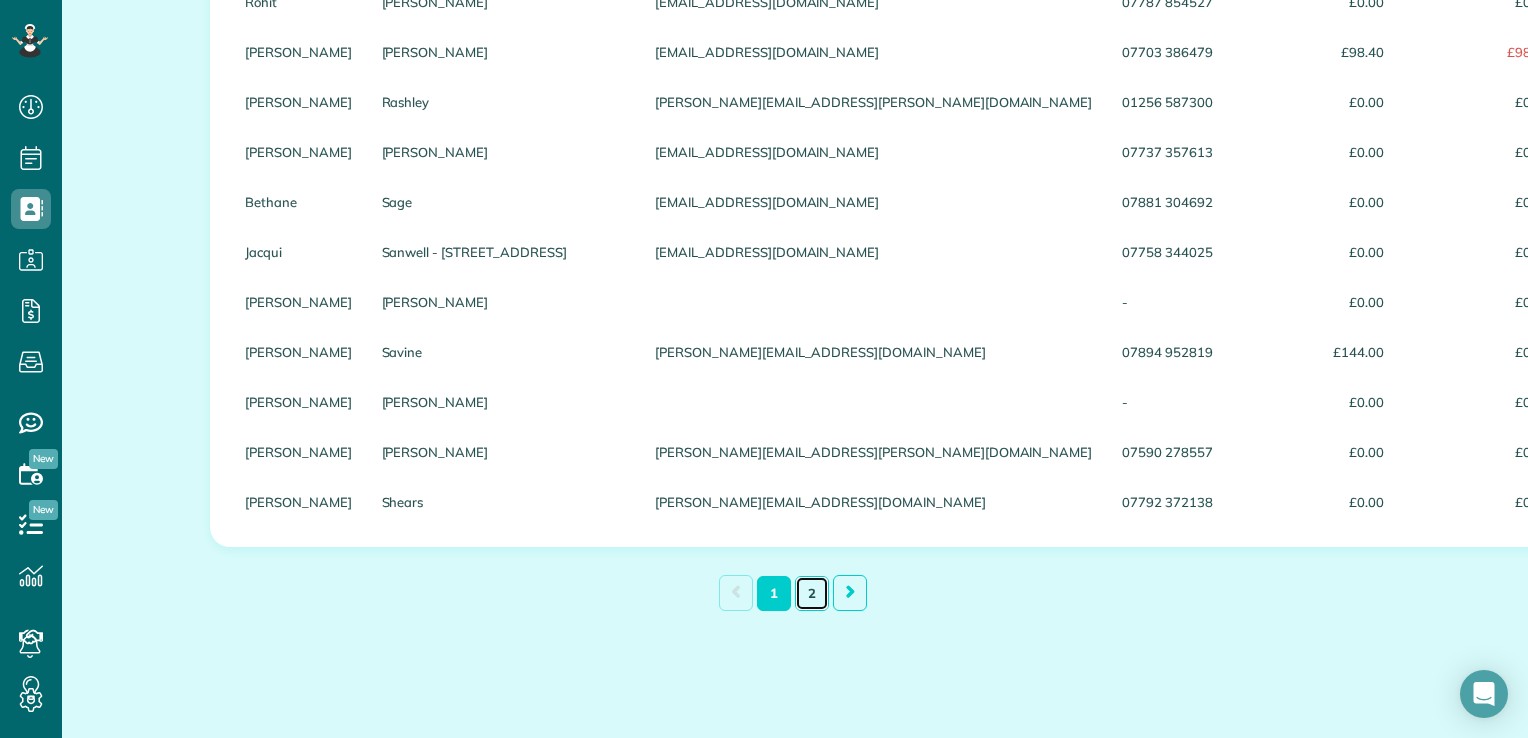 click on "2" at bounding box center (812, 593) 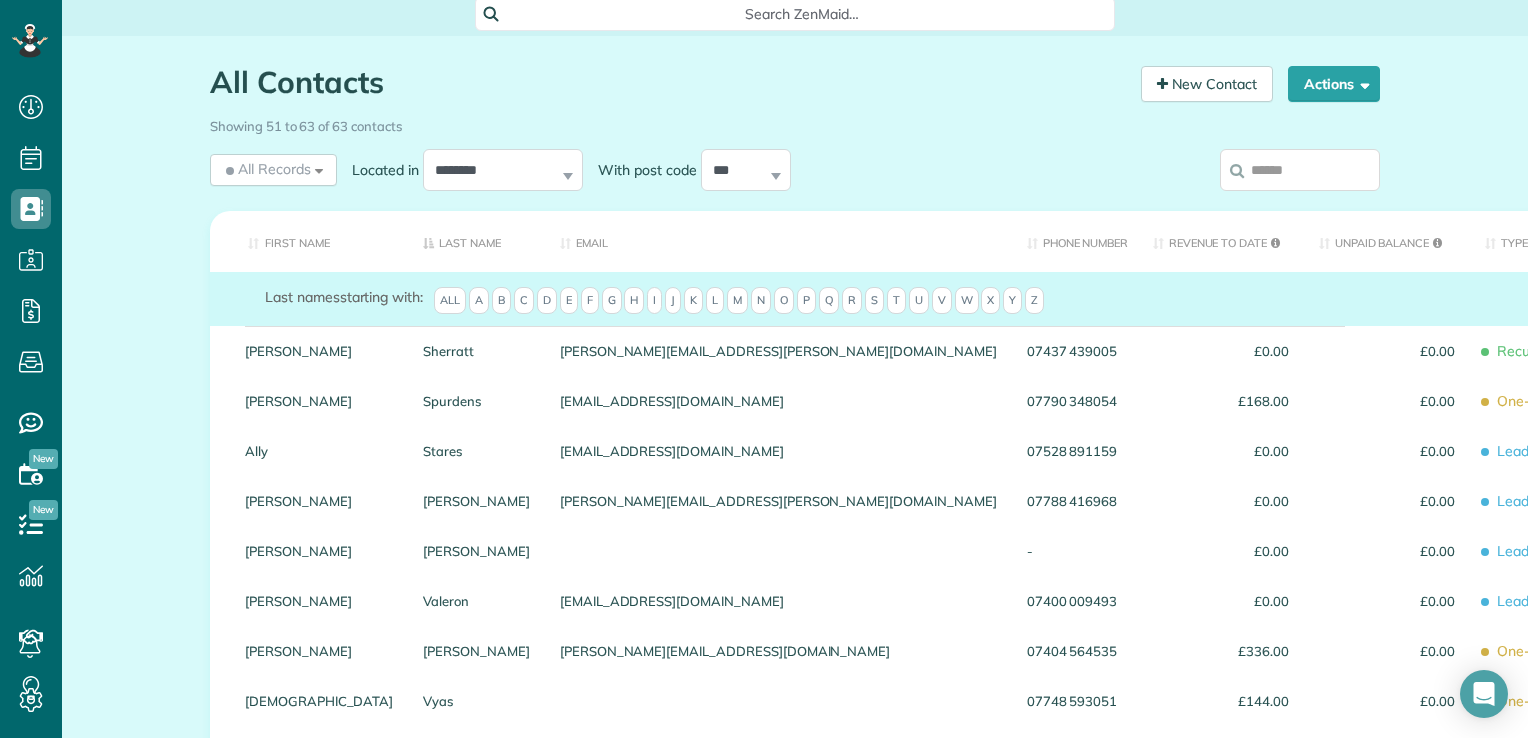 scroll, scrollTop: 0, scrollLeft: 0, axis: both 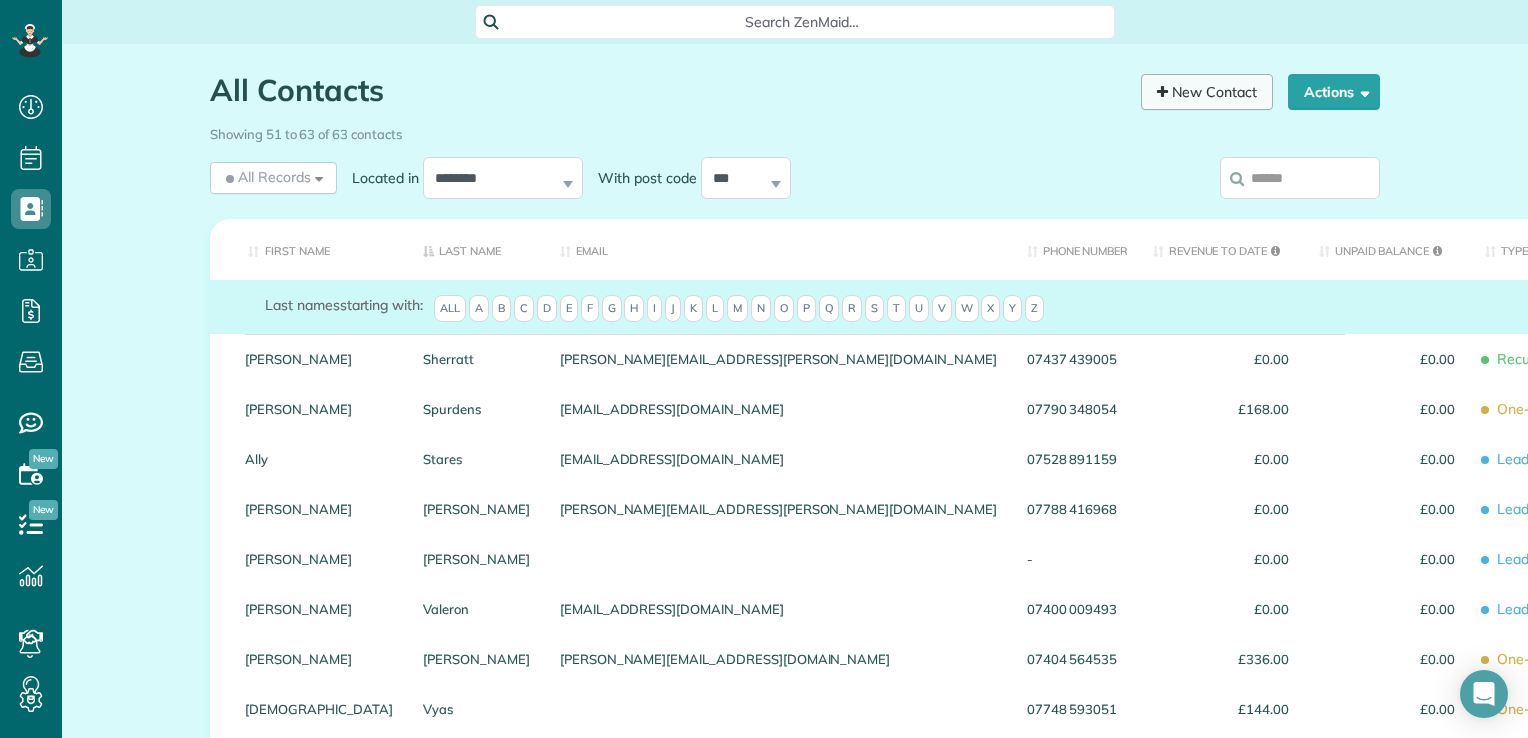 click on "New Contact" at bounding box center (1207, 92) 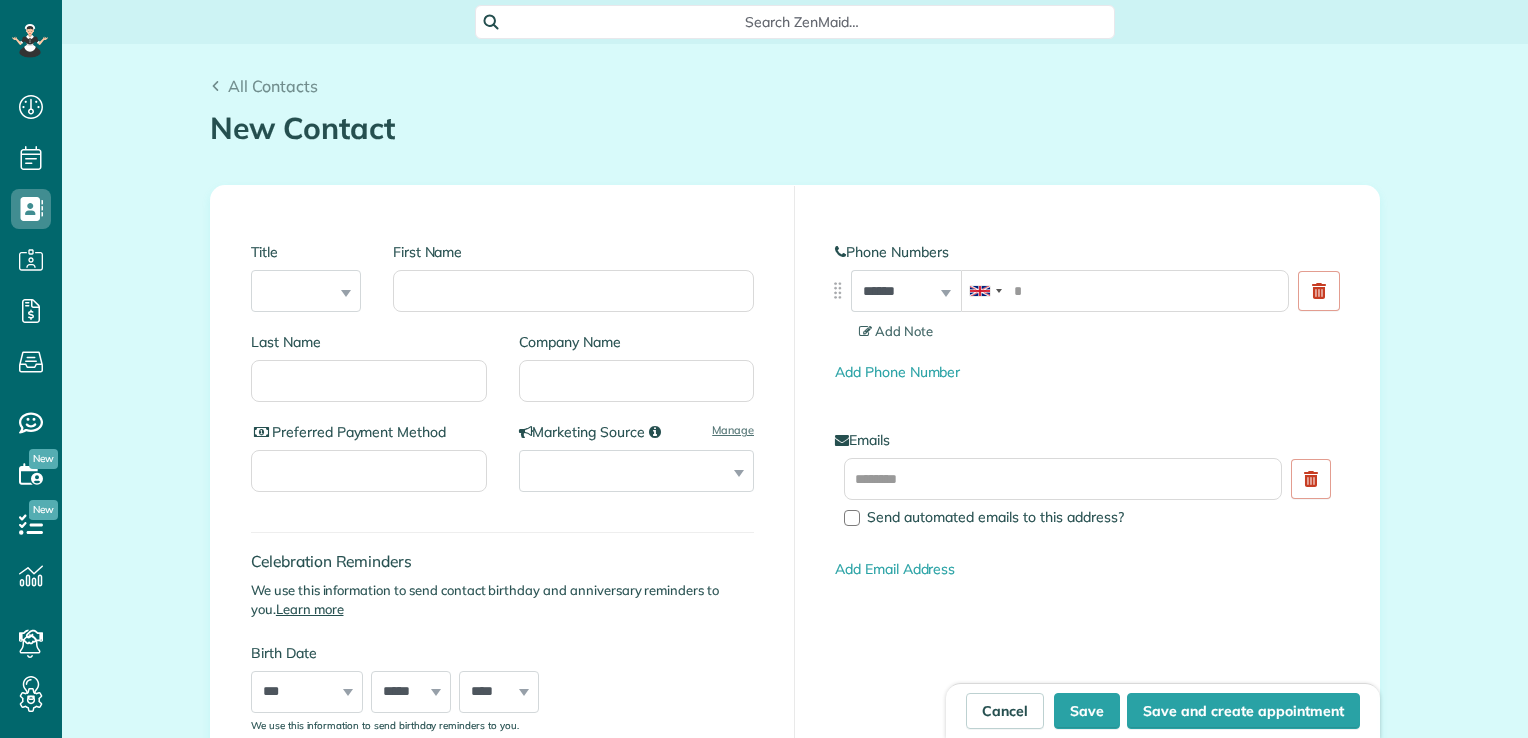 scroll, scrollTop: 738, scrollLeft: 61, axis: both 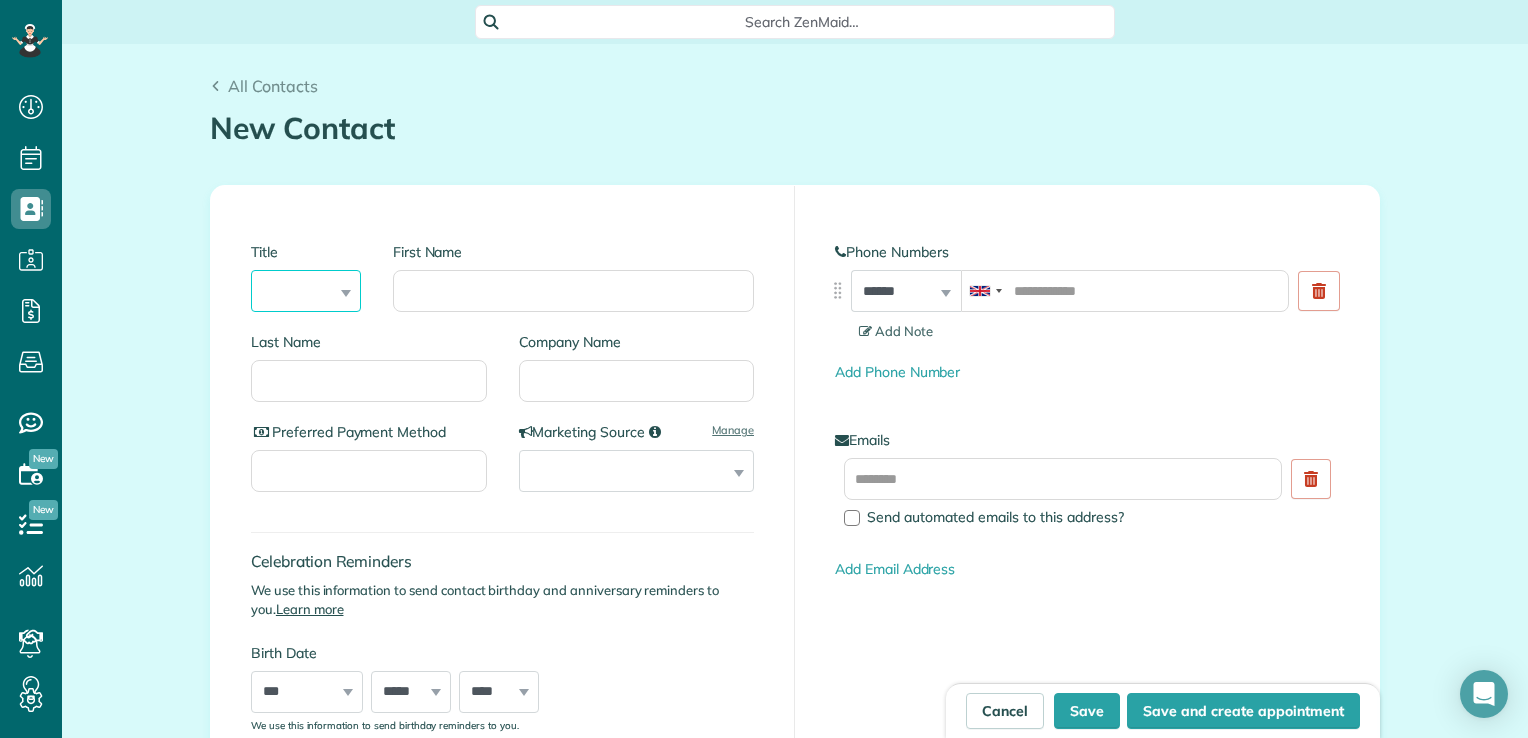 click on "***
****
***
***" at bounding box center (306, 291) 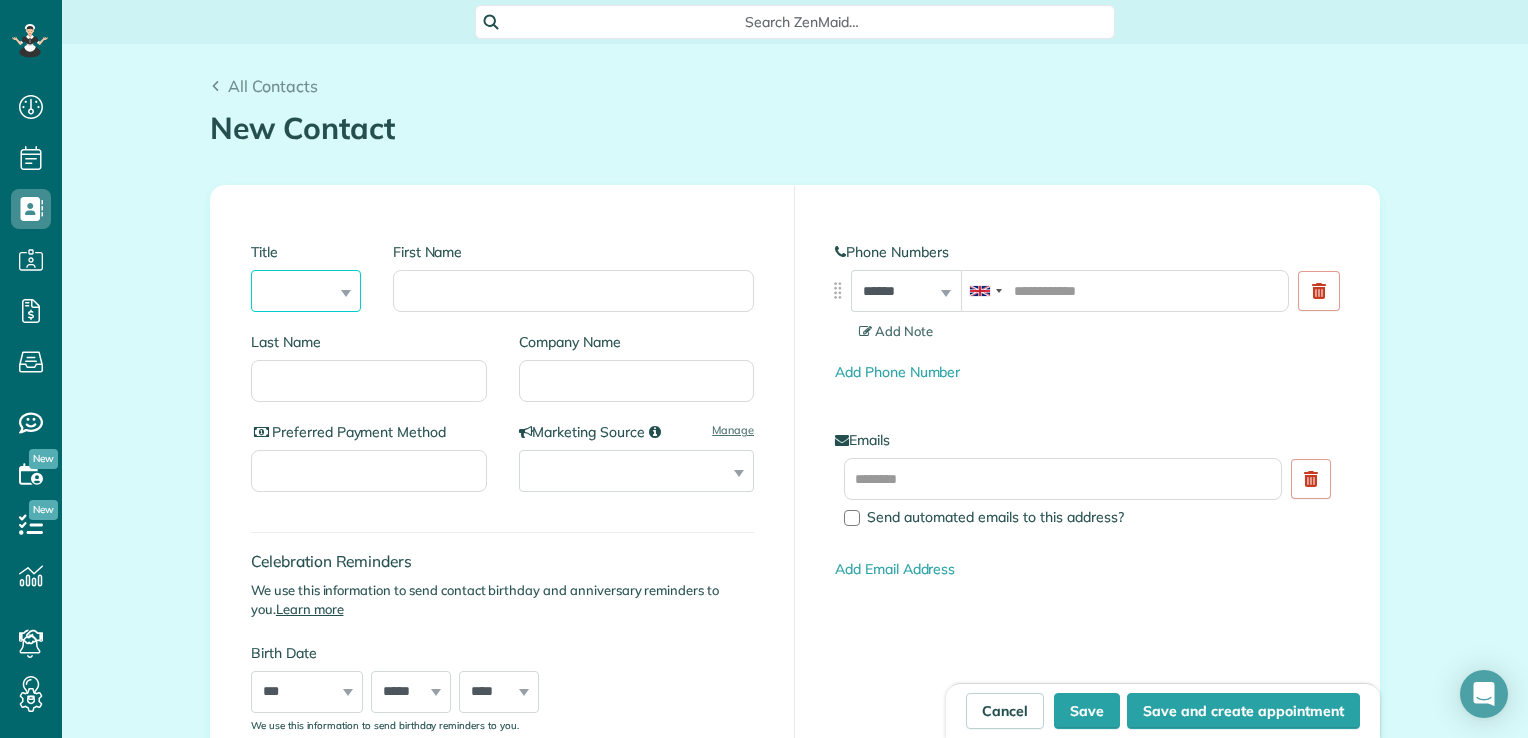 select on "***" 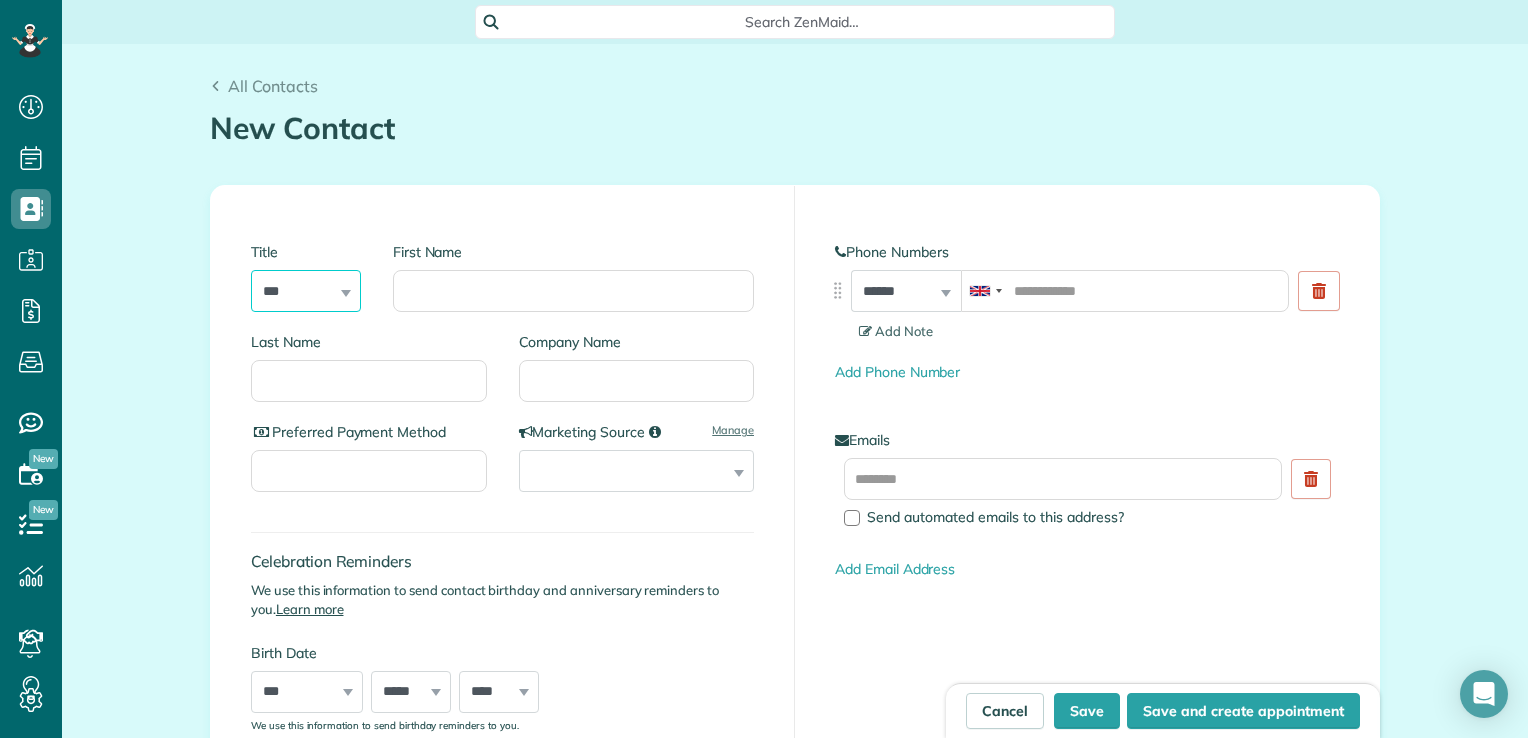 click on "***
****
***
***" at bounding box center (306, 291) 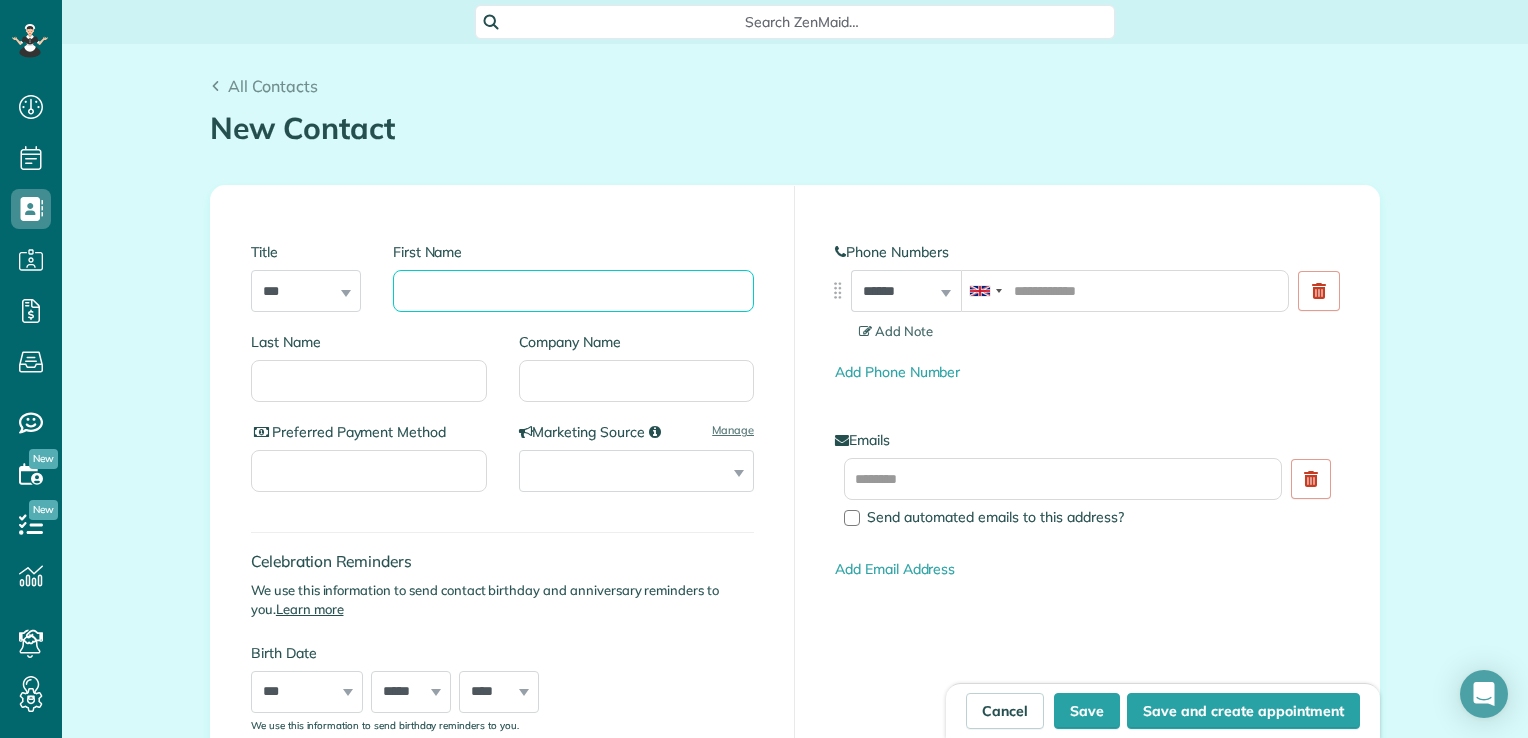click on "First Name" at bounding box center [573, 291] 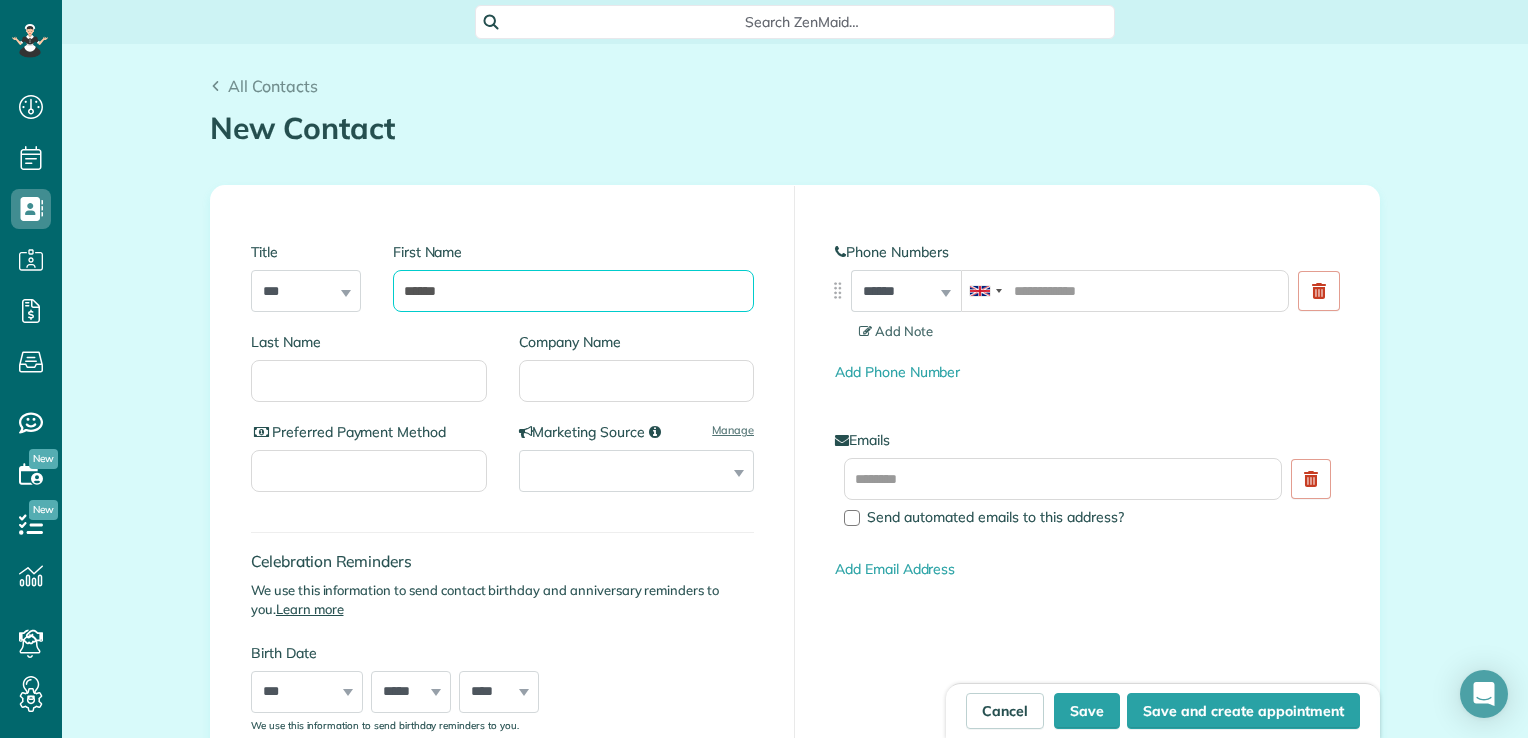 type on "******" 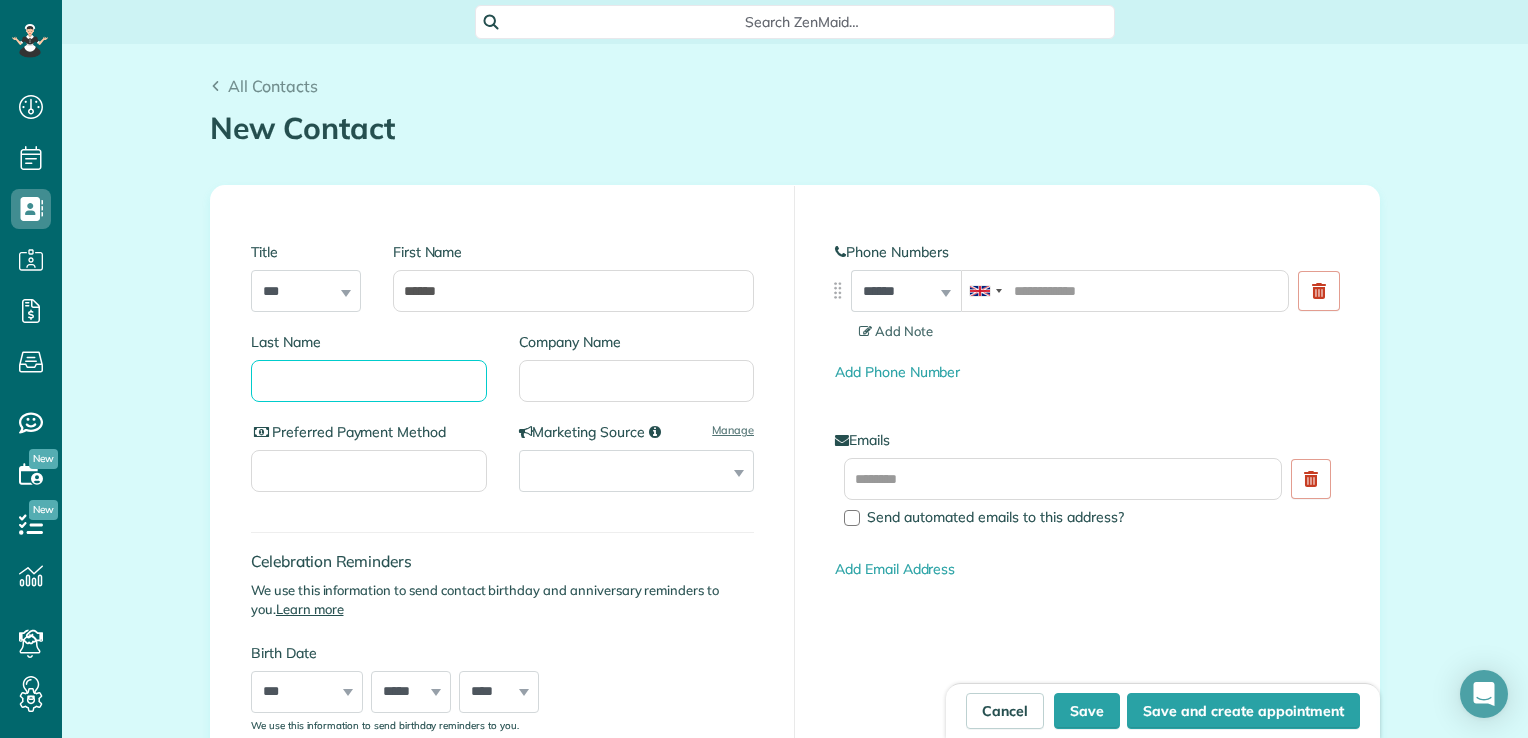 click on "Last Name" at bounding box center (369, 381) 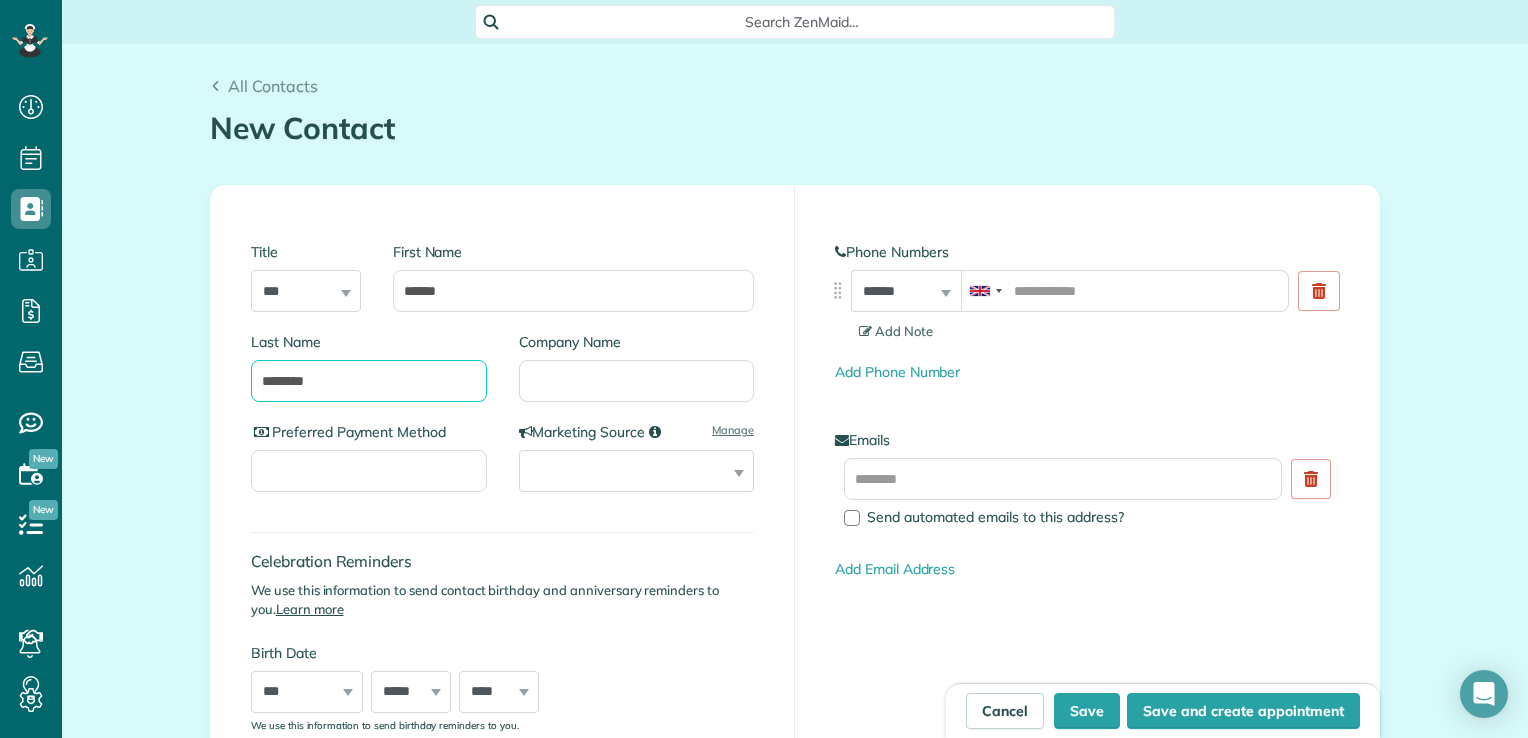 type on "********" 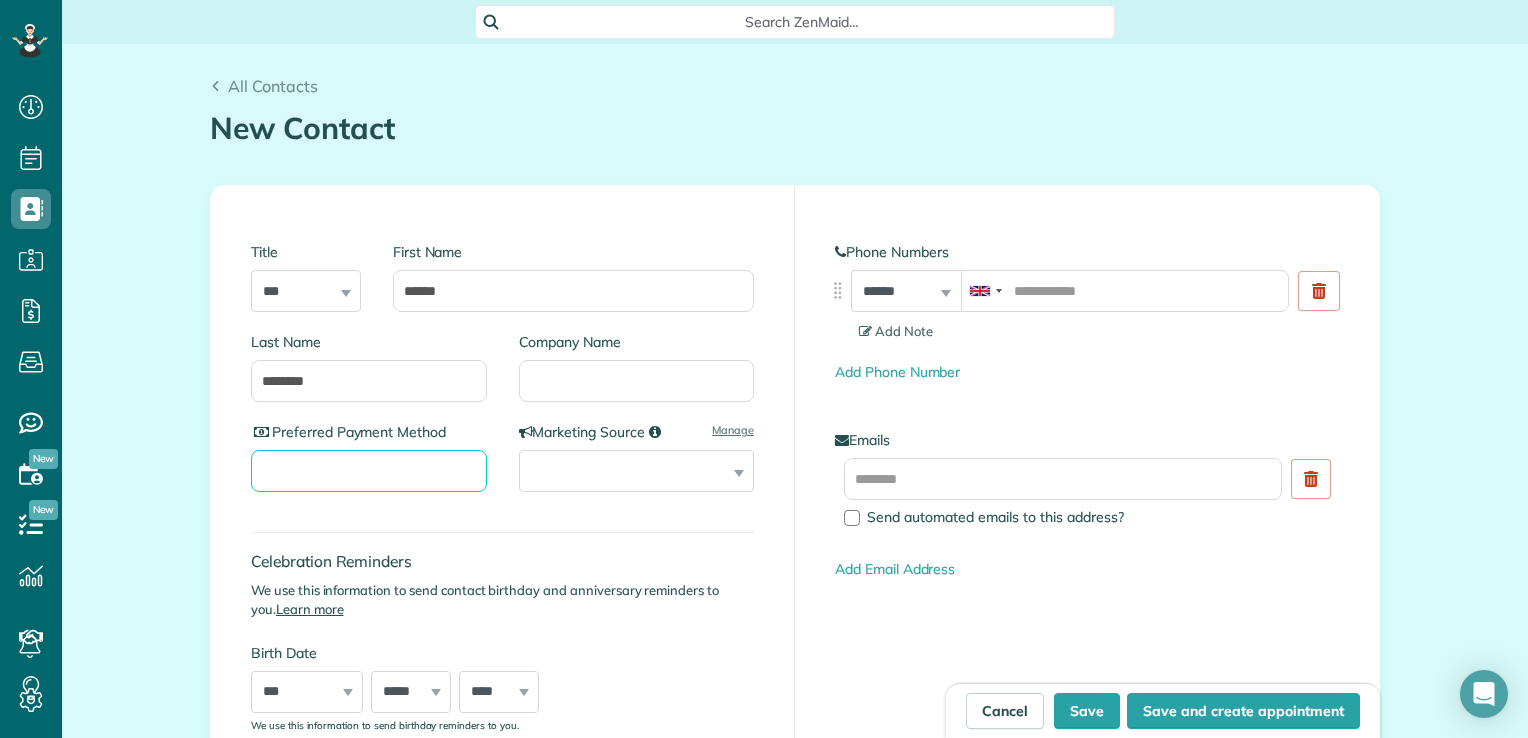 click on "Preferred Payment Method" at bounding box center [369, 471] 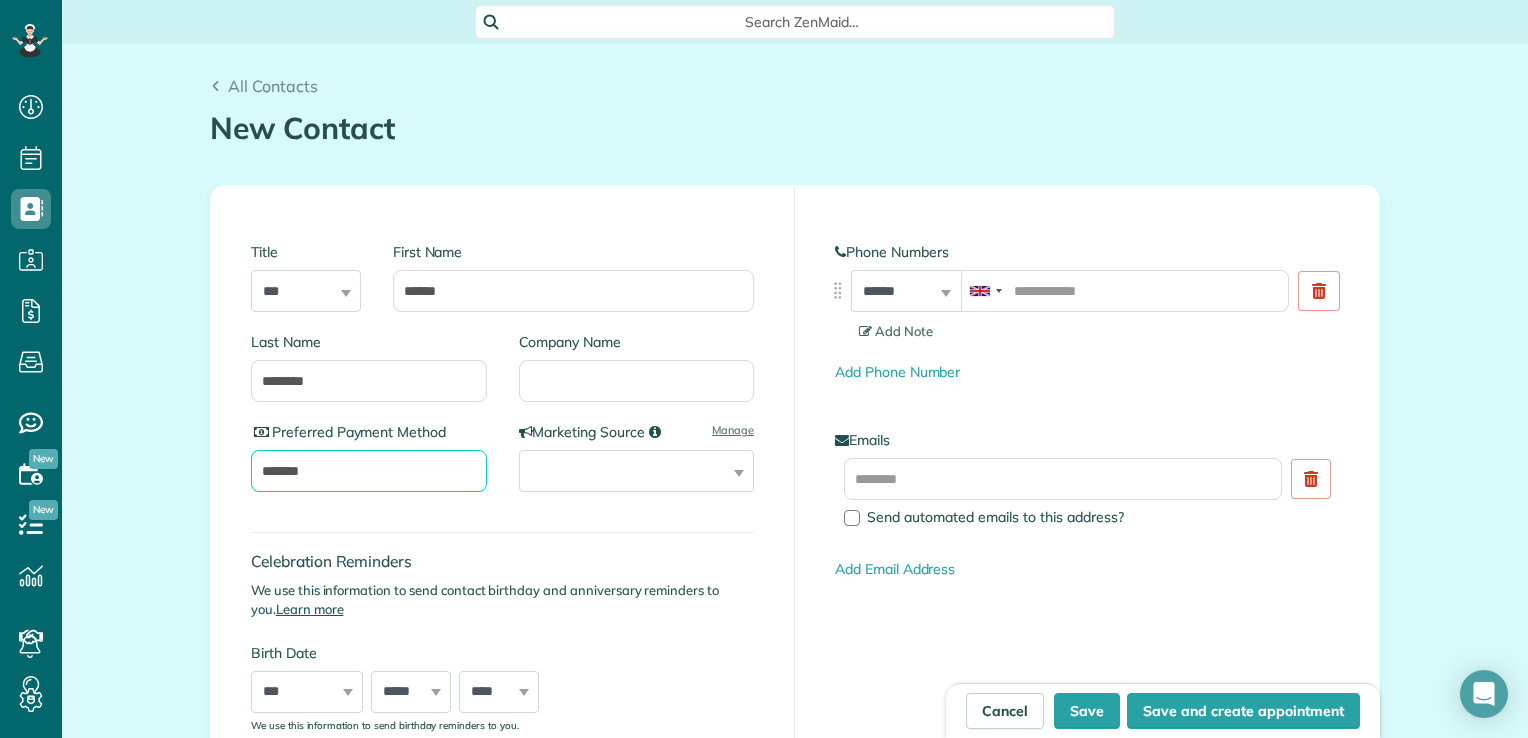 type on "*******" 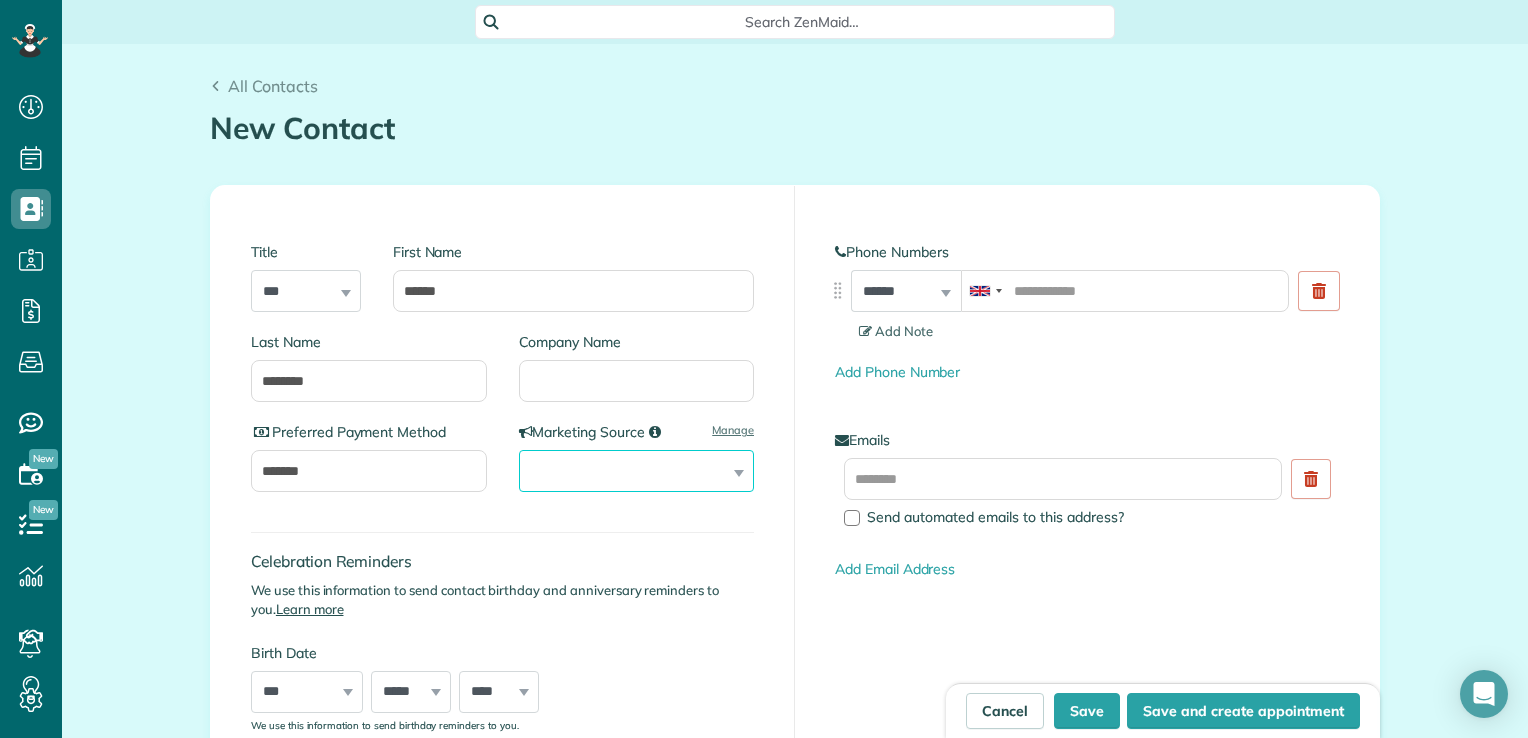 click on "**********" at bounding box center (637, 471) 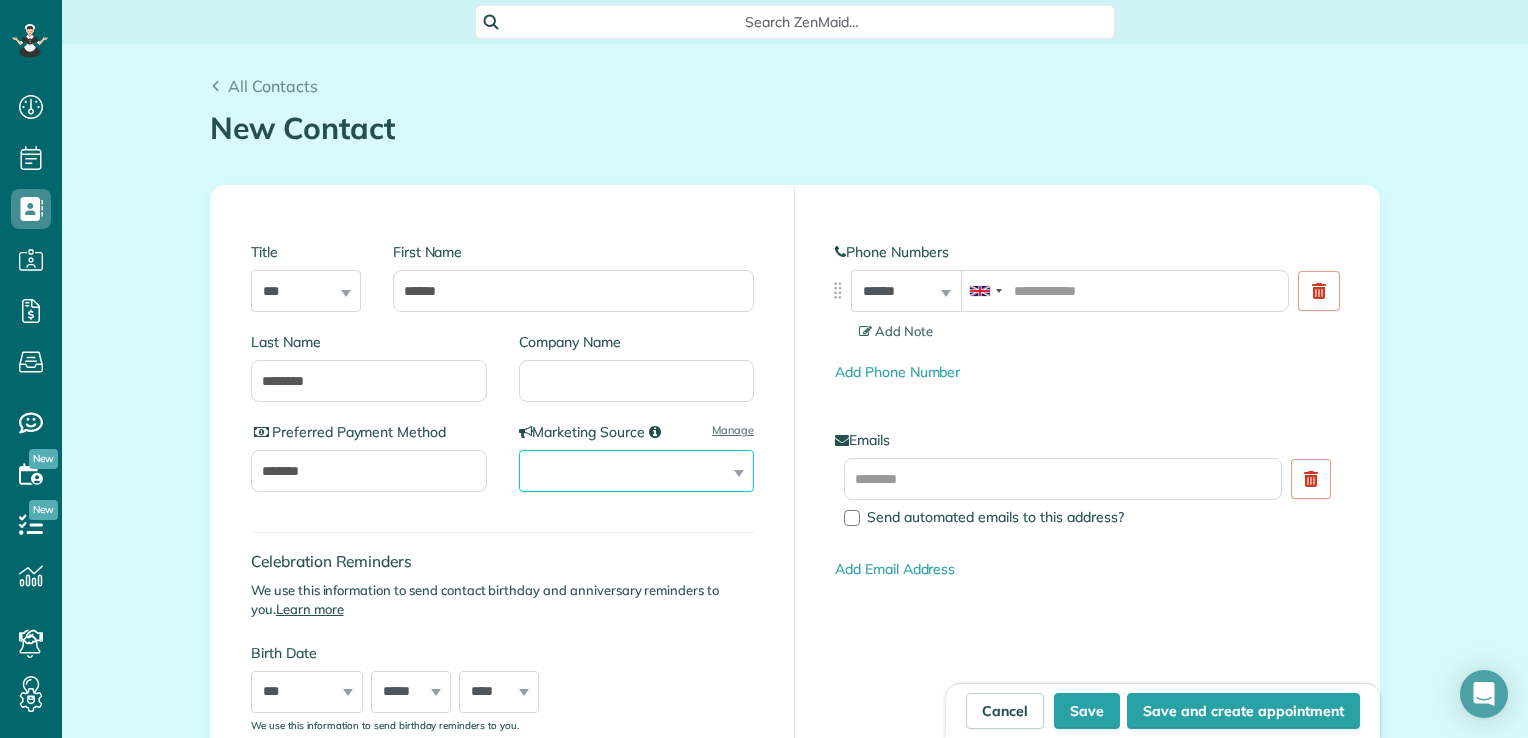 select on "******" 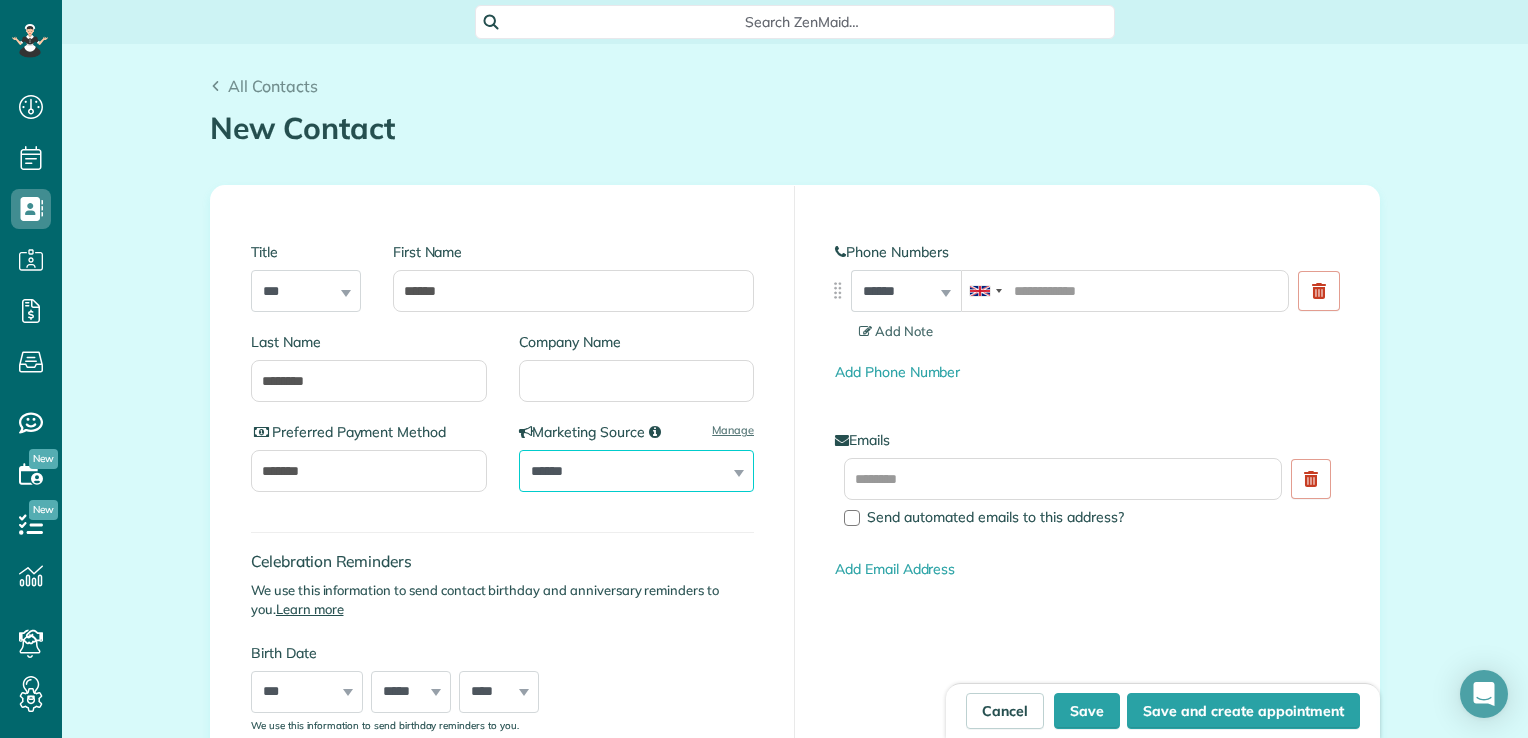 click on "**********" at bounding box center [637, 471] 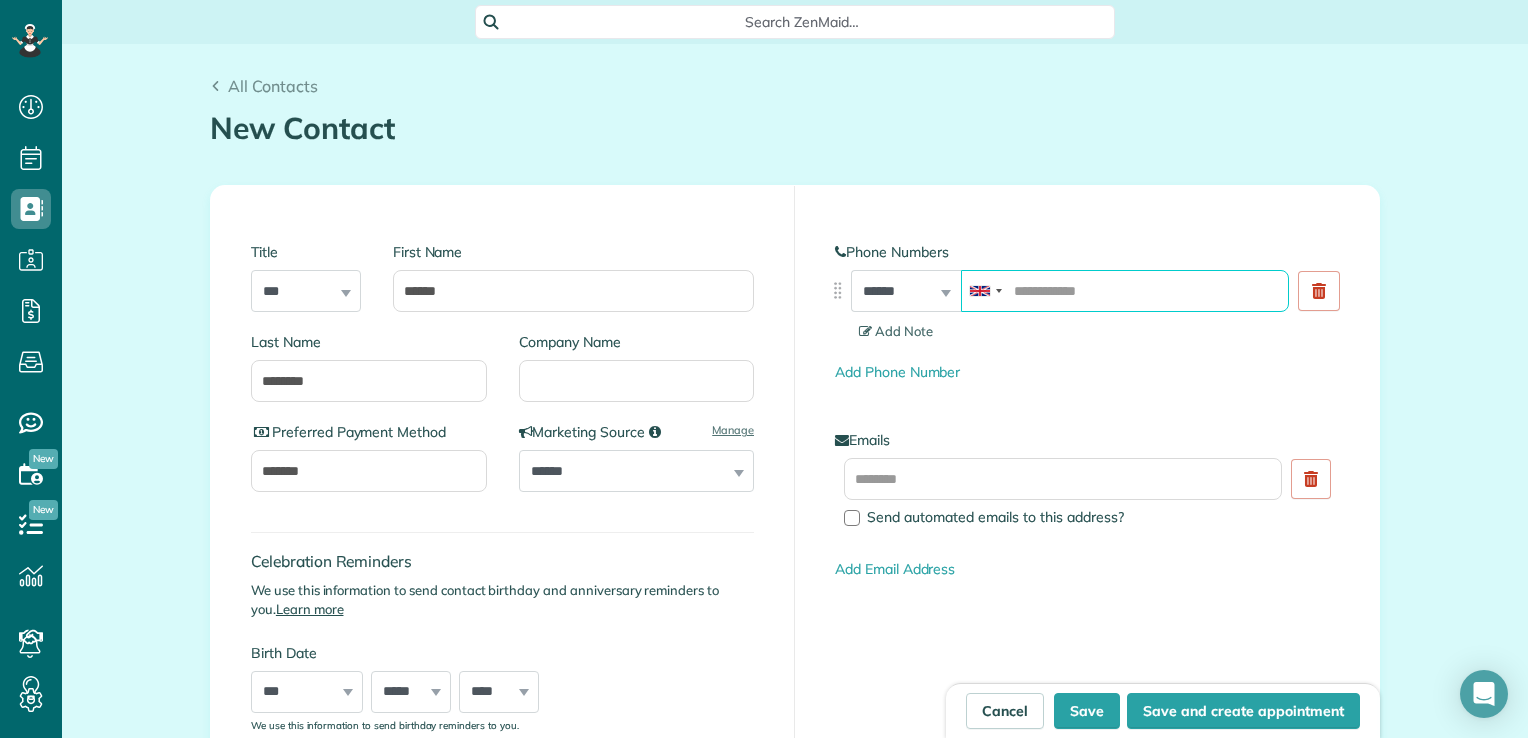 click at bounding box center [1125, 291] 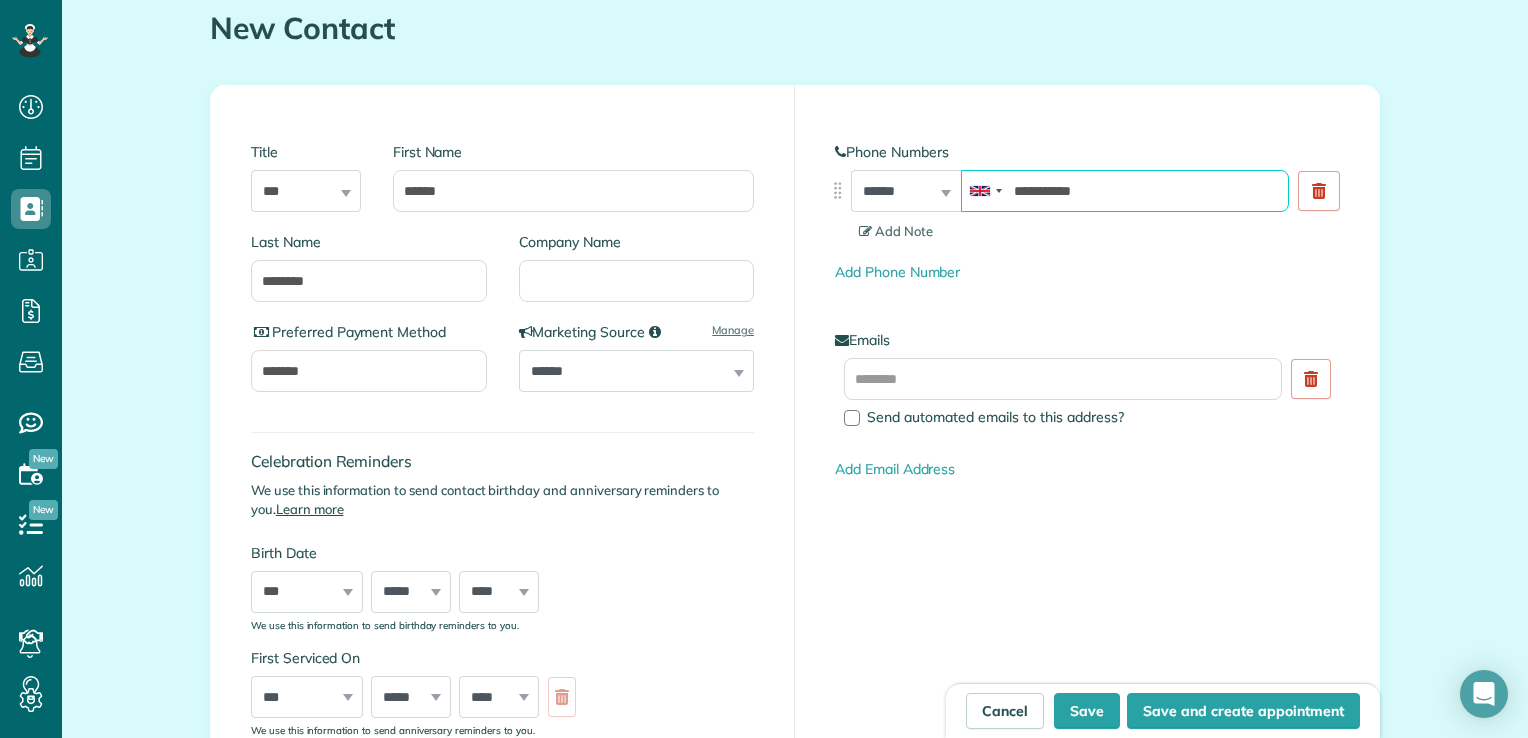 scroll, scrollTop: 100, scrollLeft: 0, axis: vertical 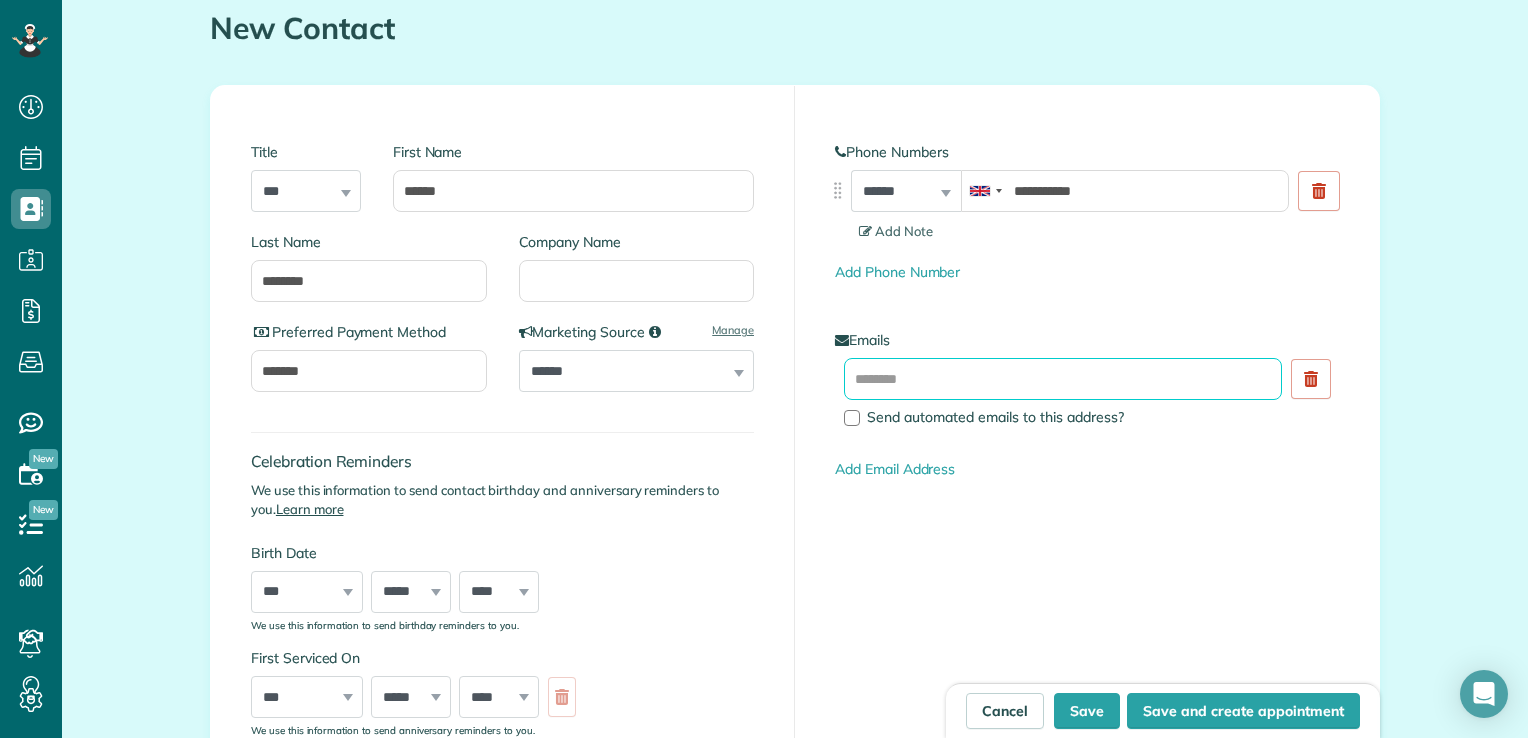 click at bounding box center (1063, 379) 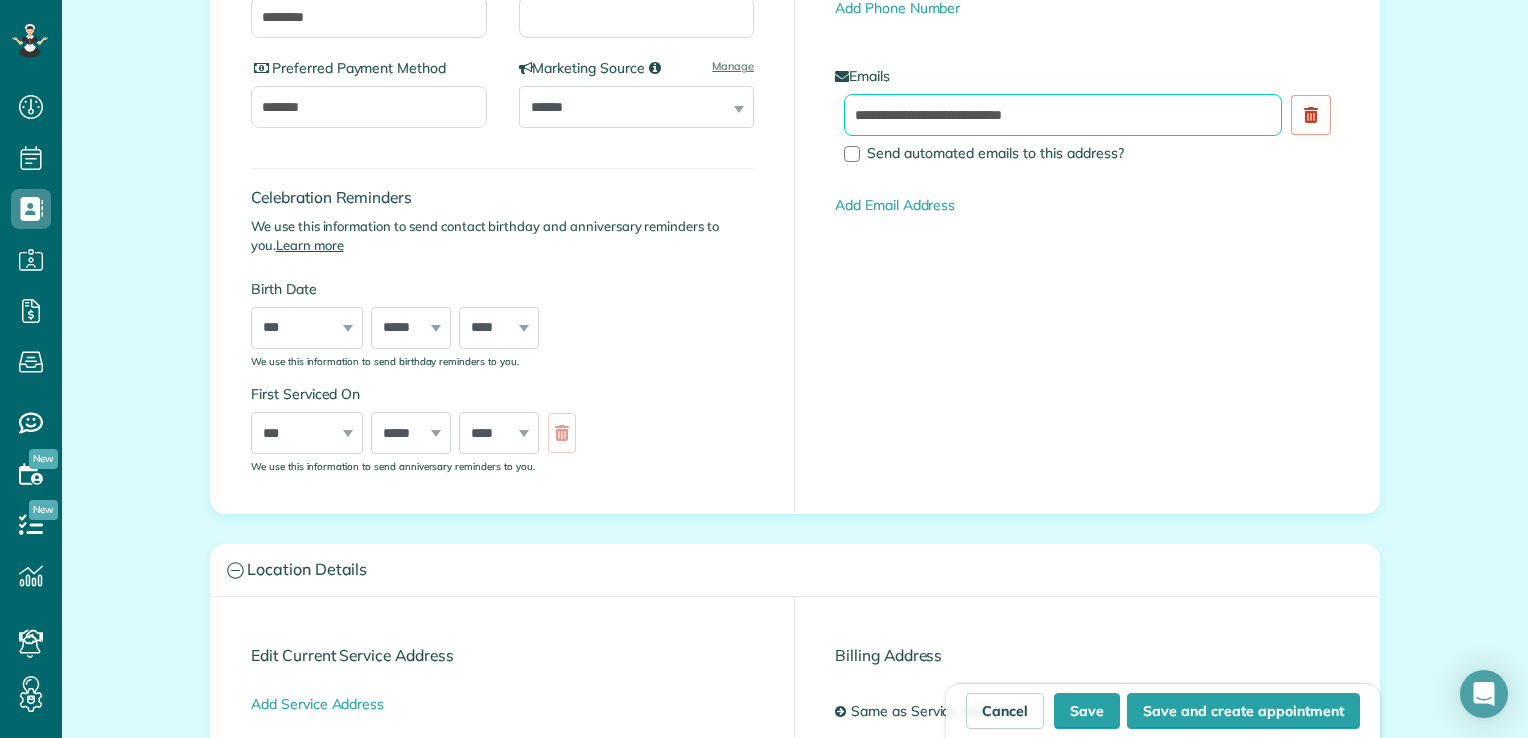 scroll, scrollTop: 372, scrollLeft: 0, axis: vertical 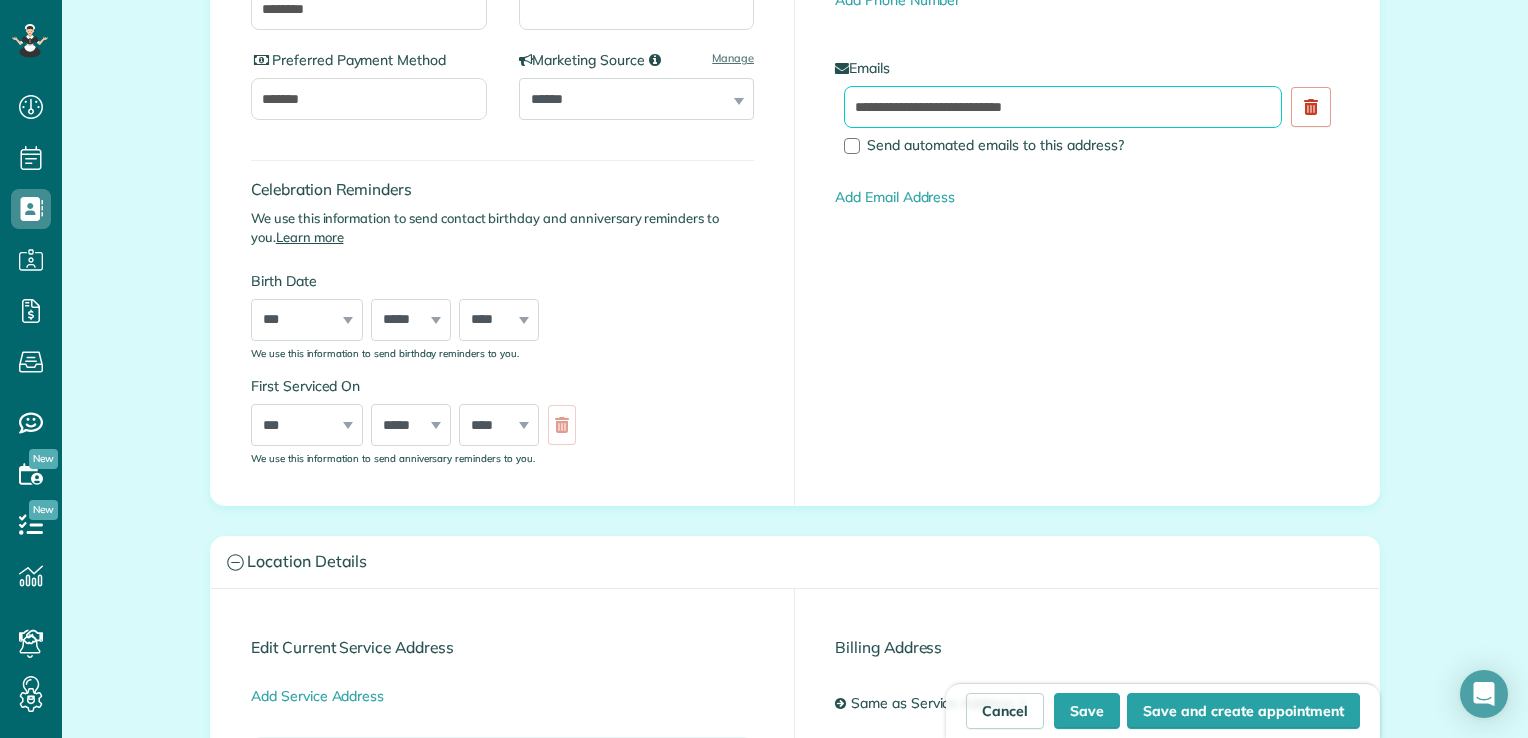 type on "**********" 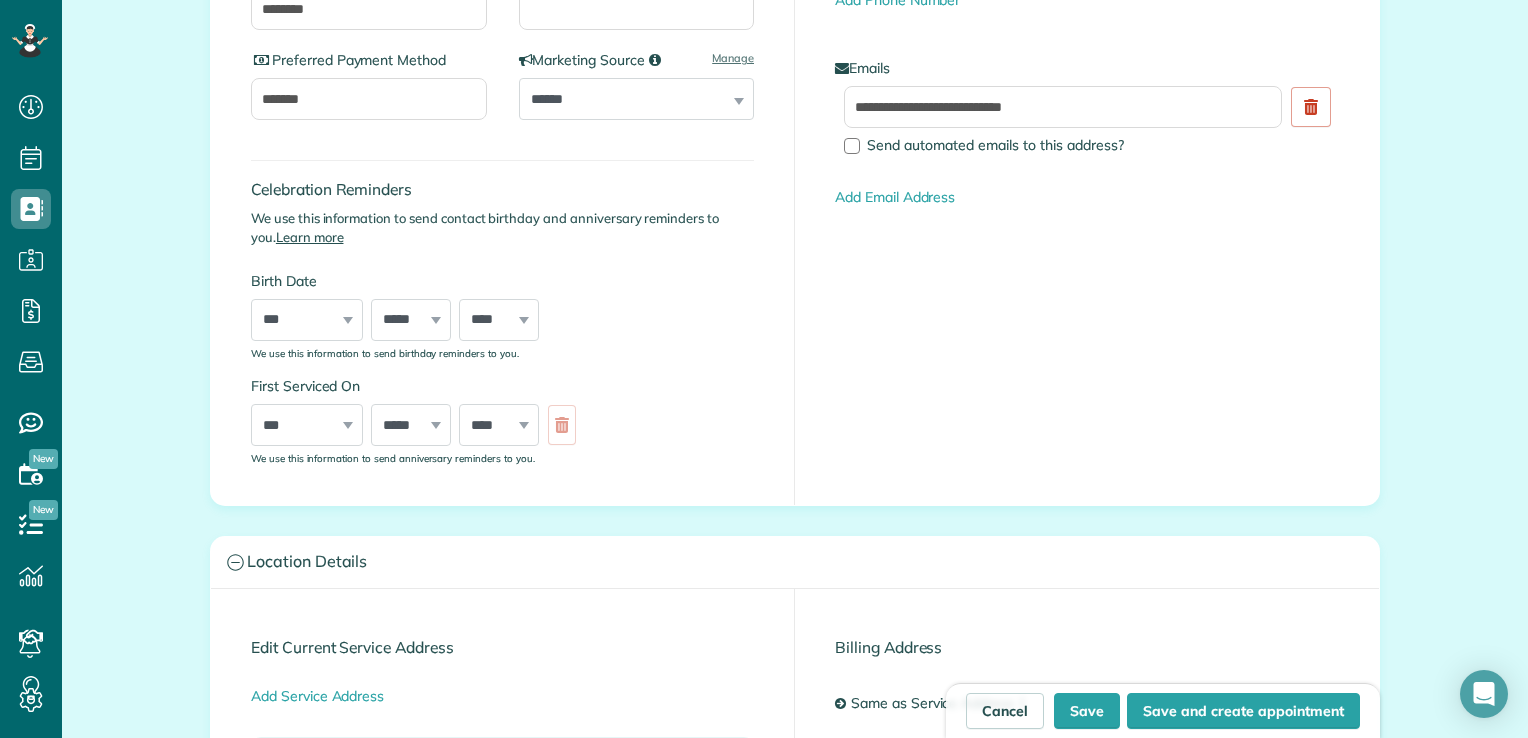 click on "***
*
*
*
*
*
*
*
*
*
**
**
**
**
**
**
**
**
**
**
**
**
**
**
**
**
**
**
**
**
**
**" at bounding box center [307, 425] 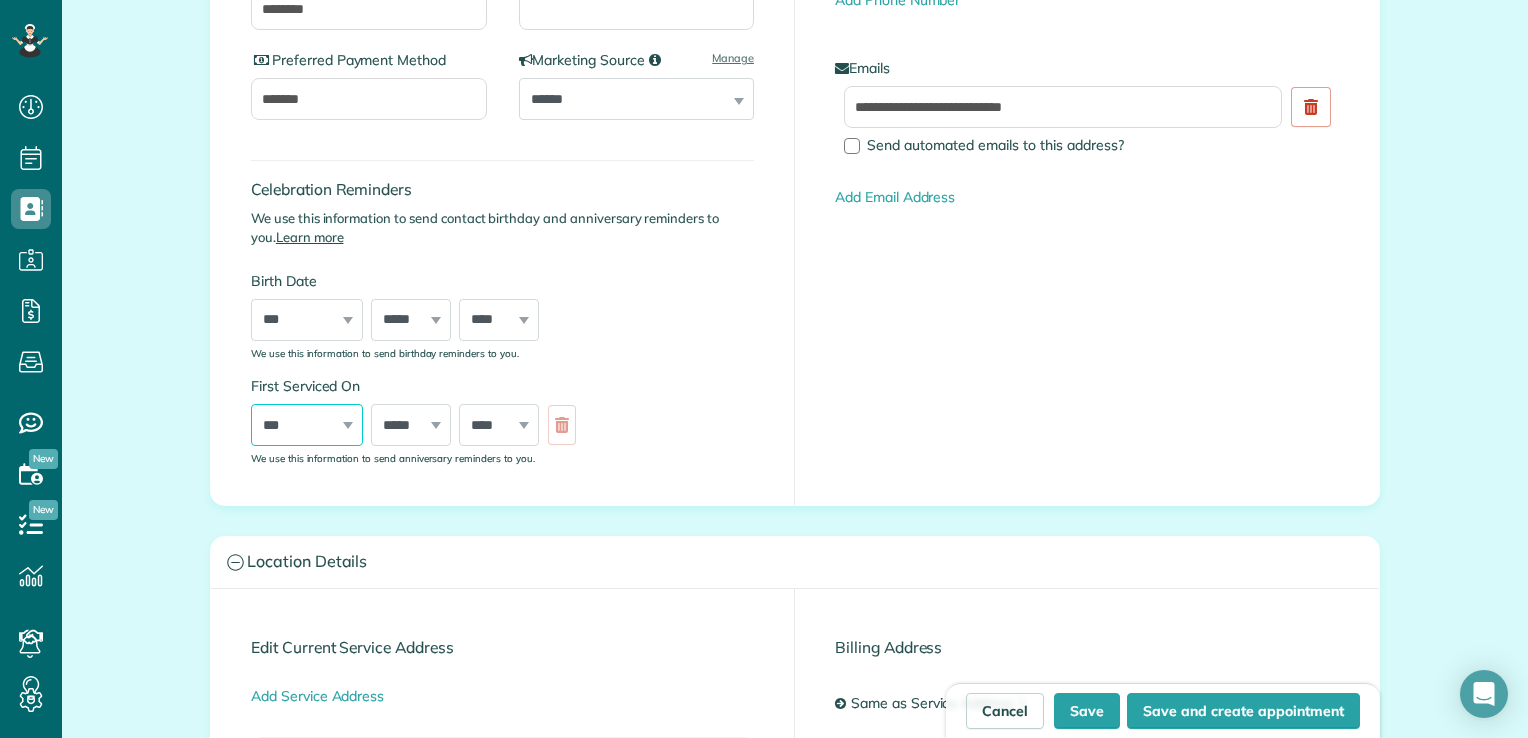 click on "***
*
*
*
*
*
*
*
*
*
**
**
**
**
**
**
**
**
**
**
**
**
**
**
**
**
**
**
**
**
**
**" at bounding box center (307, 425) 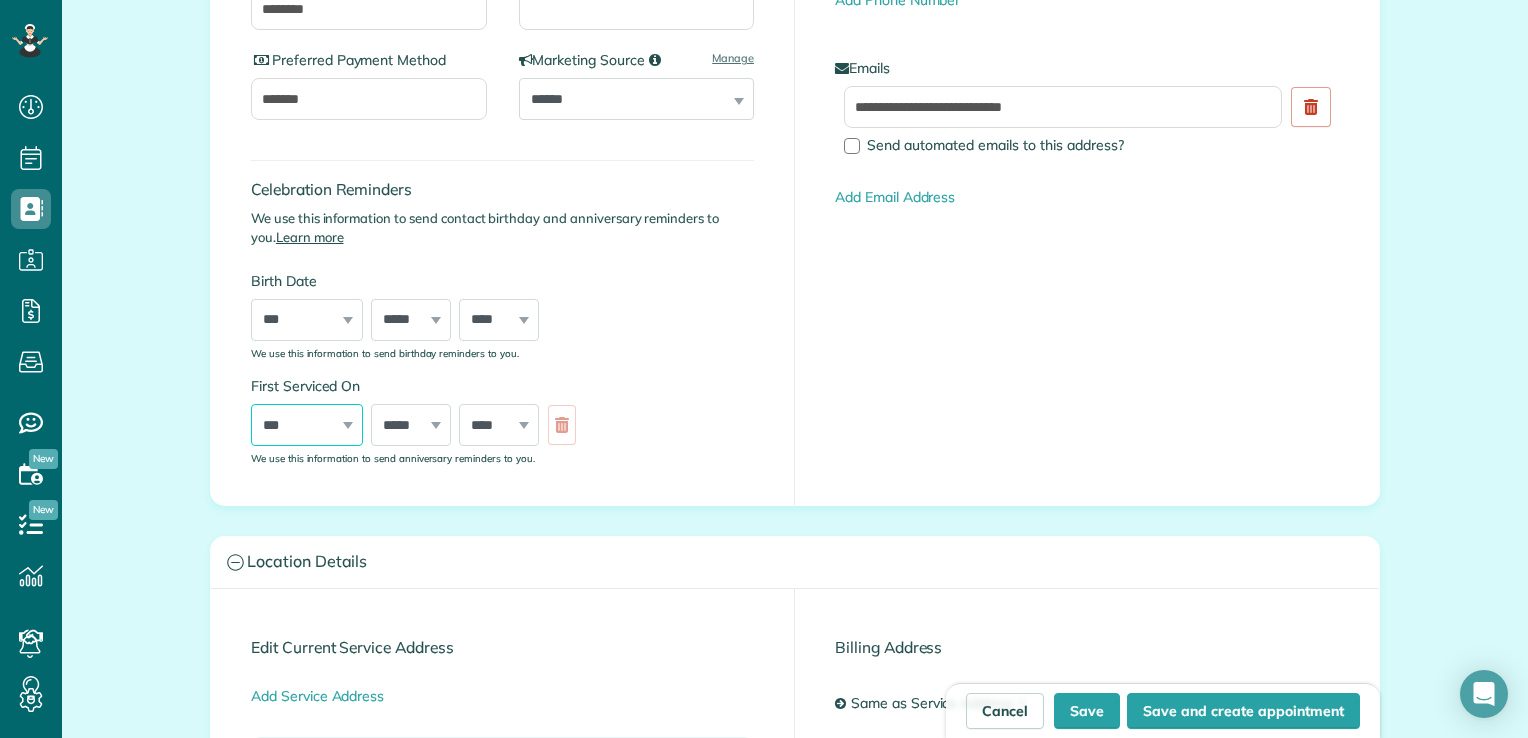 select on "**" 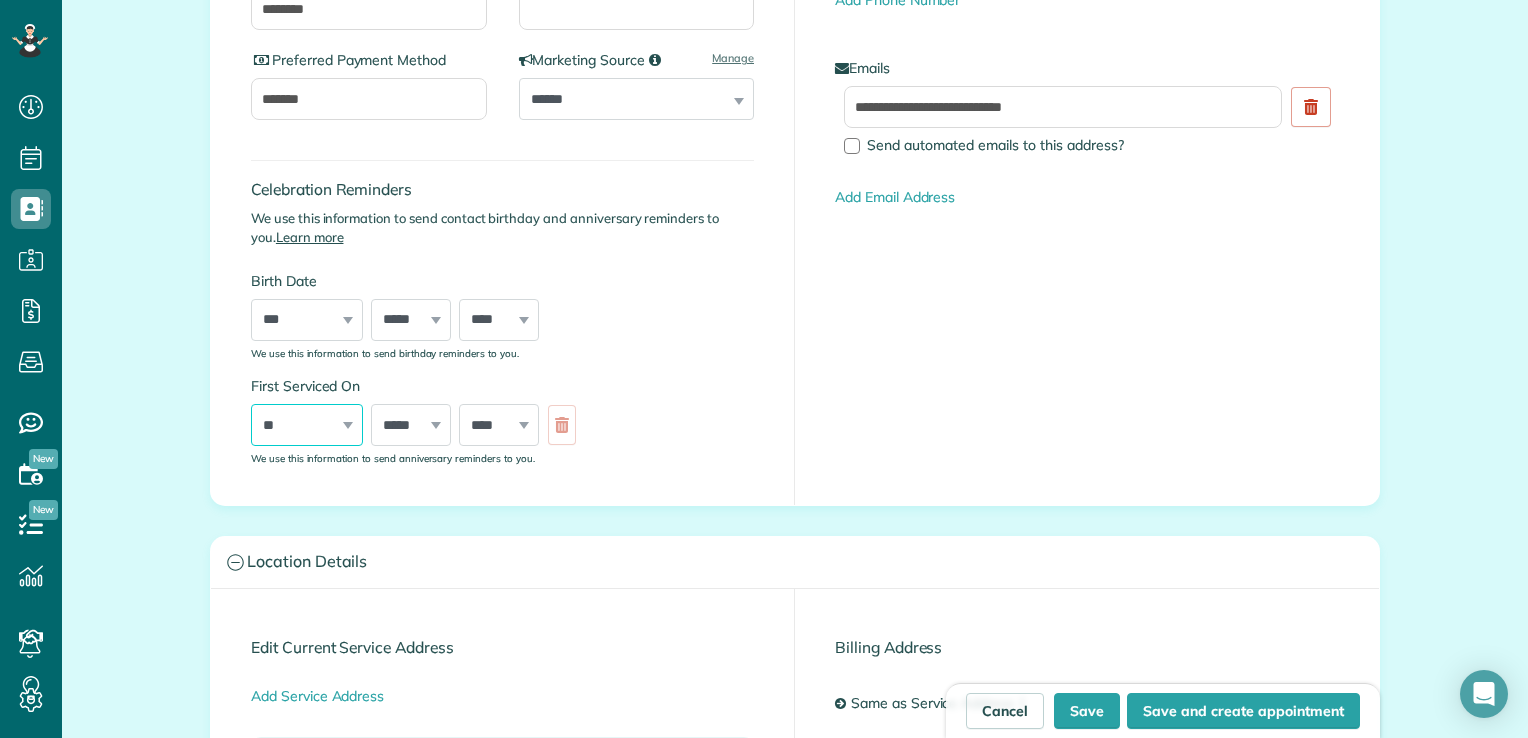 click on "***
*
*
*
*
*
*
*
*
*
**
**
**
**
**
**
**
**
**
**
**
**
**
**
**
**
**
**
**
**
**
**" at bounding box center [307, 425] 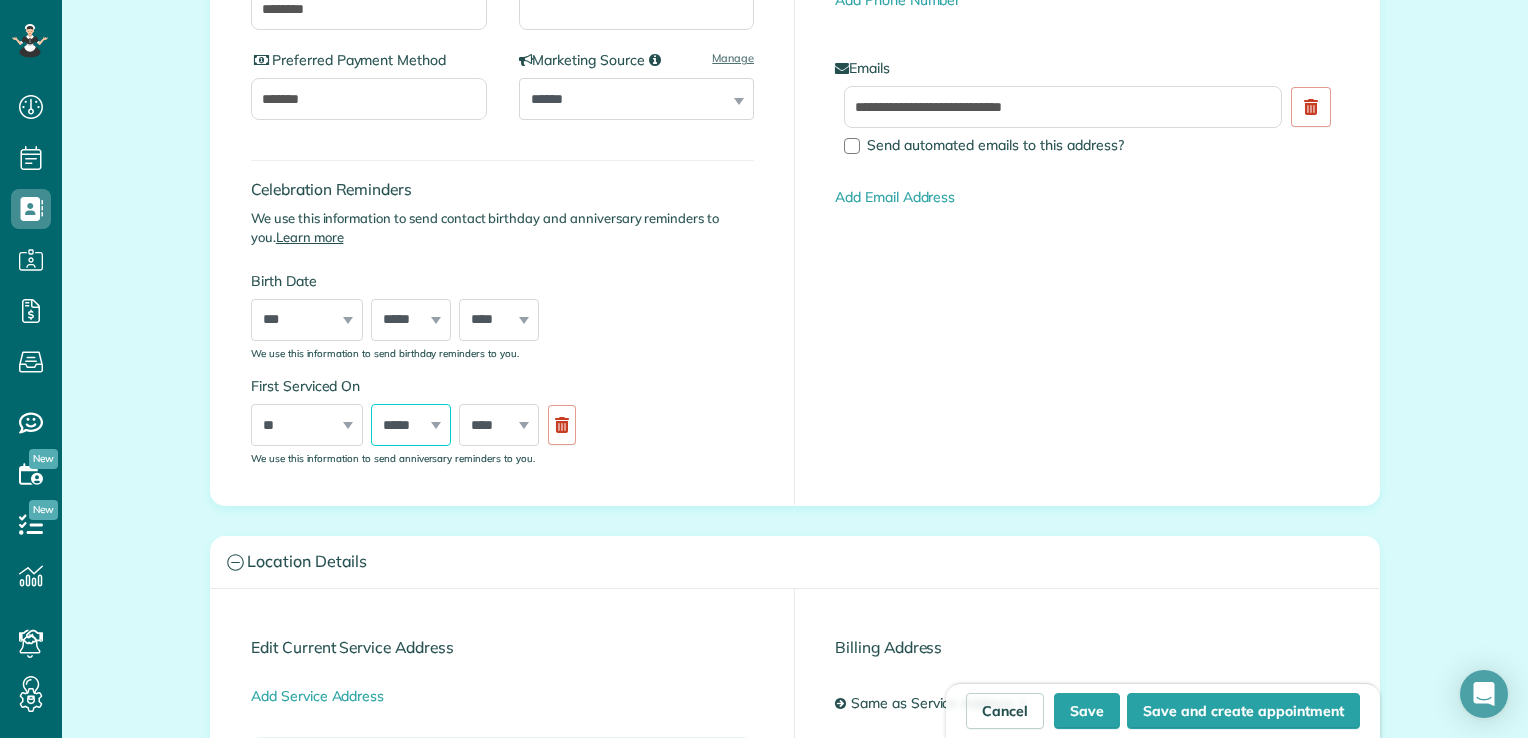 click on "*****
*******
********
*****
*****
***
****
****
******
*********
*******
********
********" at bounding box center [411, 425] 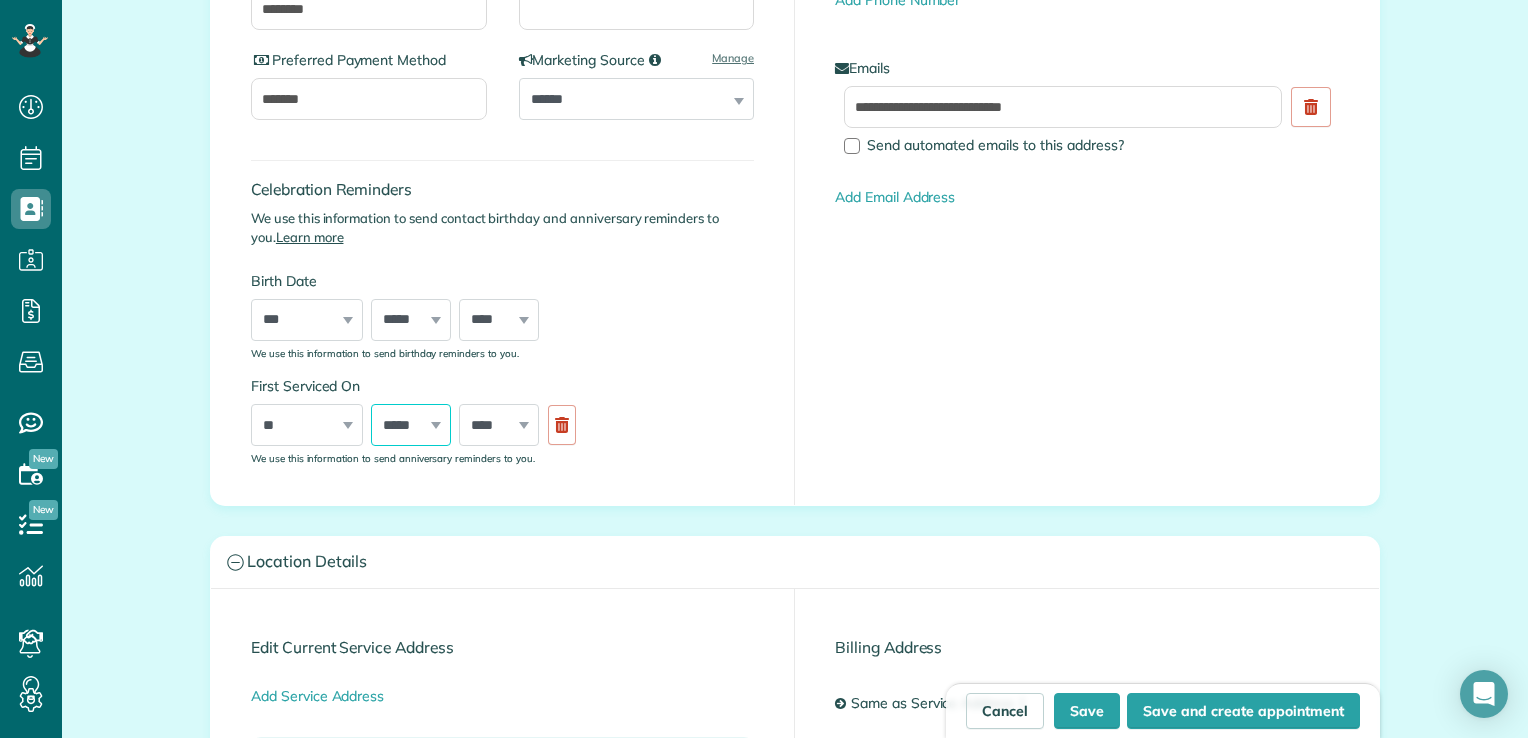 select on "*" 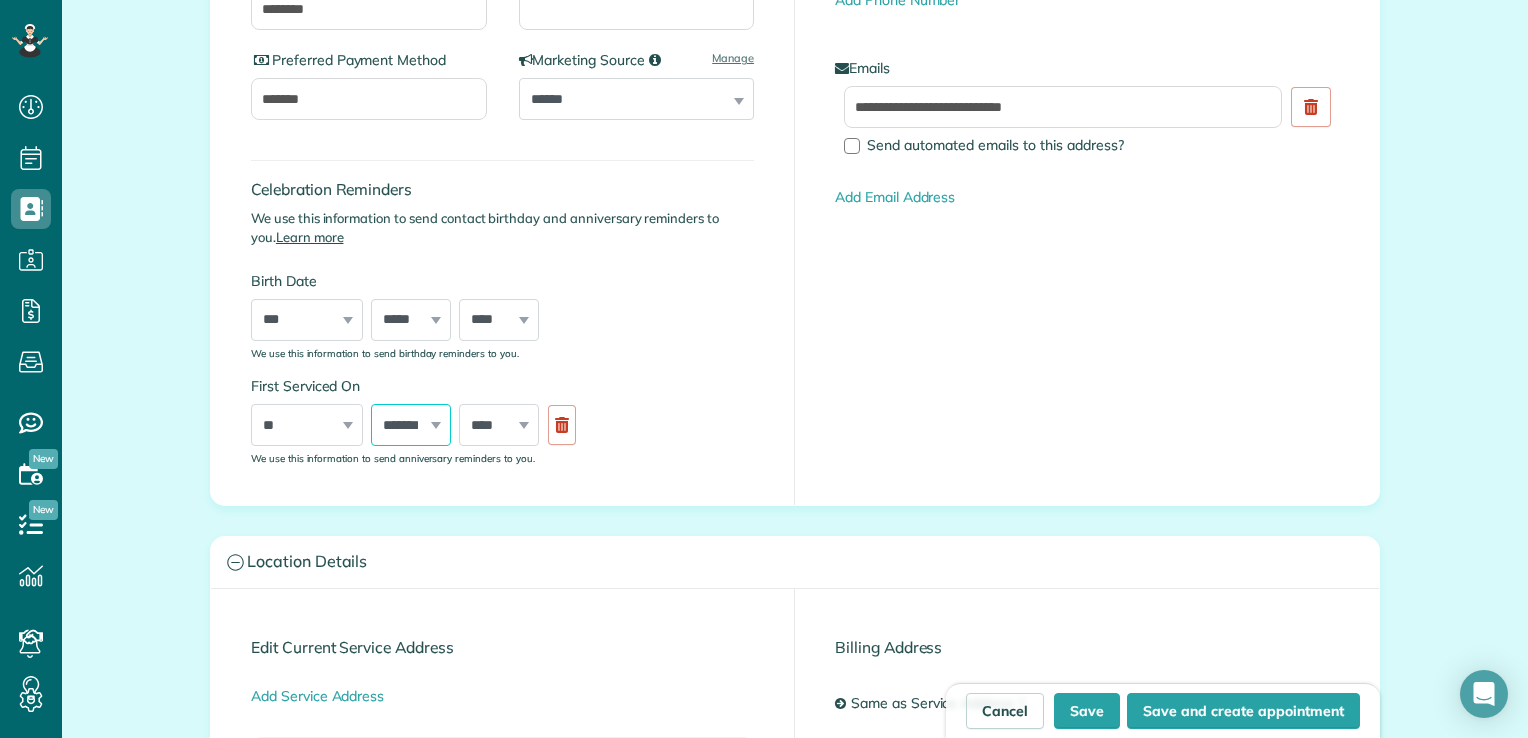 click on "*****
*******
********
*****
*****
***
****
****
******
*********
*******
********
********" at bounding box center (411, 425) 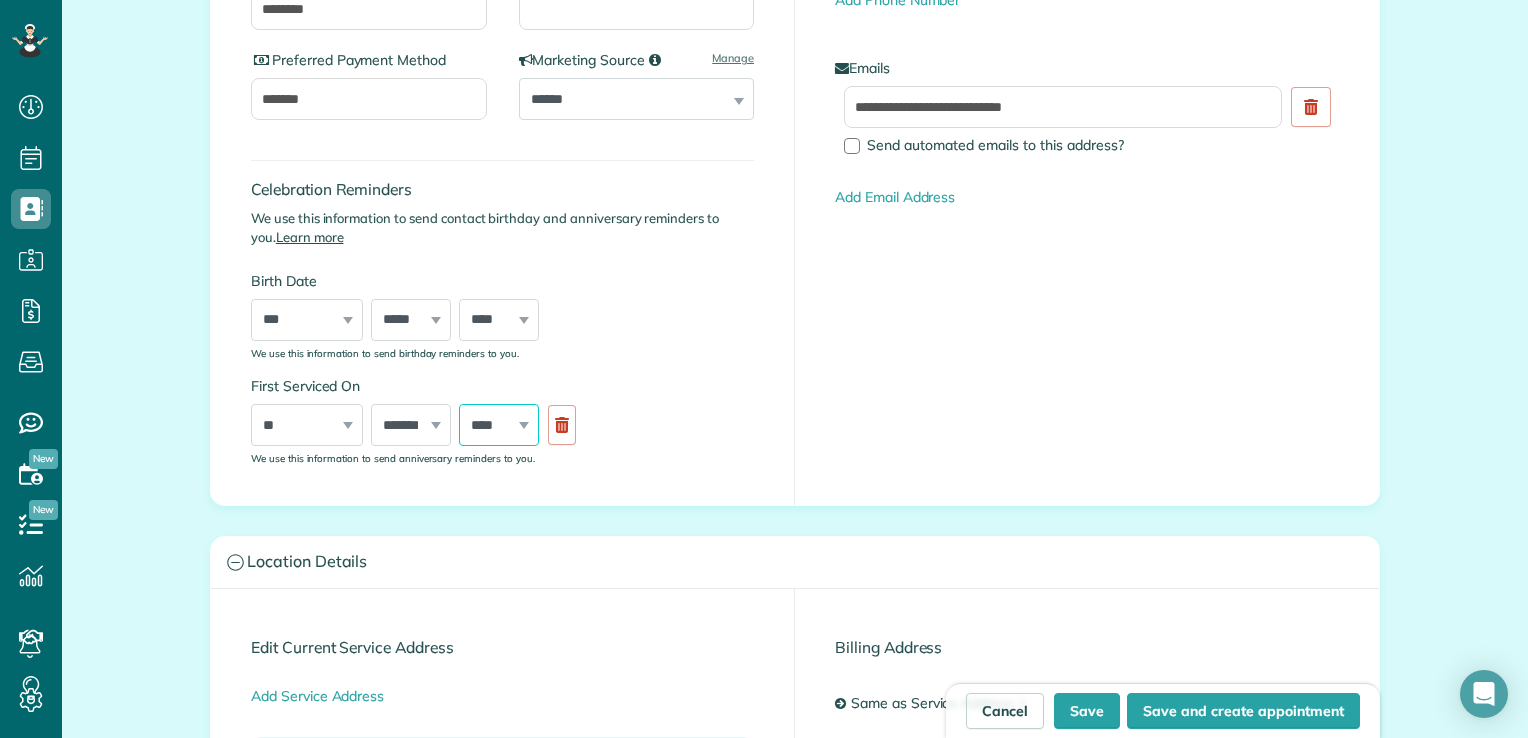 click on "****
****
****
****
****
****
****
****
****
****
****
****
****
****
****
****
****
****
****
****
****
****
****
****
****
****
****
****
****
****
****
****
****
****
****
****
****
****
****
****
****
****
****
****
****
****
****
****
****
****
****
****" at bounding box center (499, 425) 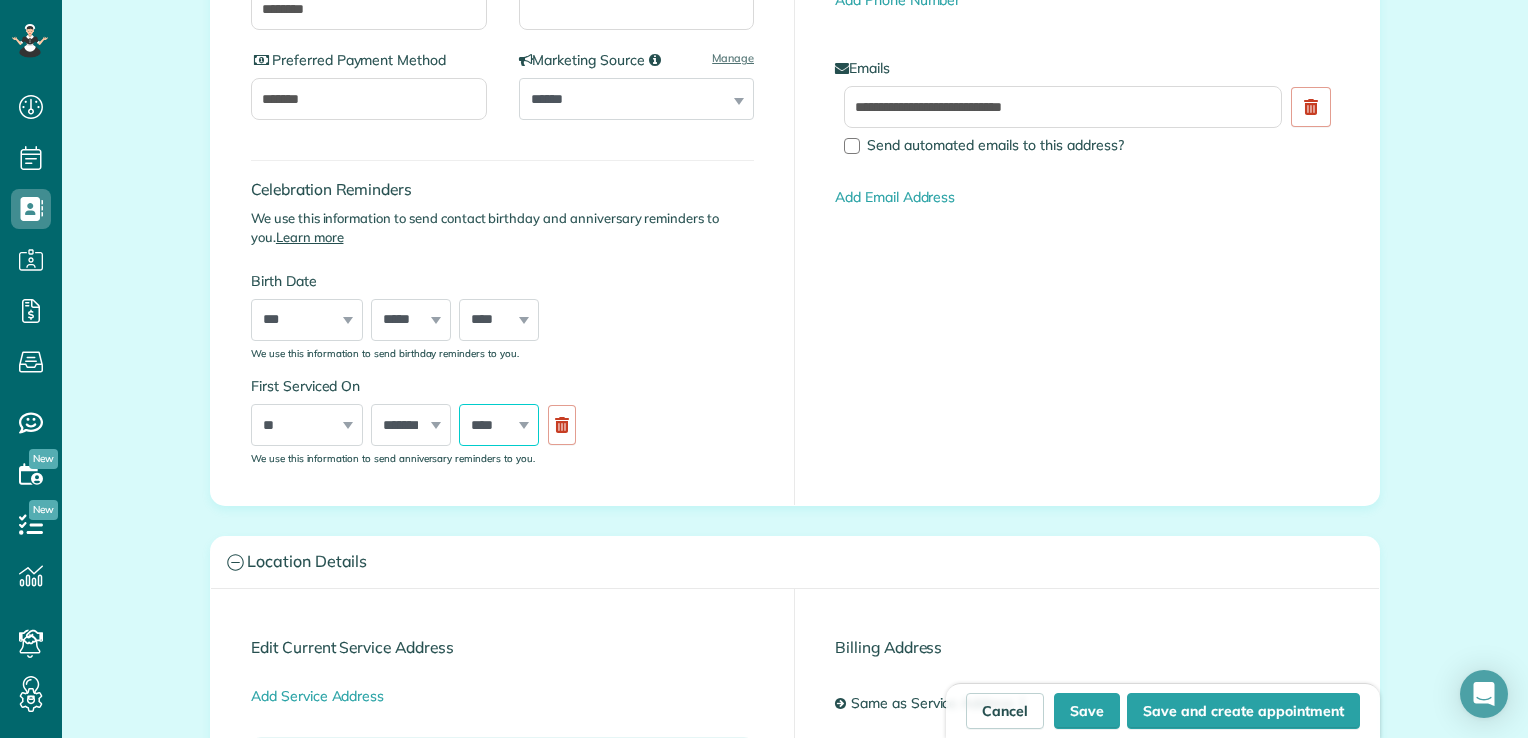select on "****" 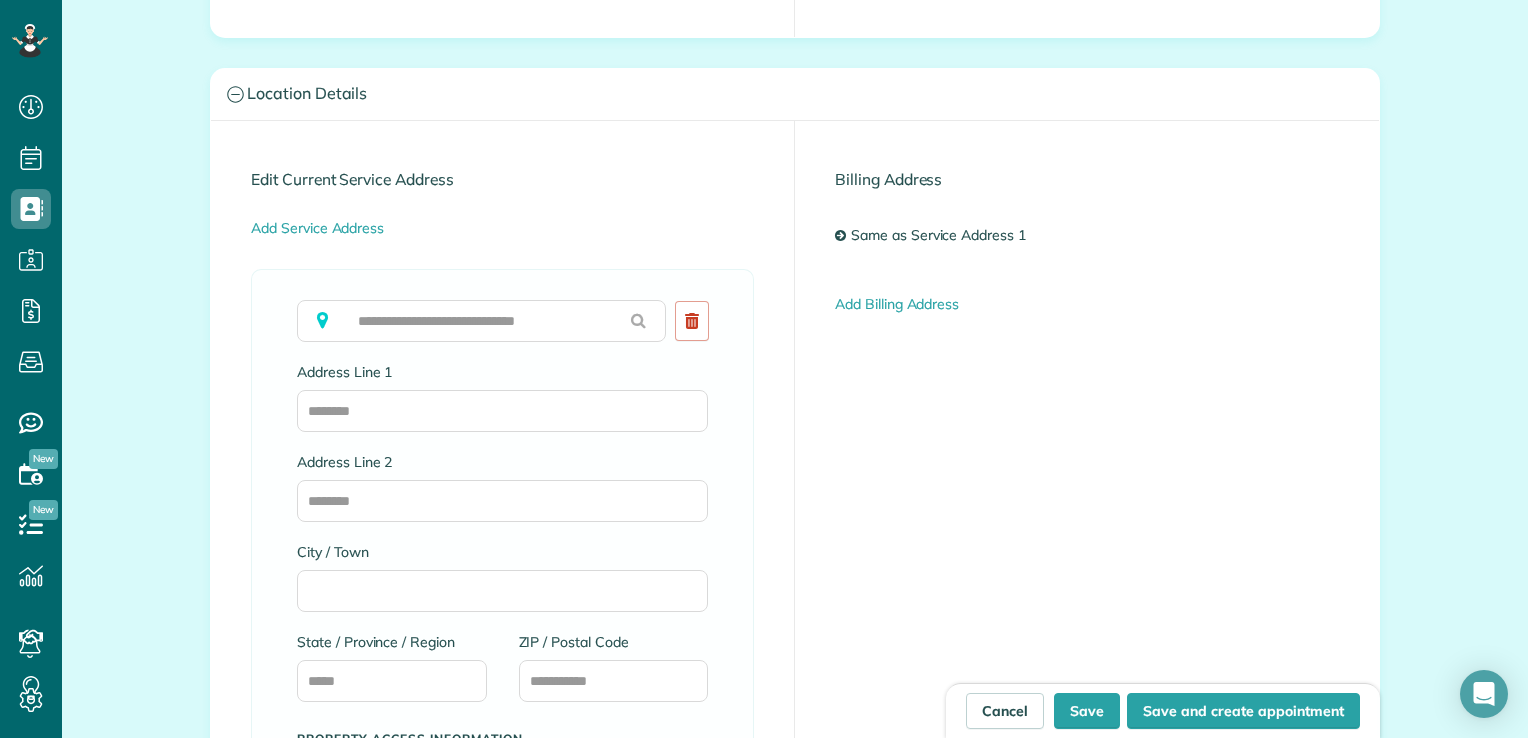 scroll, scrollTop: 864, scrollLeft: 0, axis: vertical 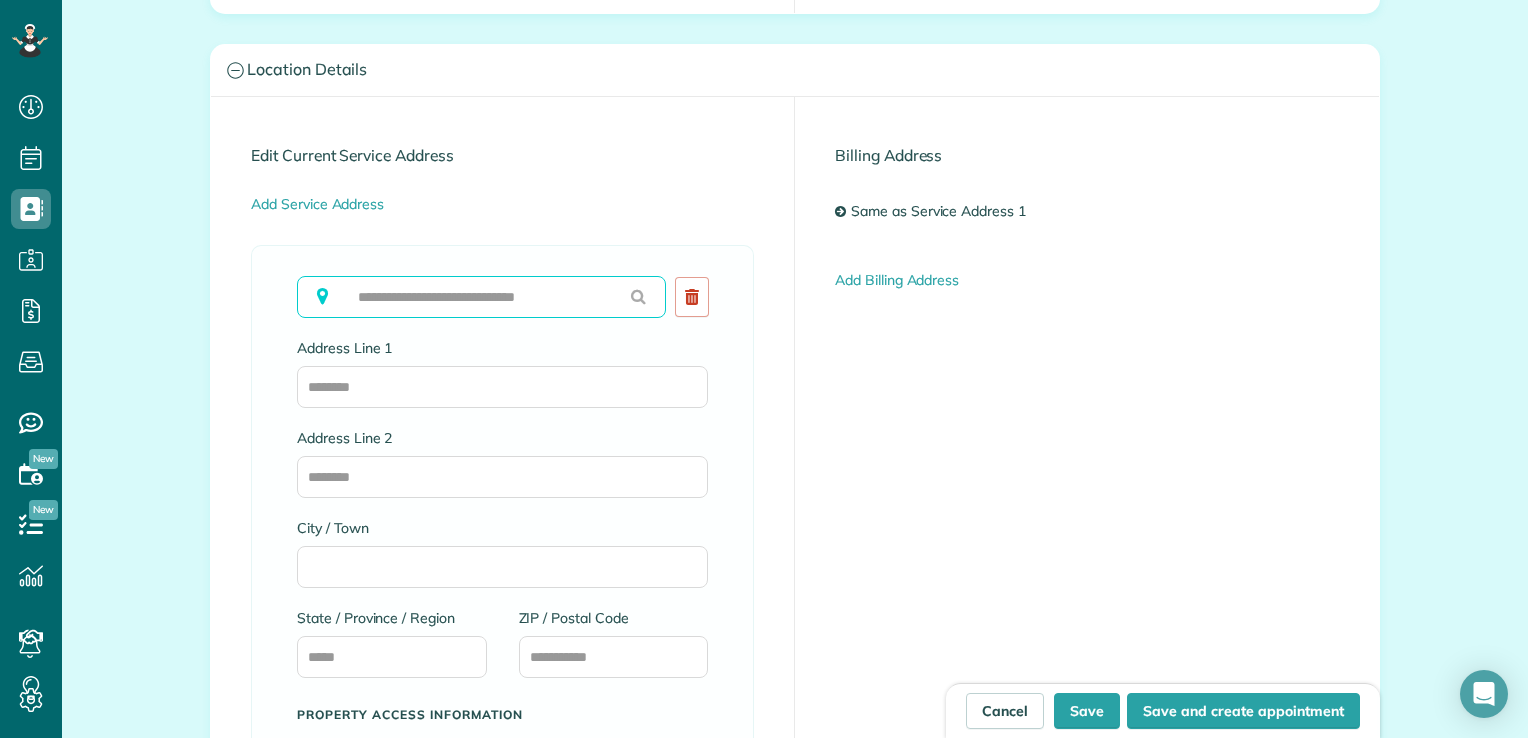 click at bounding box center (481, 297) 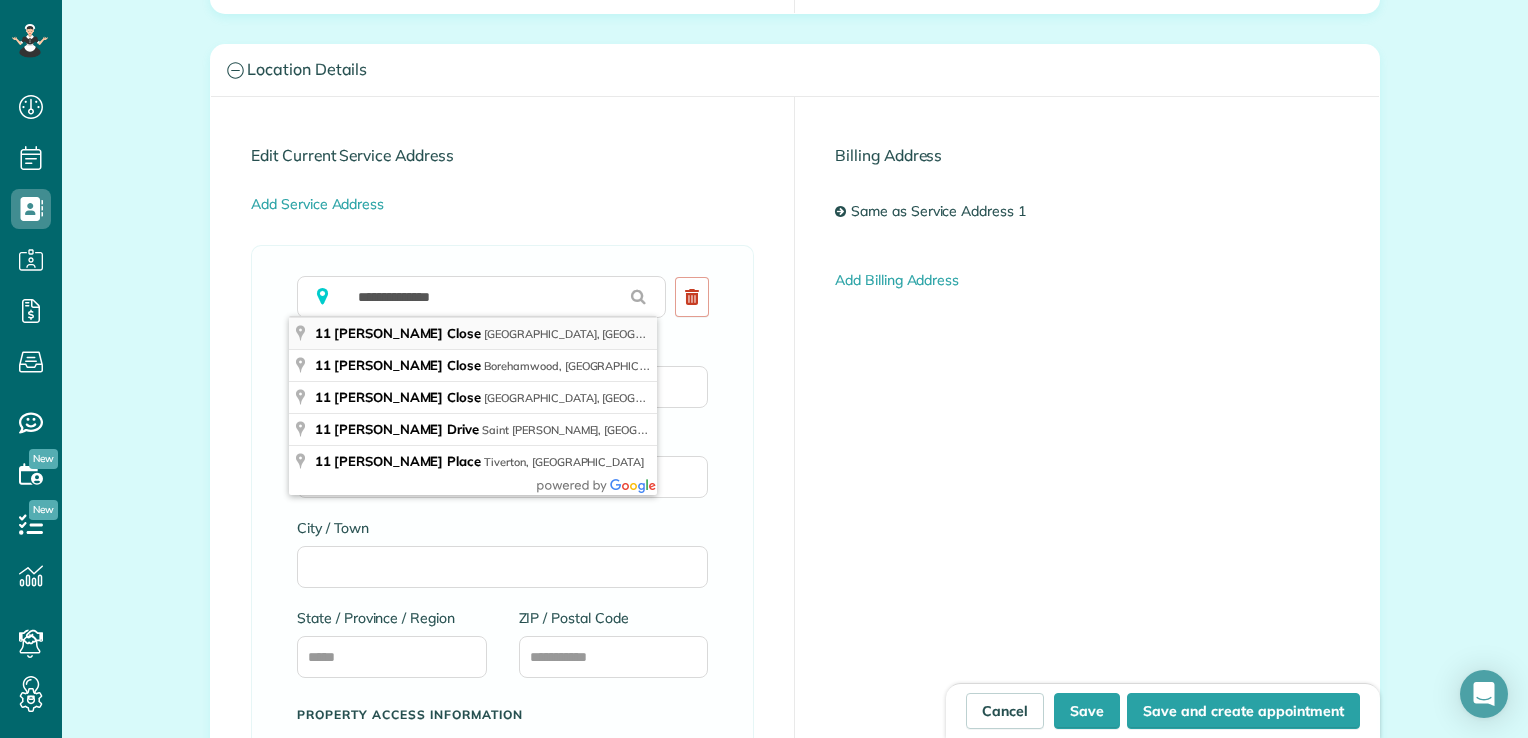 type on "**********" 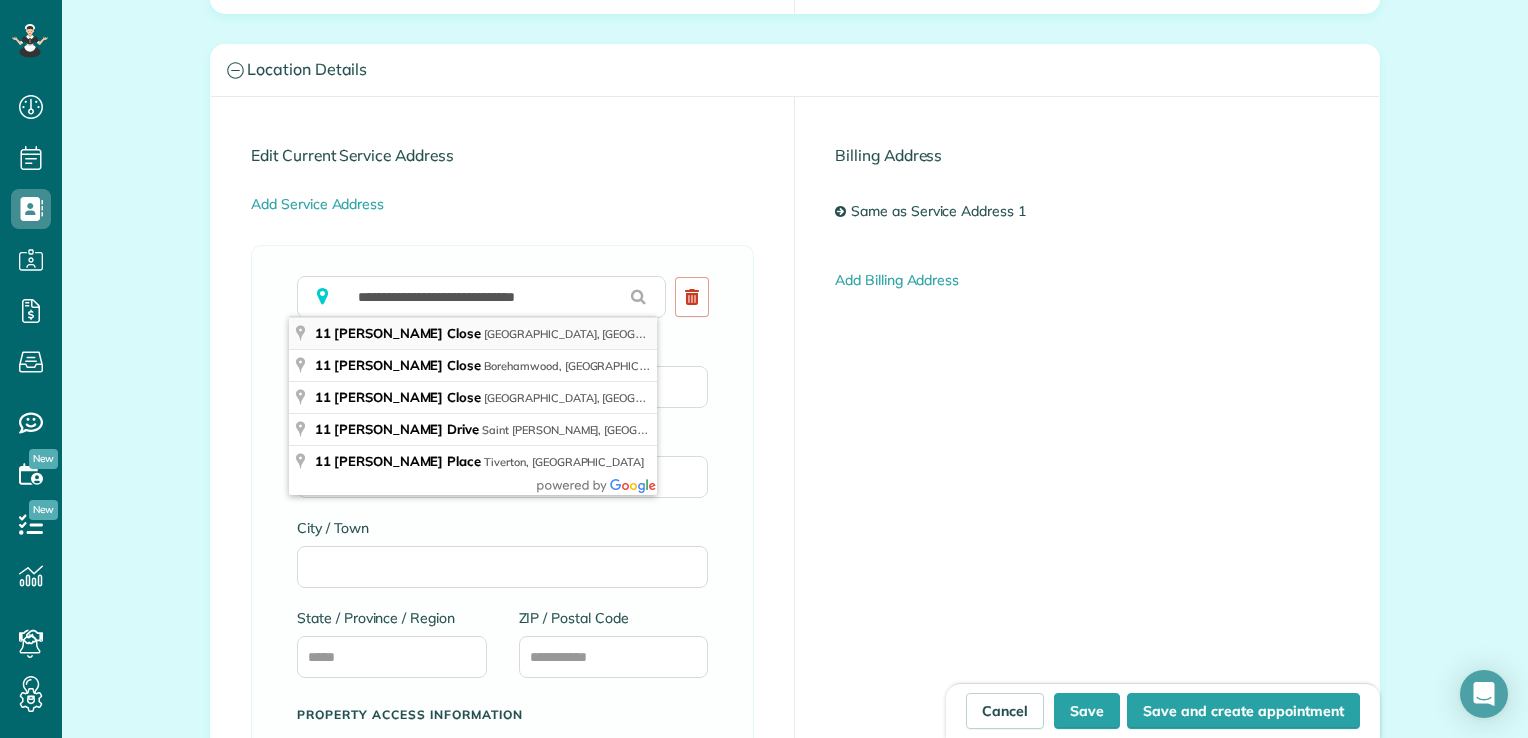 type on "**********" 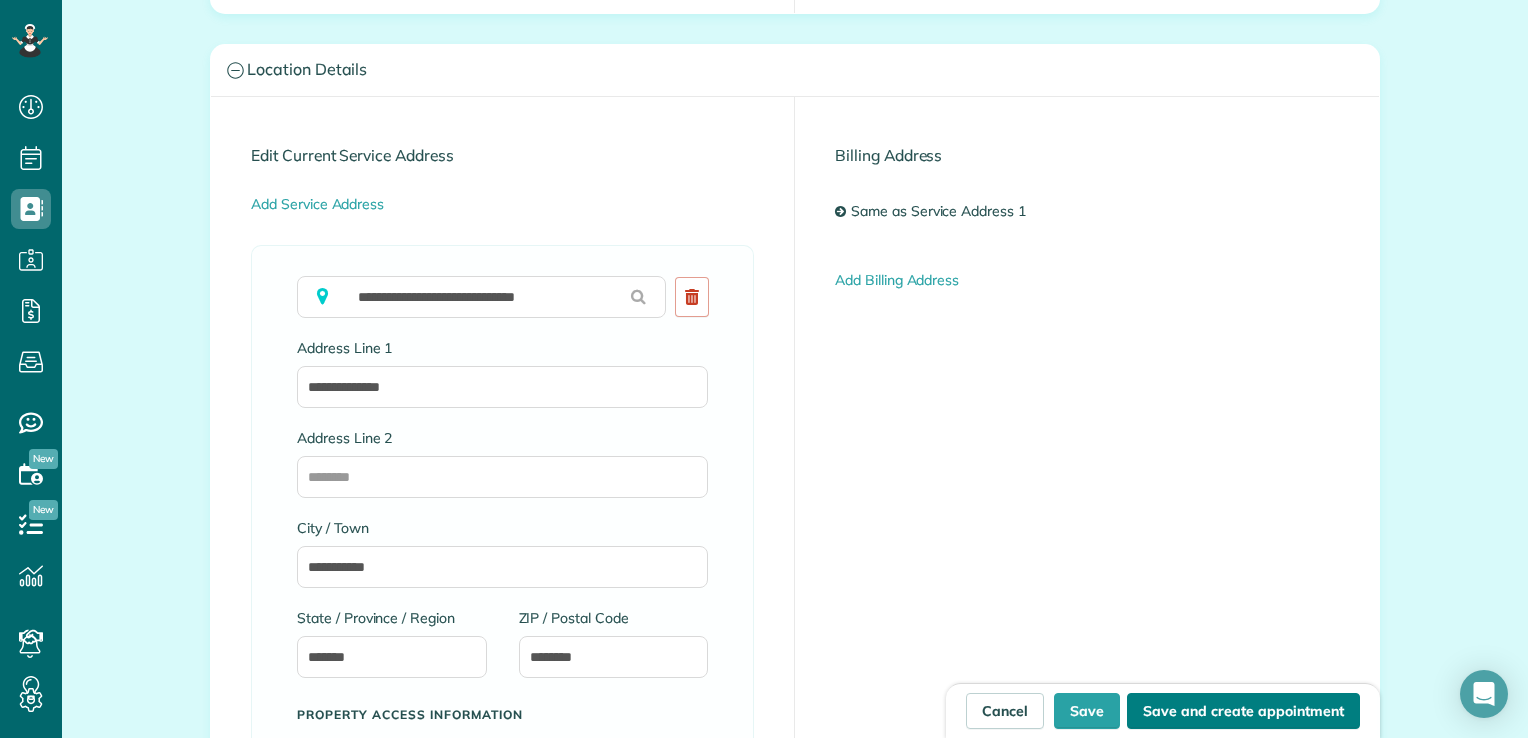 click on "Save and create appointment" at bounding box center [1243, 711] 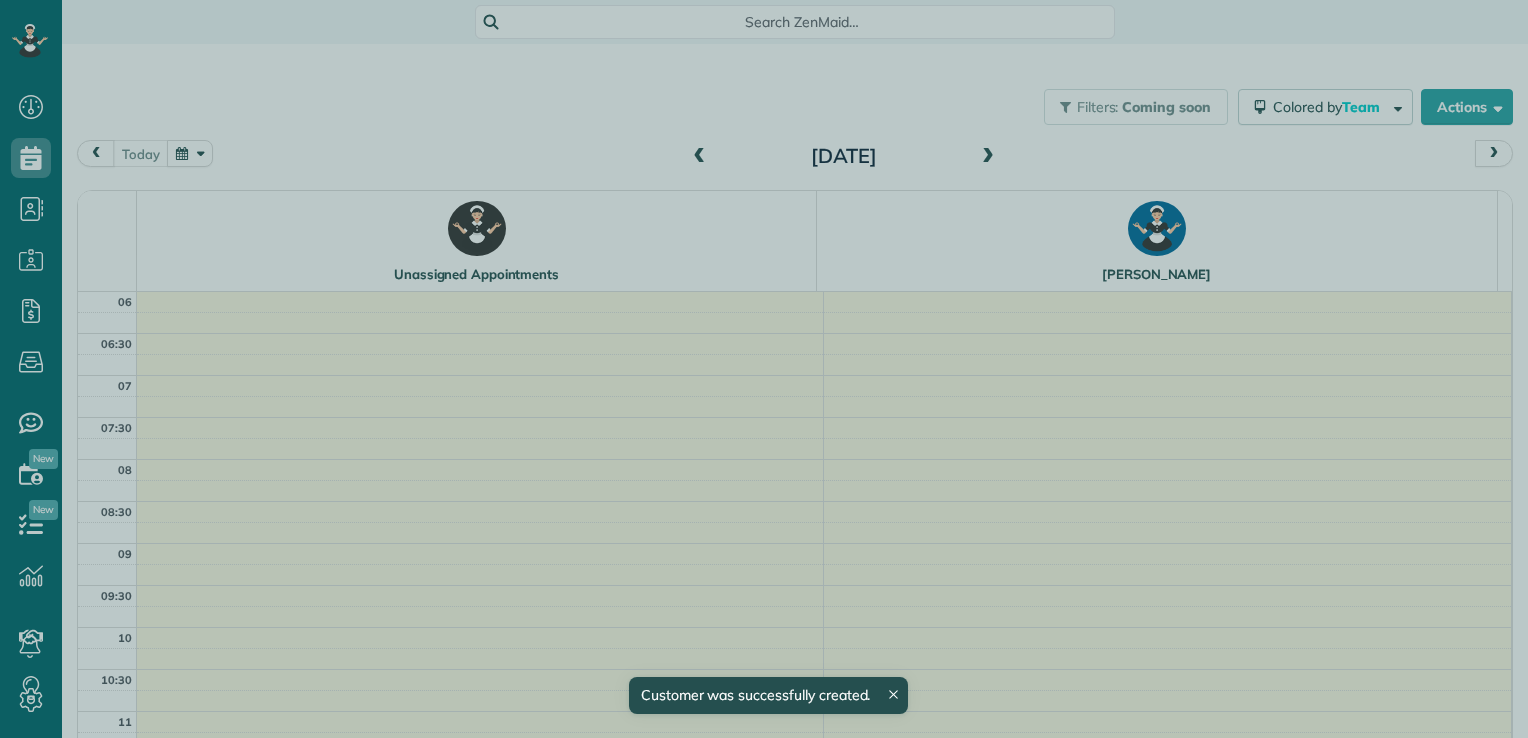 scroll, scrollTop: 0, scrollLeft: 0, axis: both 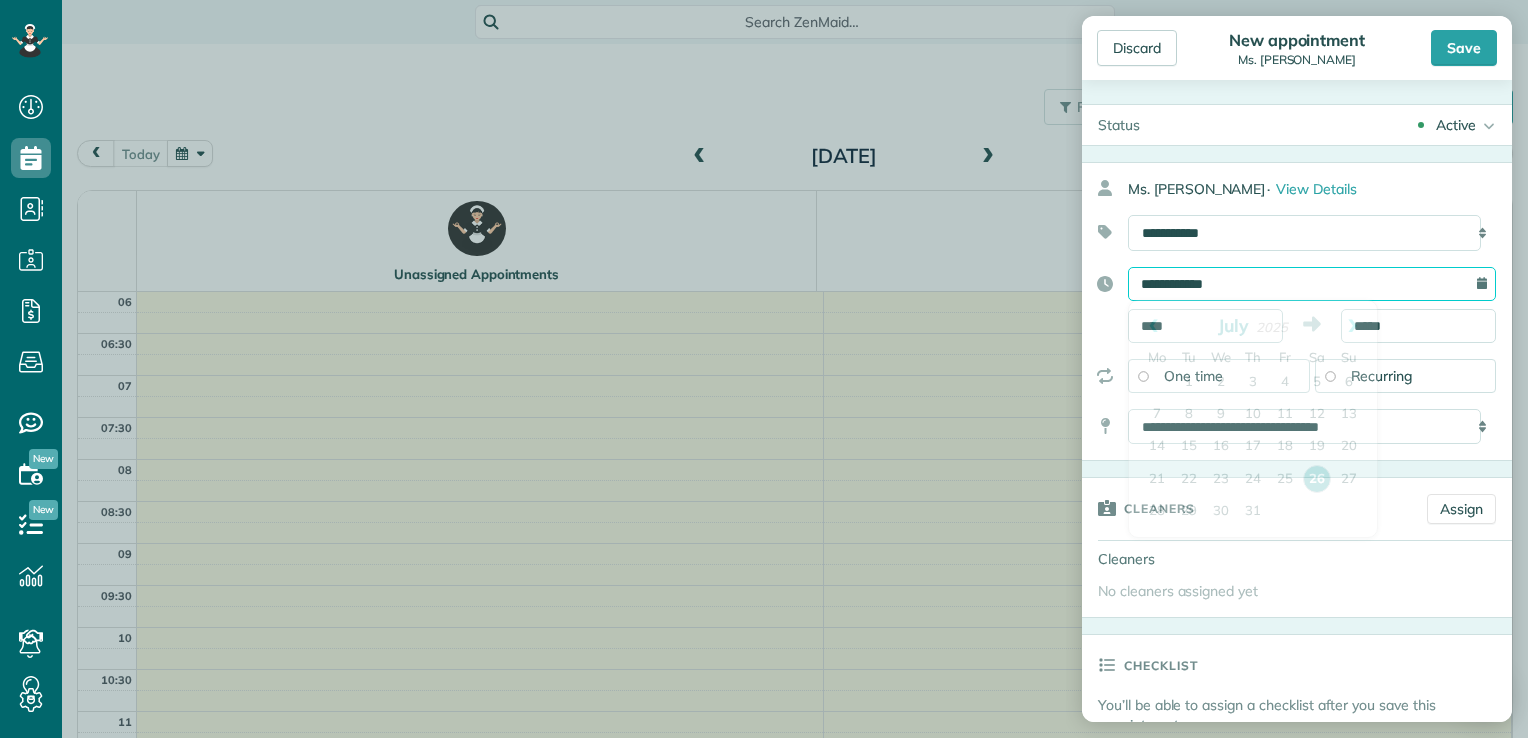 click on "**********" at bounding box center [1312, 284] 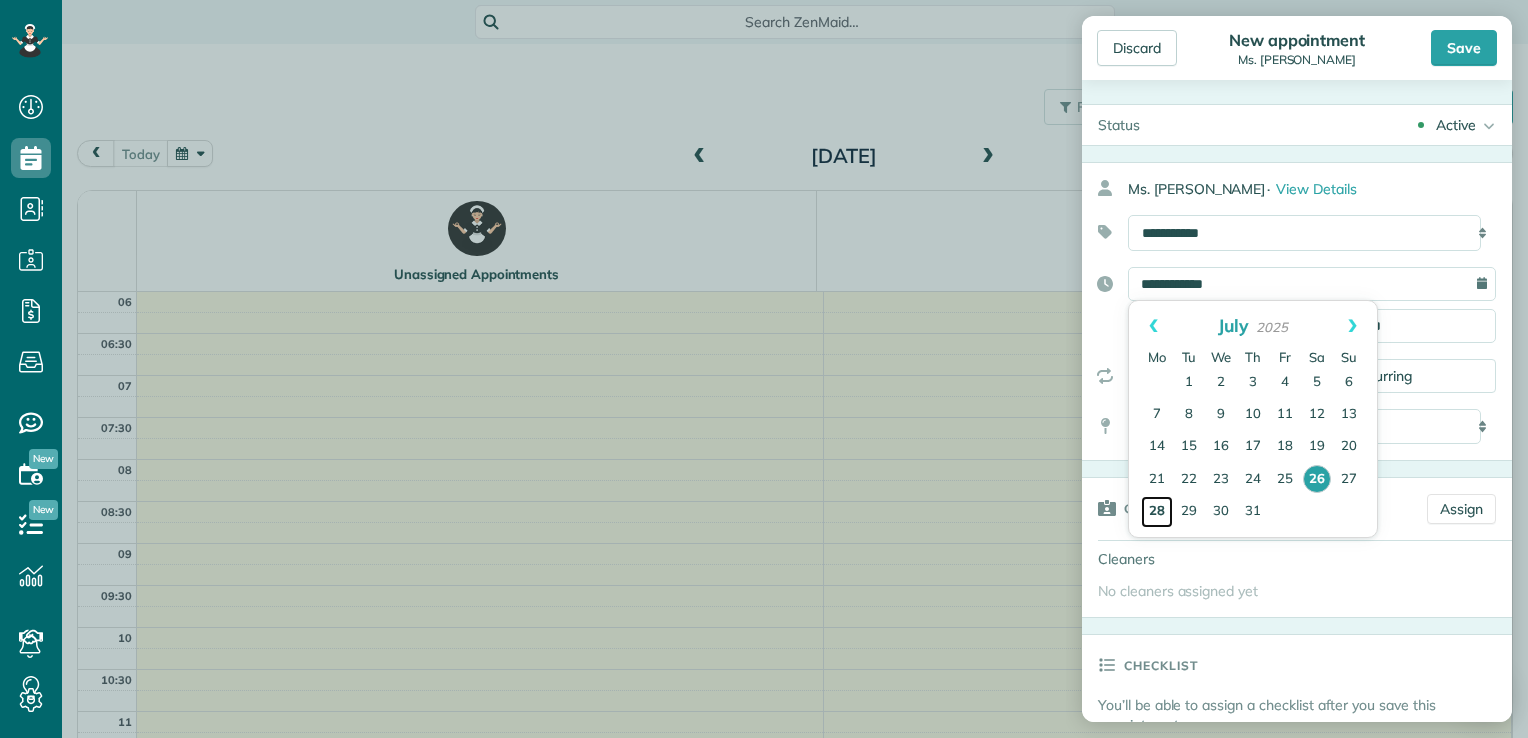 click on "28" at bounding box center [1157, 512] 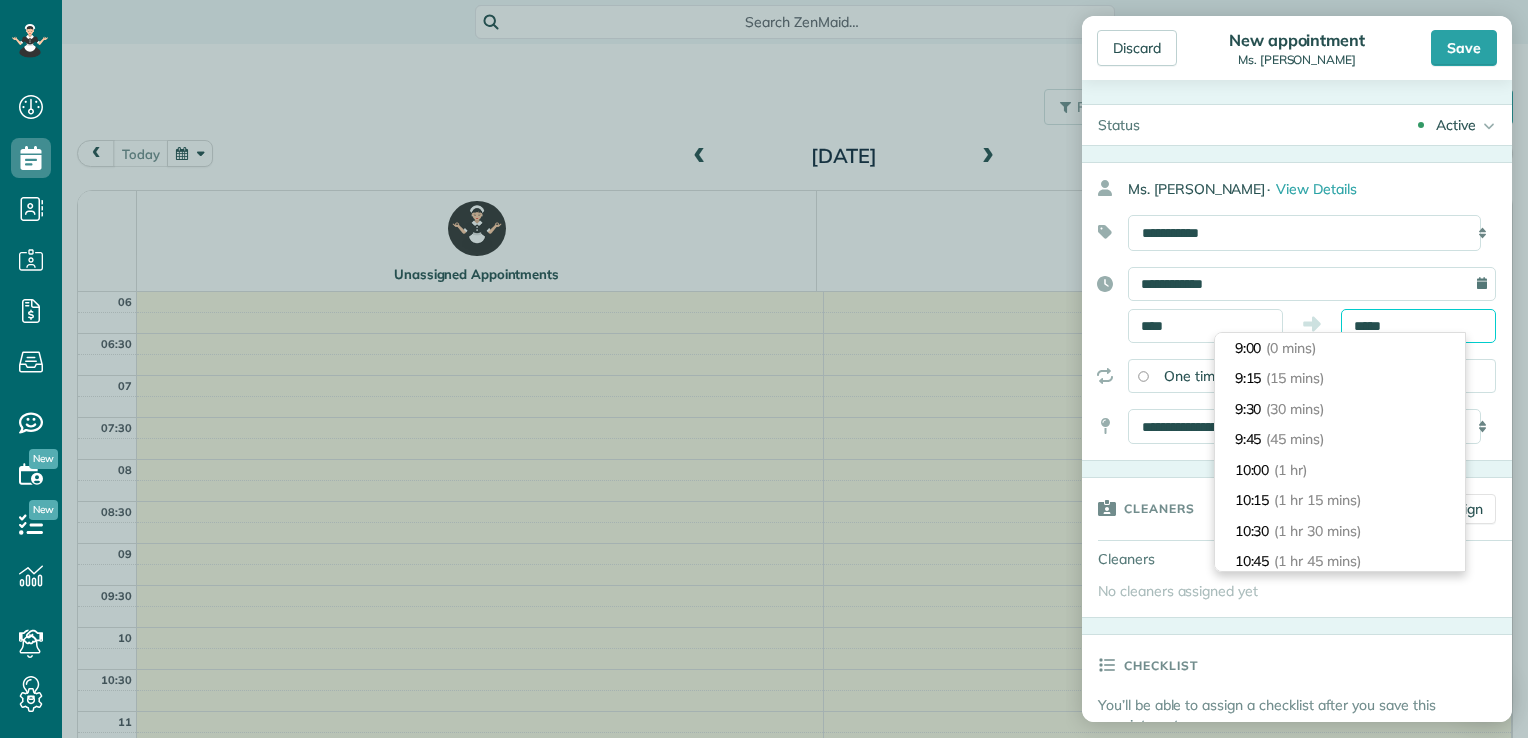 click on "*****" at bounding box center (1418, 326) 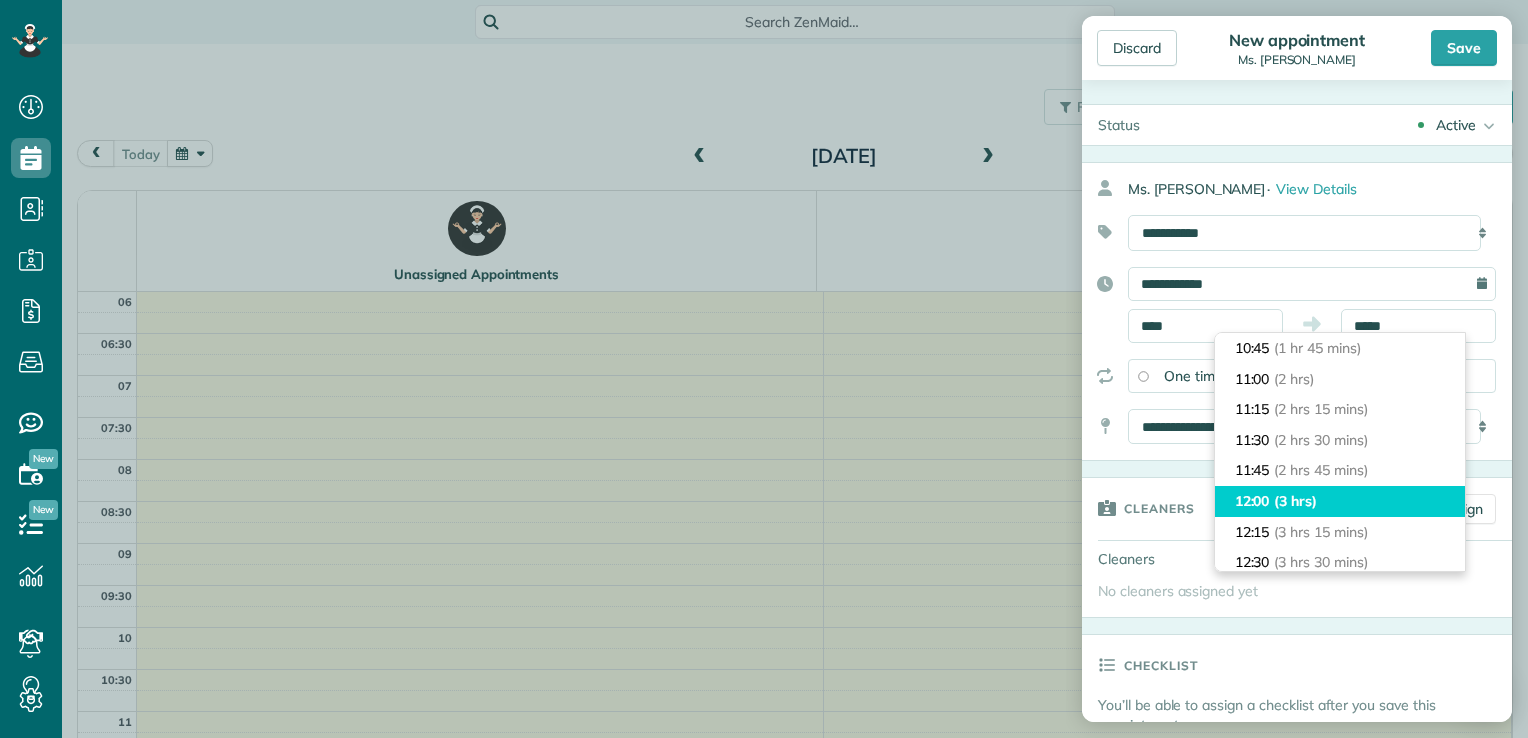 type on "*****" 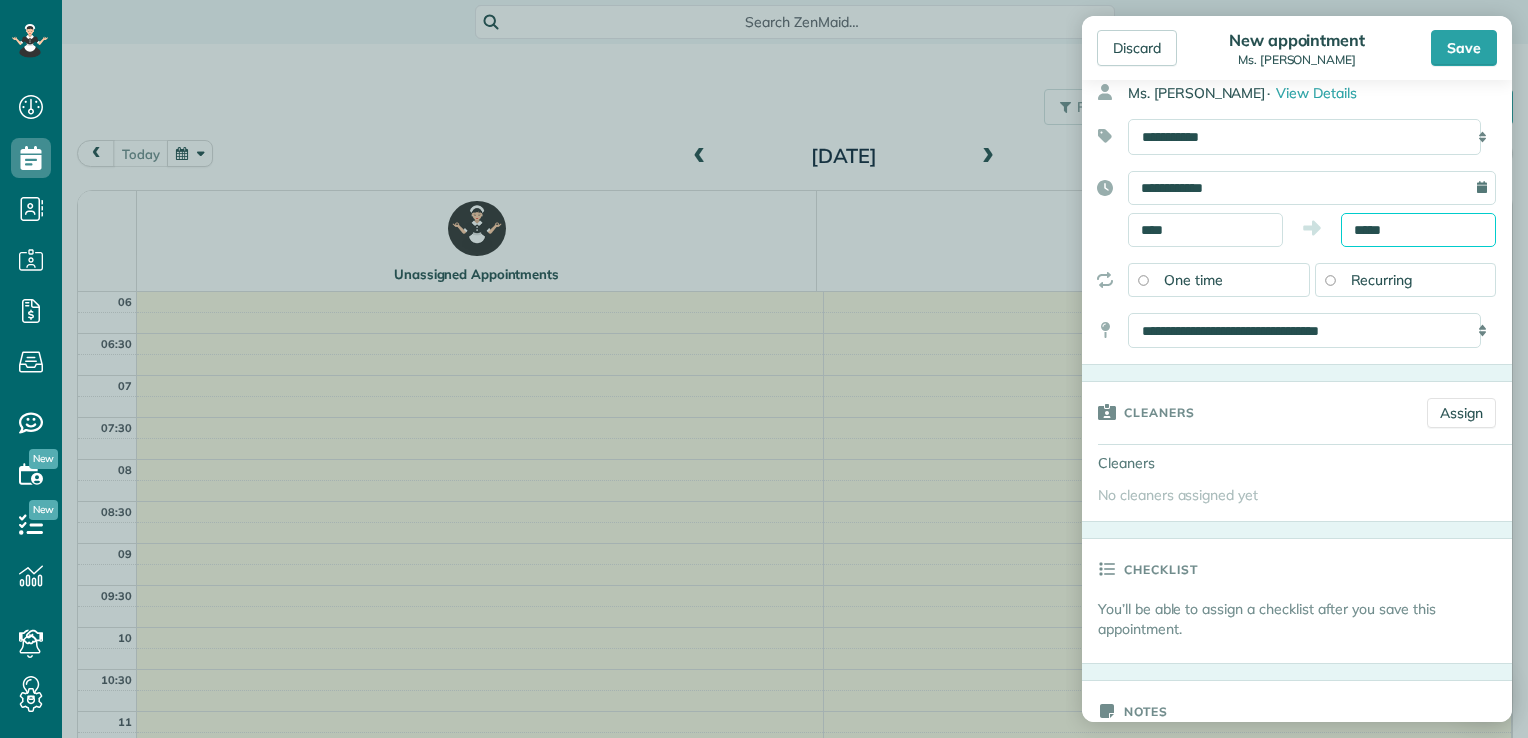 scroll, scrollTop: 104, scrollLeft: 0, axis: vertical 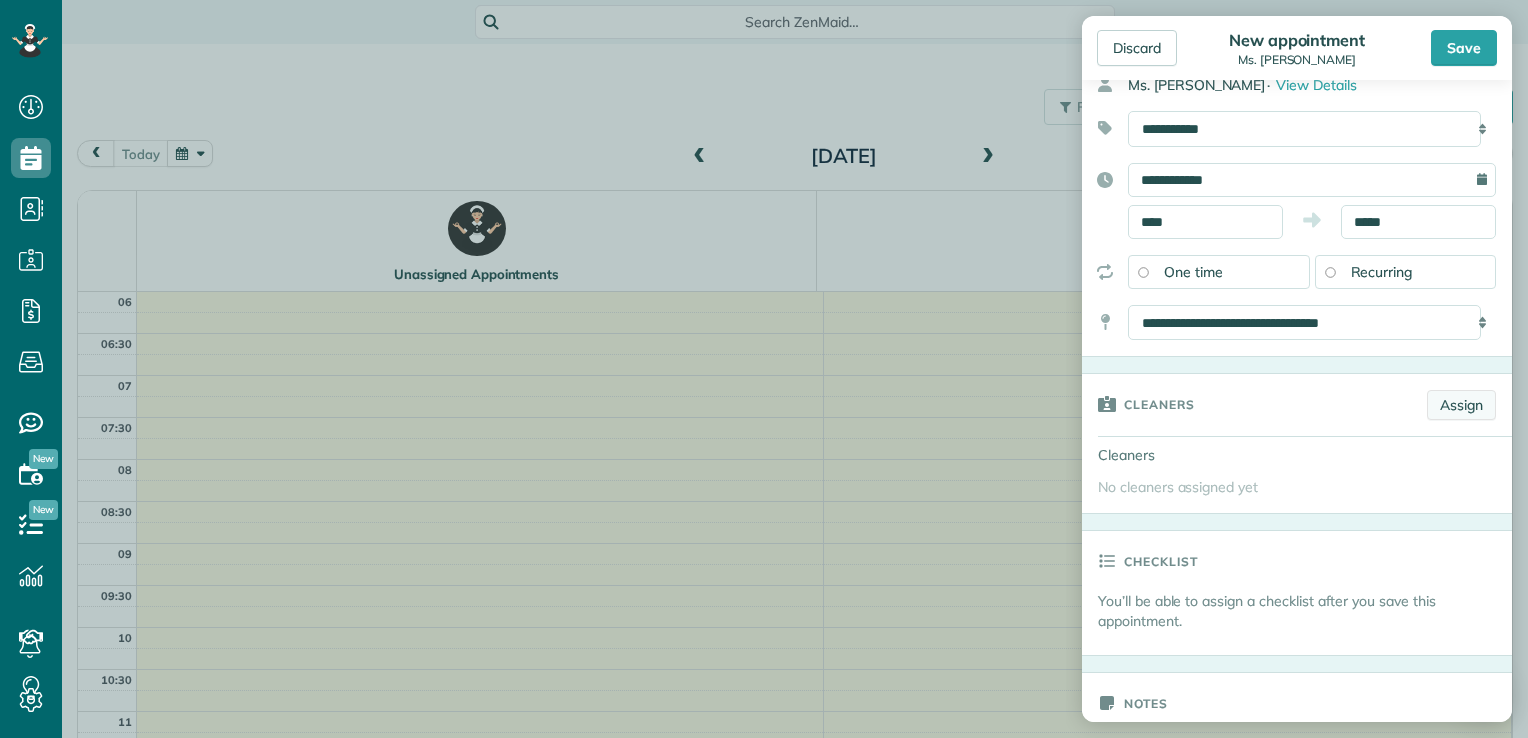 click on "Assign" at bounding box center [1461, 405] 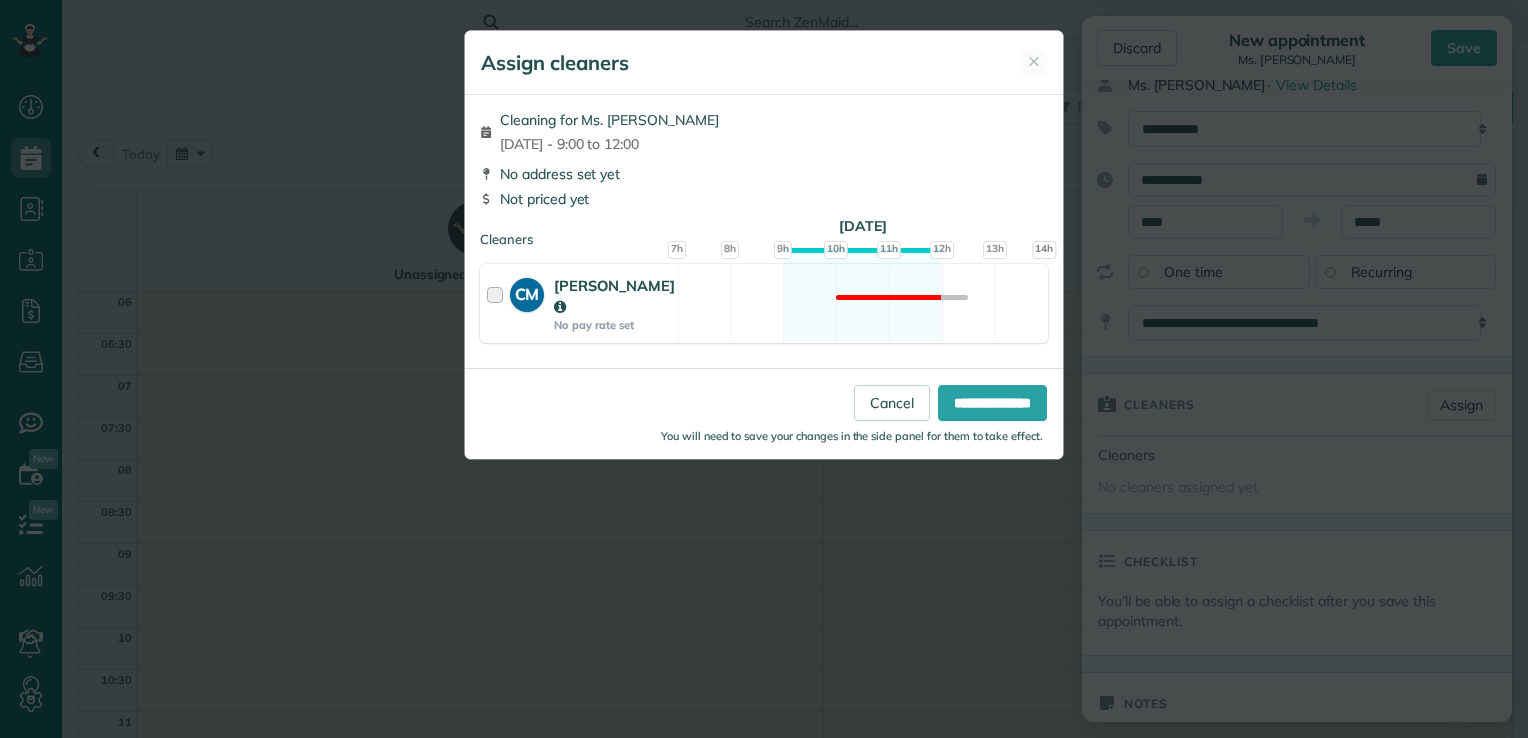 click at bounding box center [498, 303] 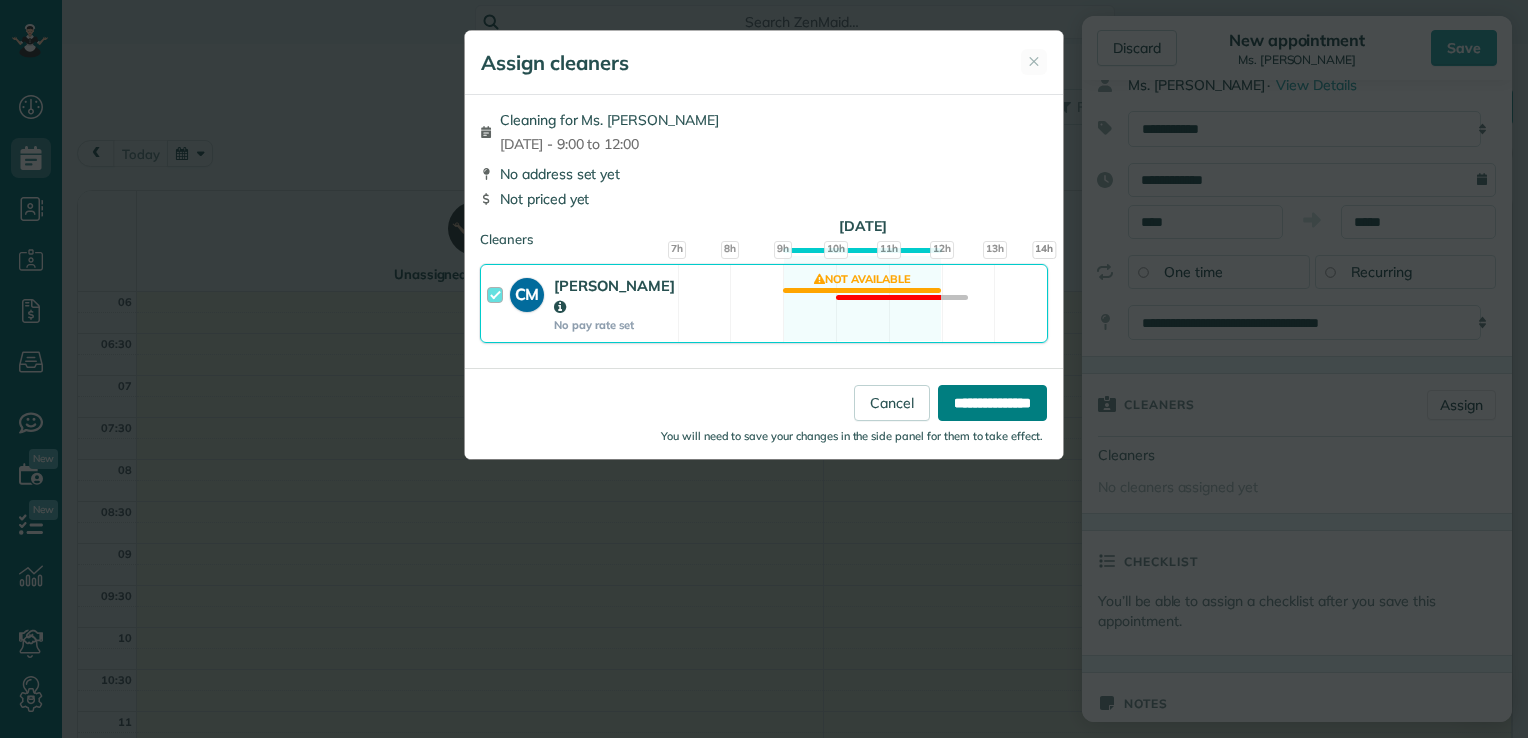 click on "**********" at bounding box center (992, 403) 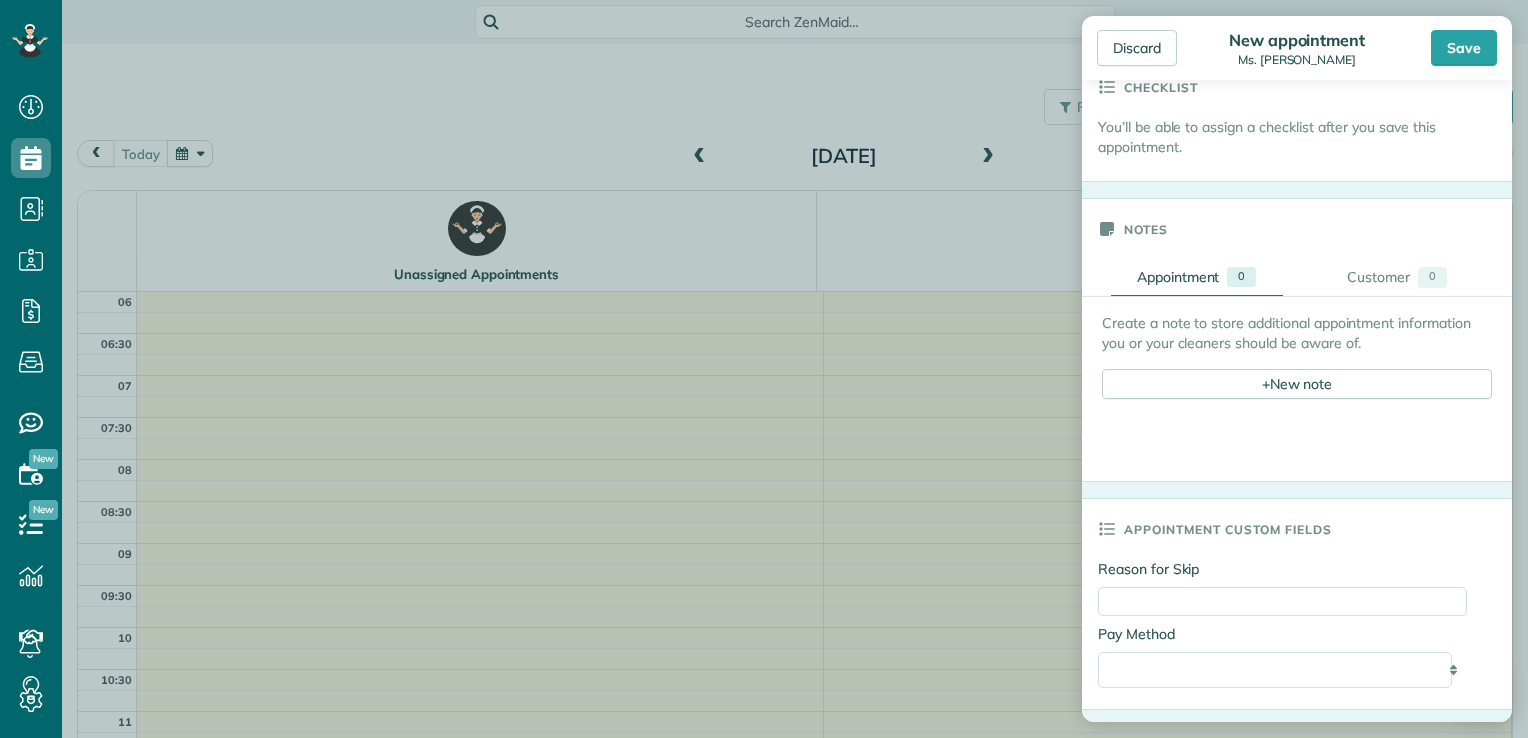 scroll, scrollTop: 608, scrollLeft: 0, axis: vertical 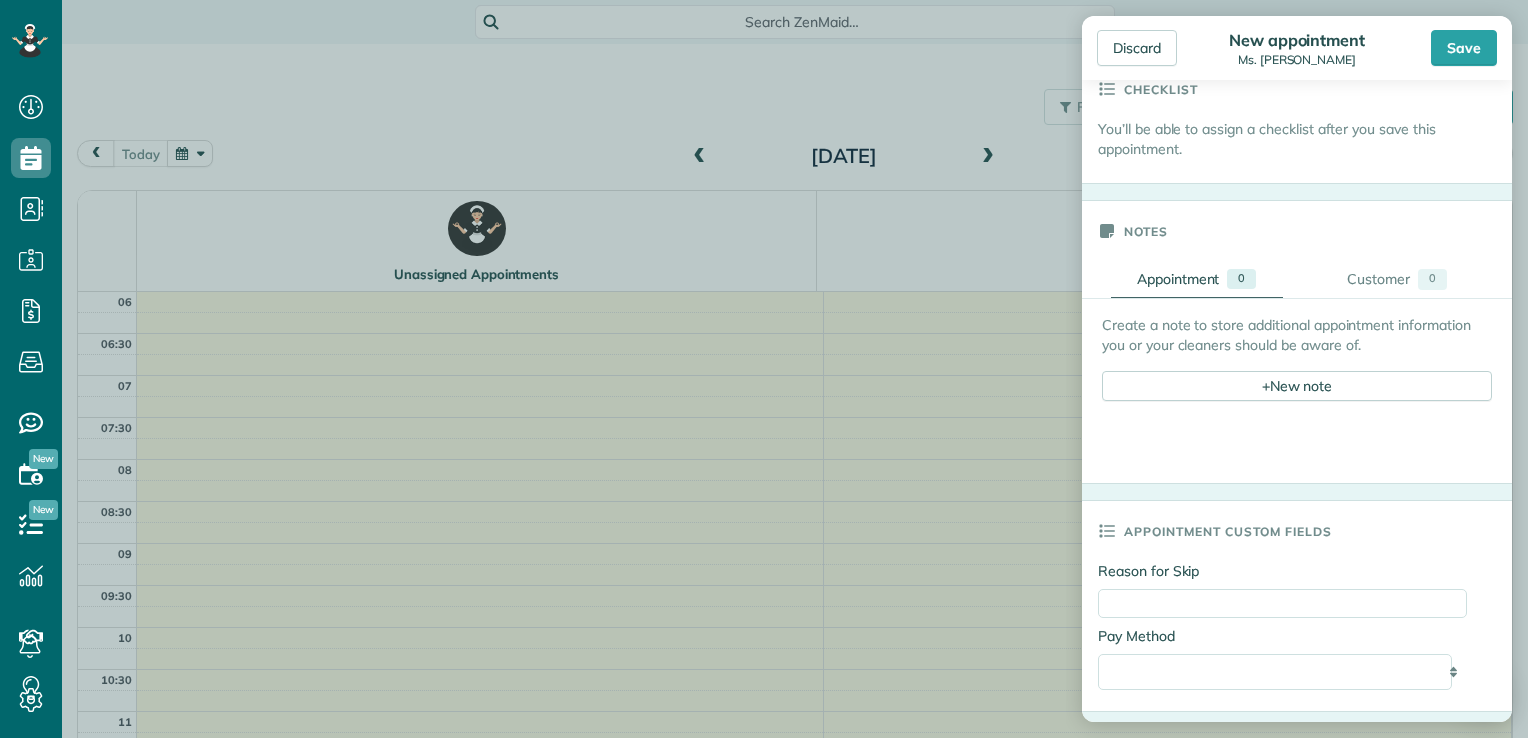 click on "Create a note to store additional appointment information you or your cleaners should be aware of.
+ New note" at bounding box center (1297, 358) 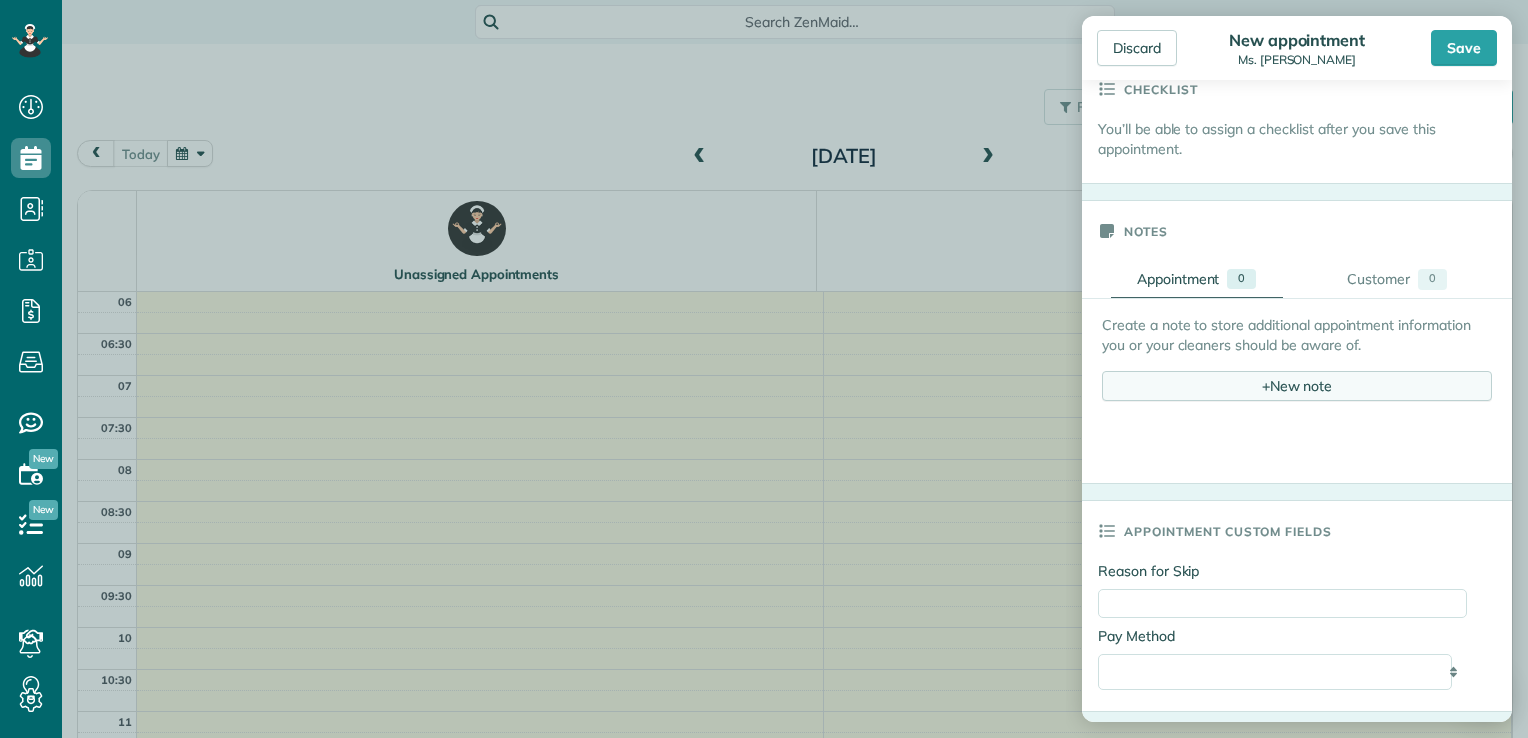 click on "+ New note" at bounding box center (1297, 386) 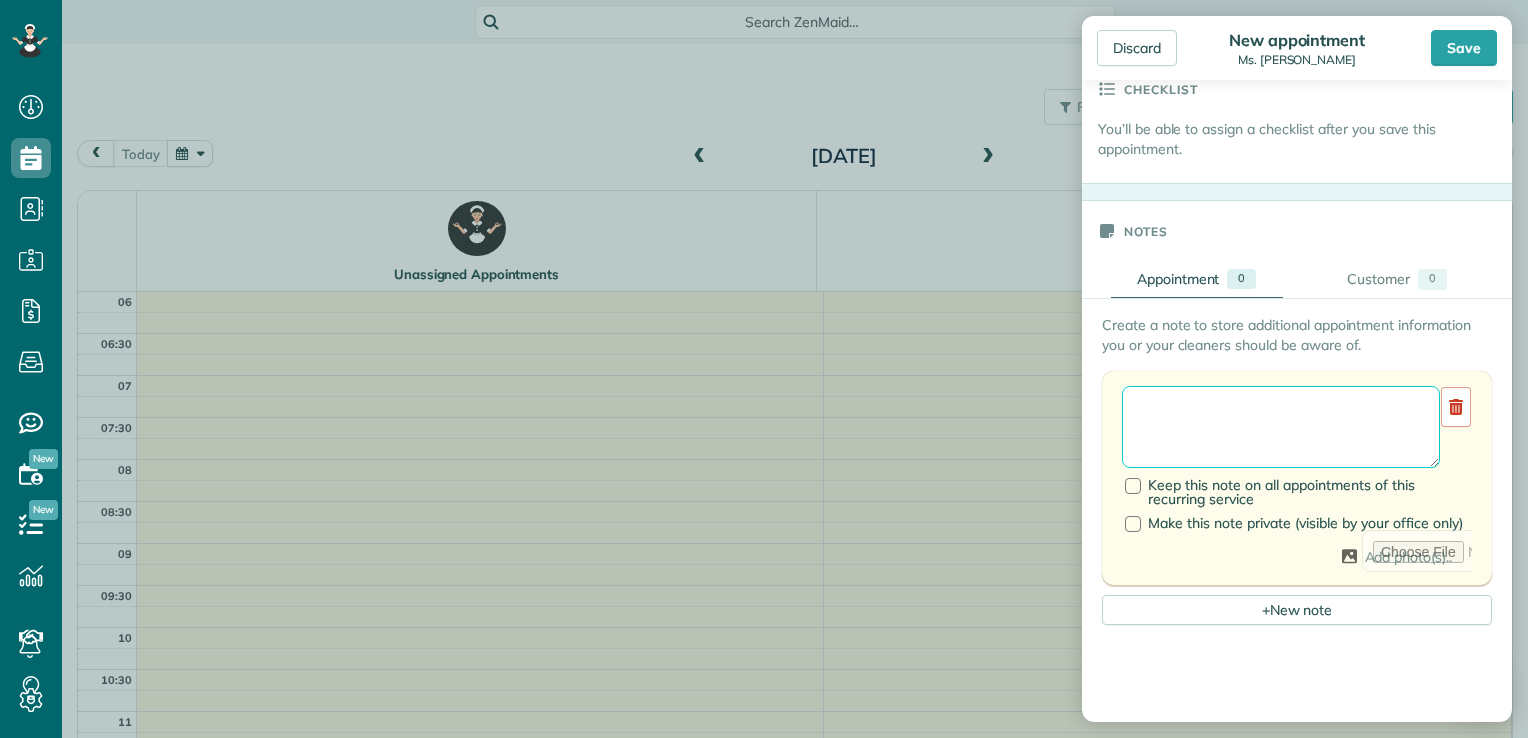 click at bounding box center (1281, 427) 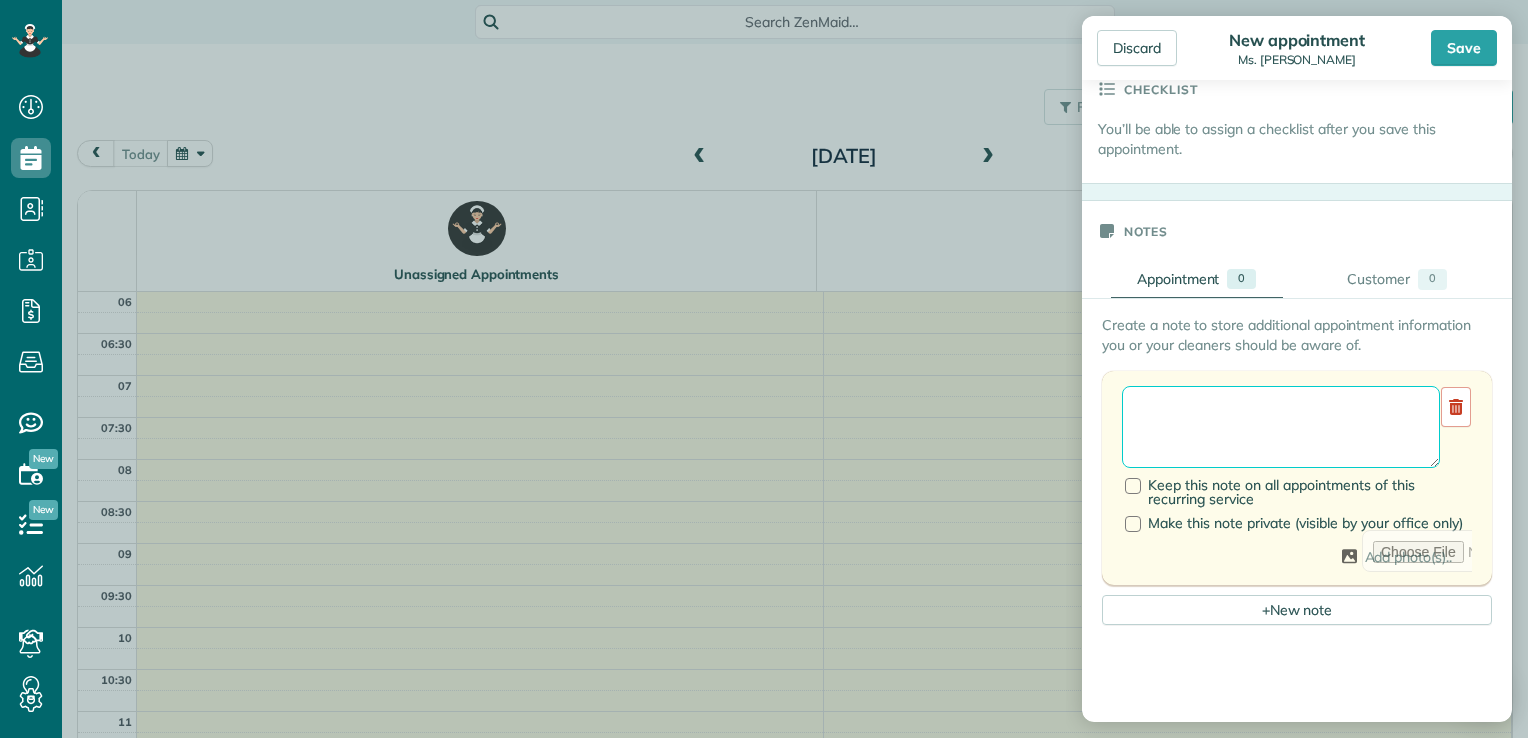 type on "*" 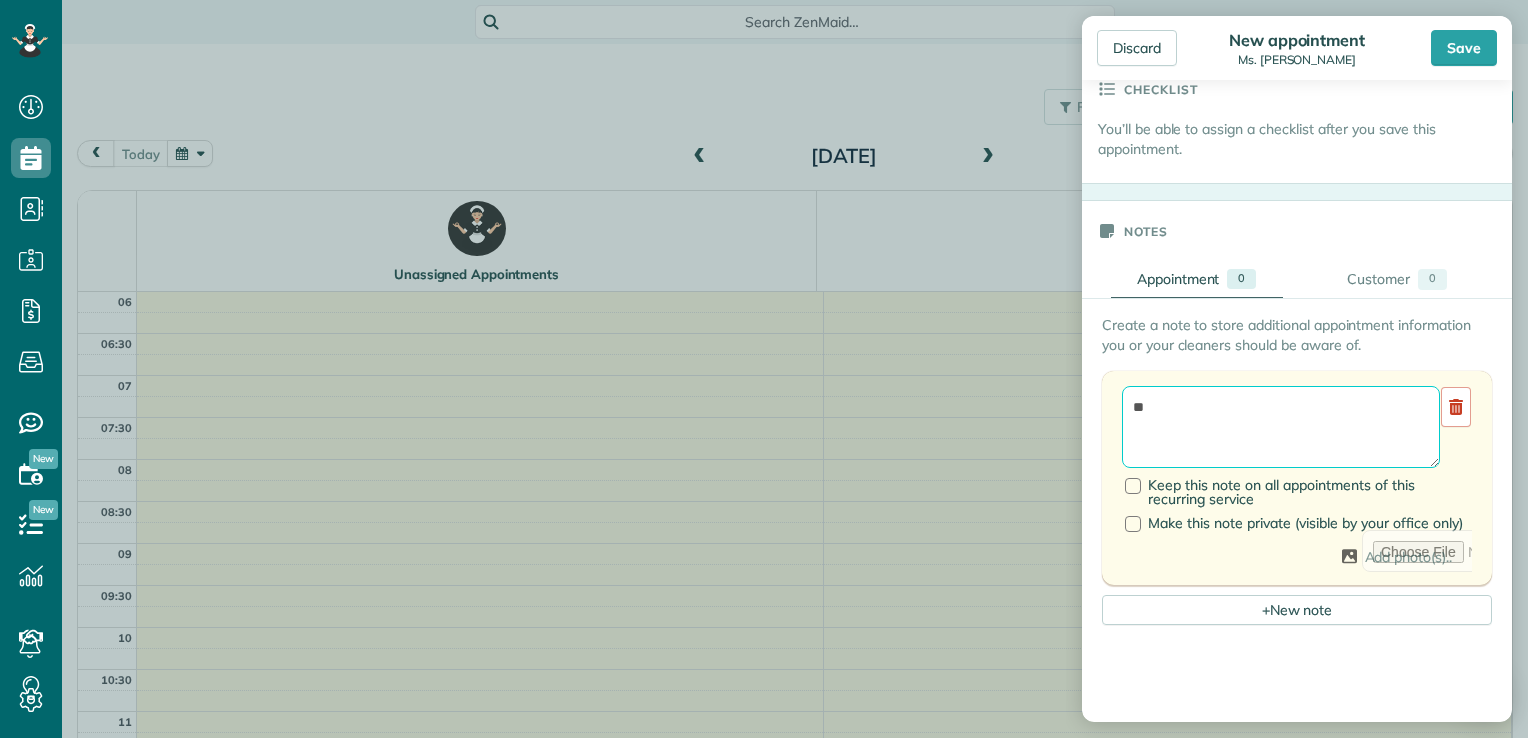 type on "*" 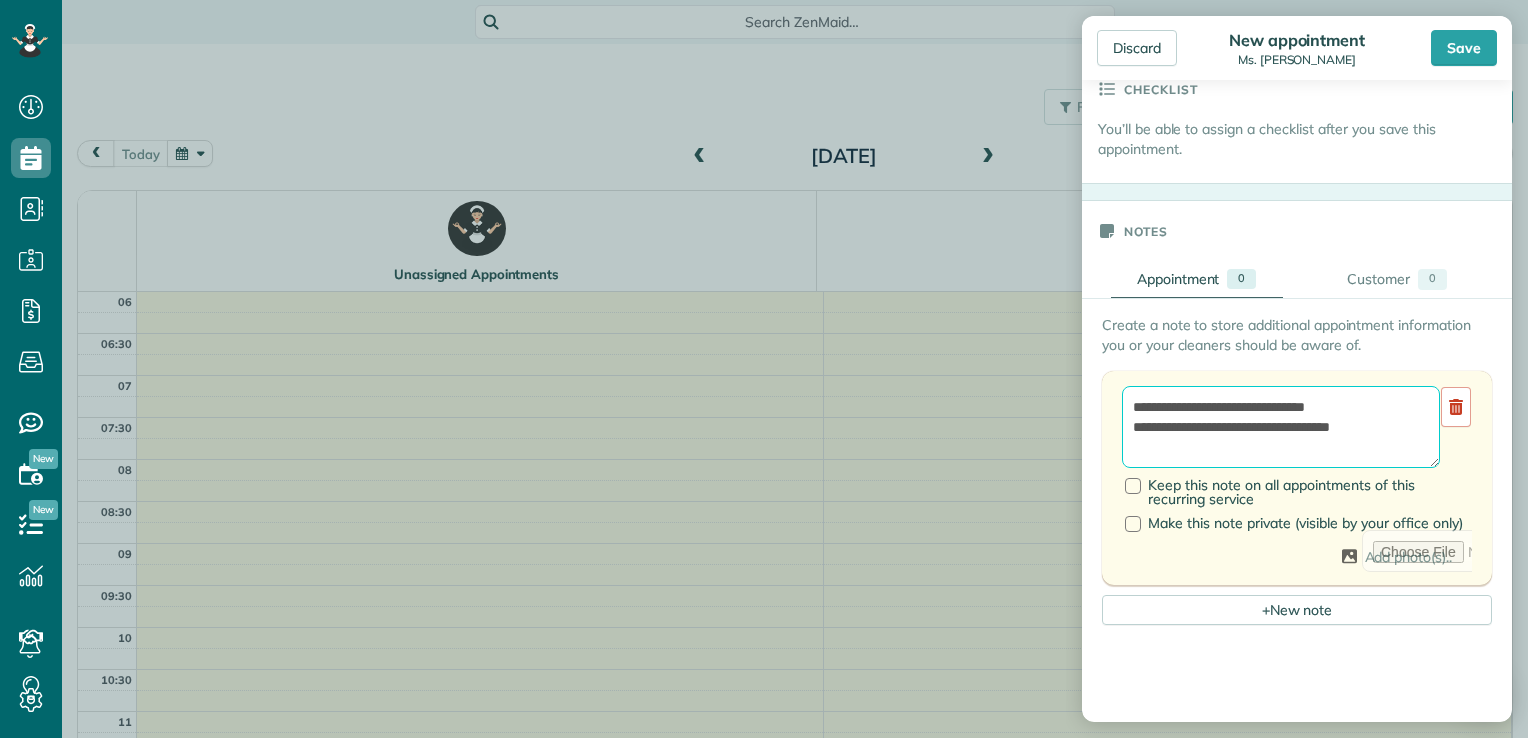 click on "**********" at bounding box center [1281, 427] 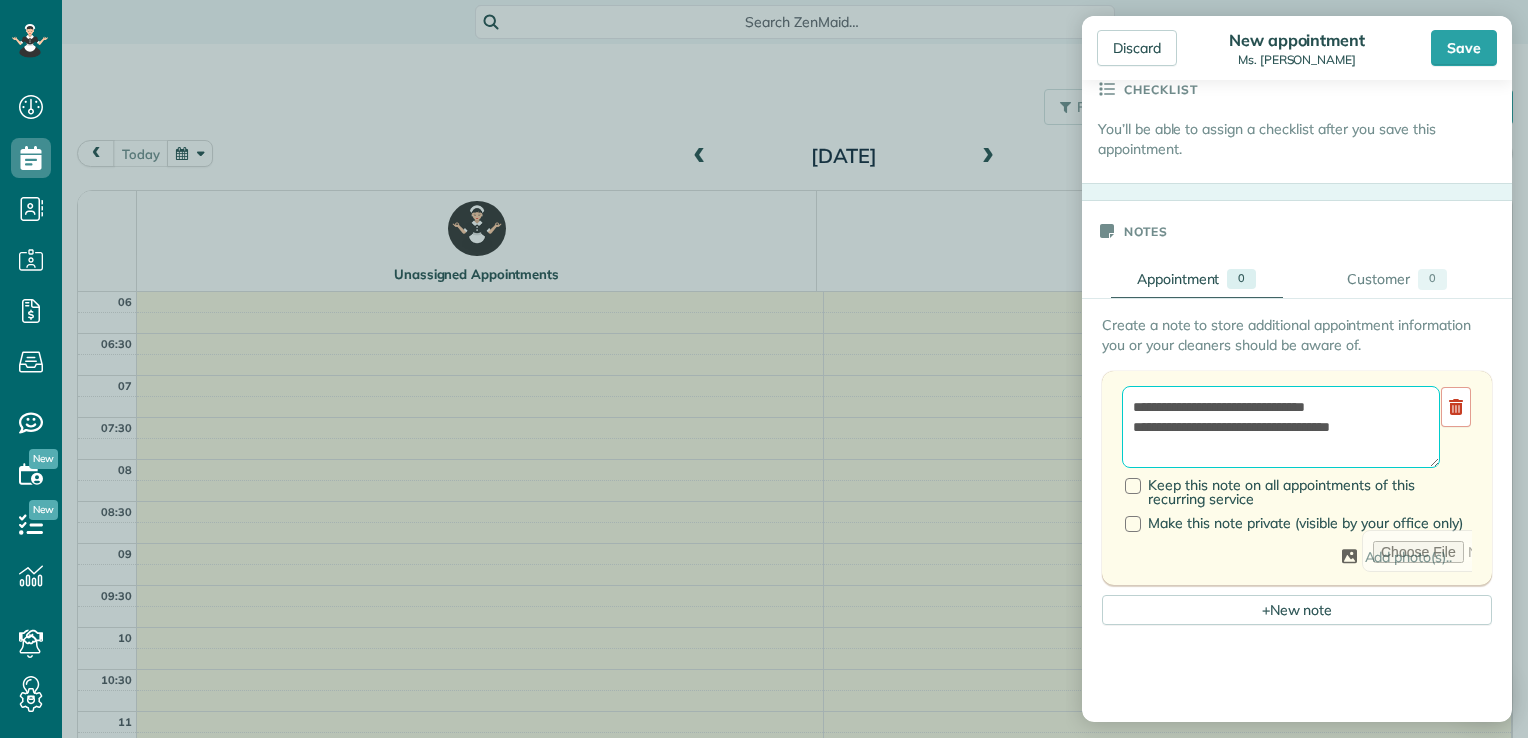 click on "**********" at bounding box center [1281, 427] 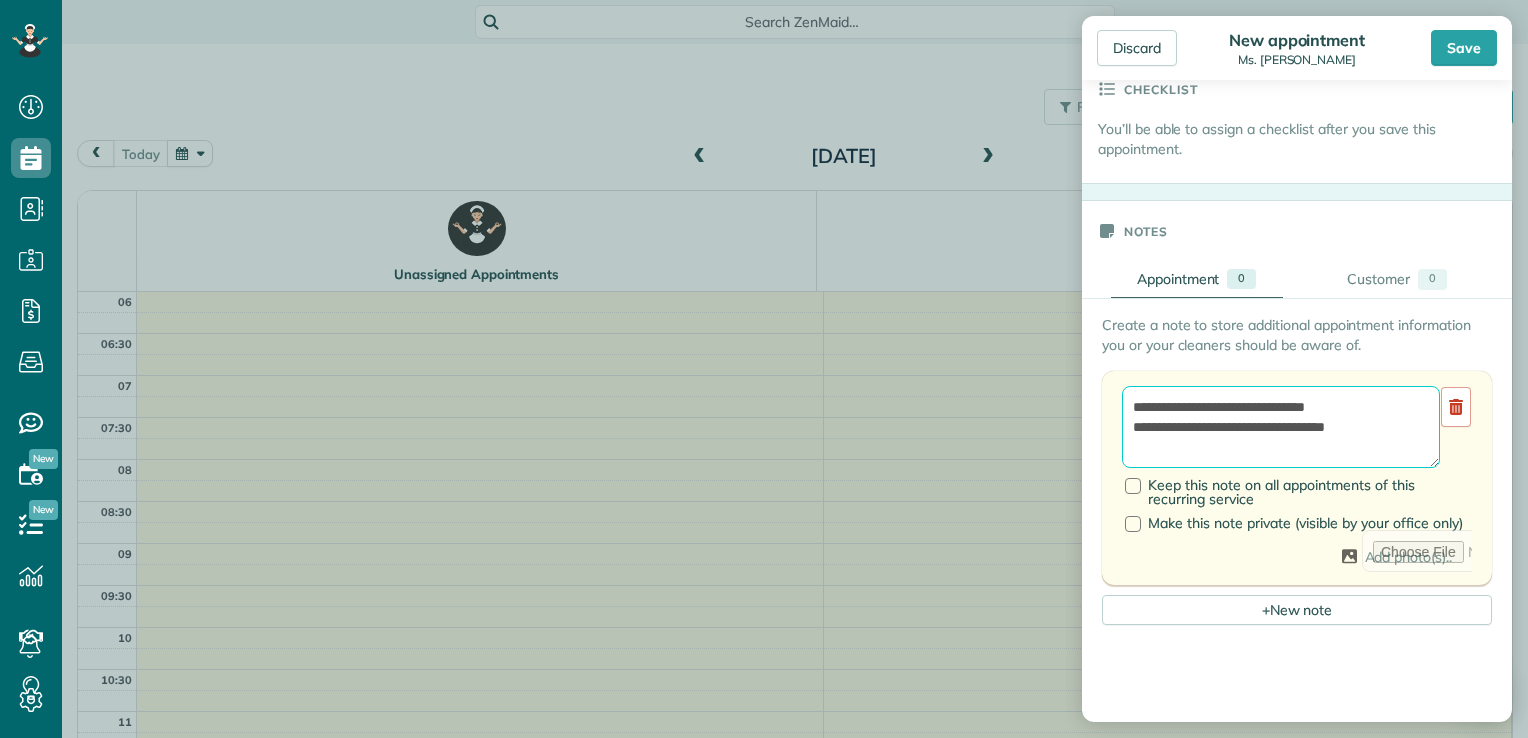 click on "**********" at bounding box center [1281, 427] 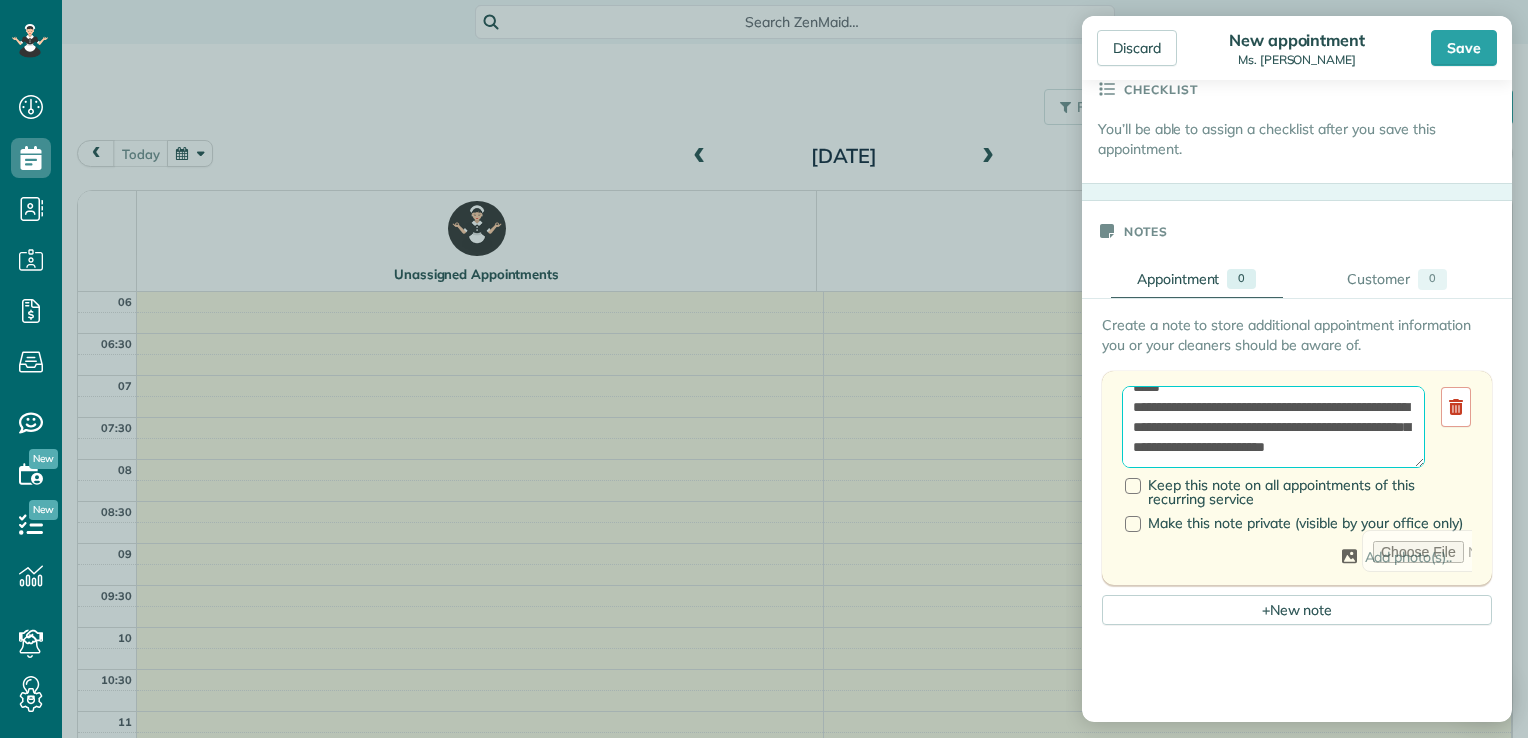 scroll, scrollTop: 0, scrollLeft: 0, axis: both 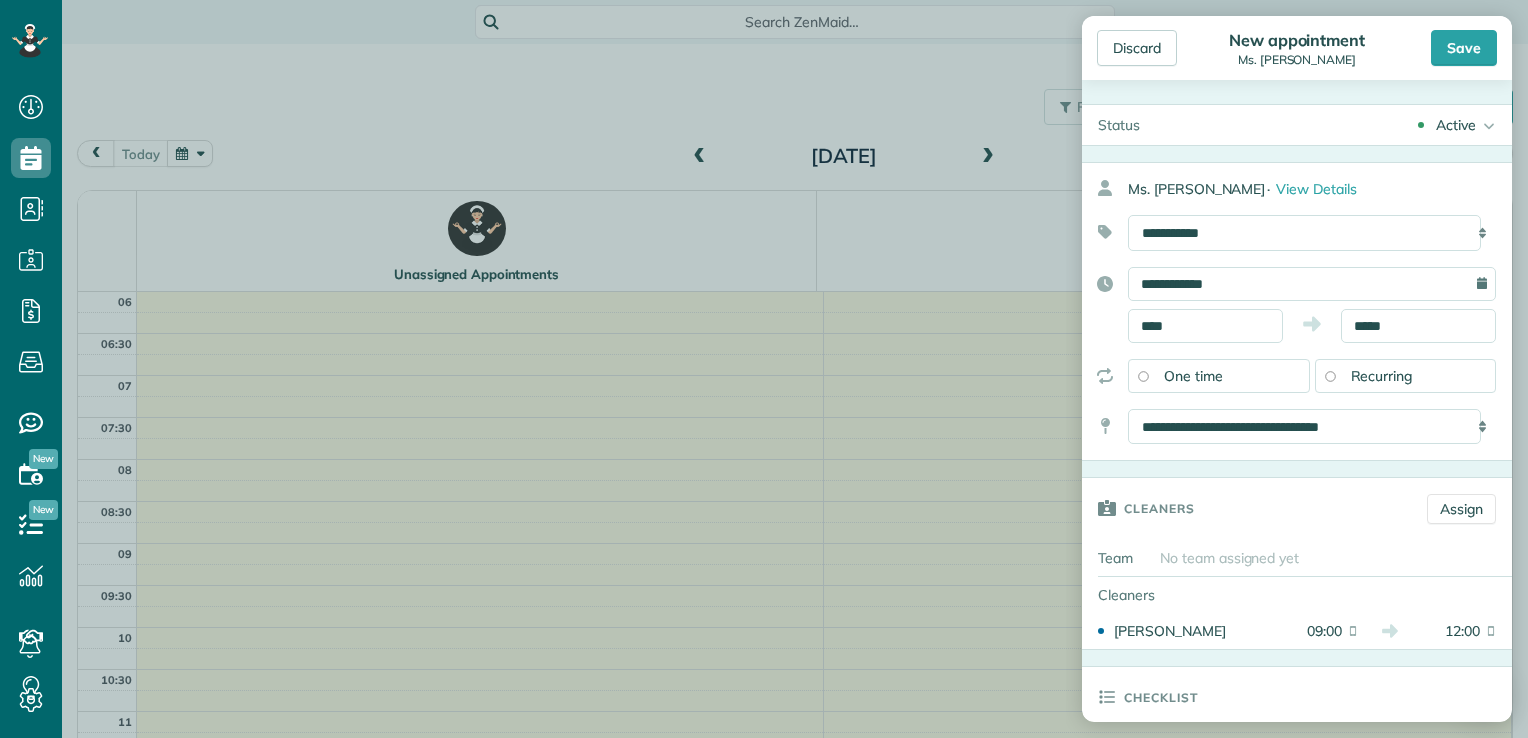 type on "**********" 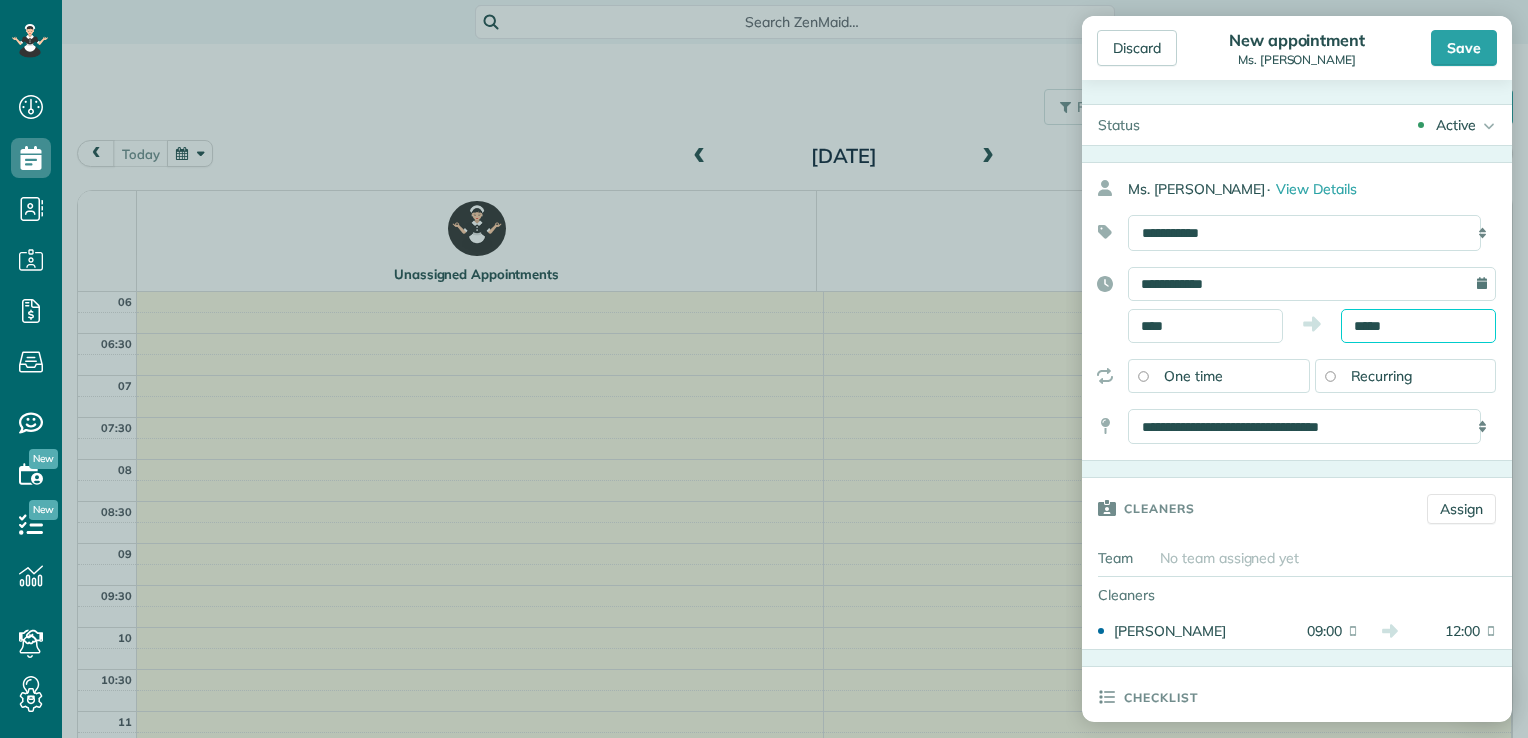 scroll, scrollTop: 336, scrollLeft: 0, axis: vertical 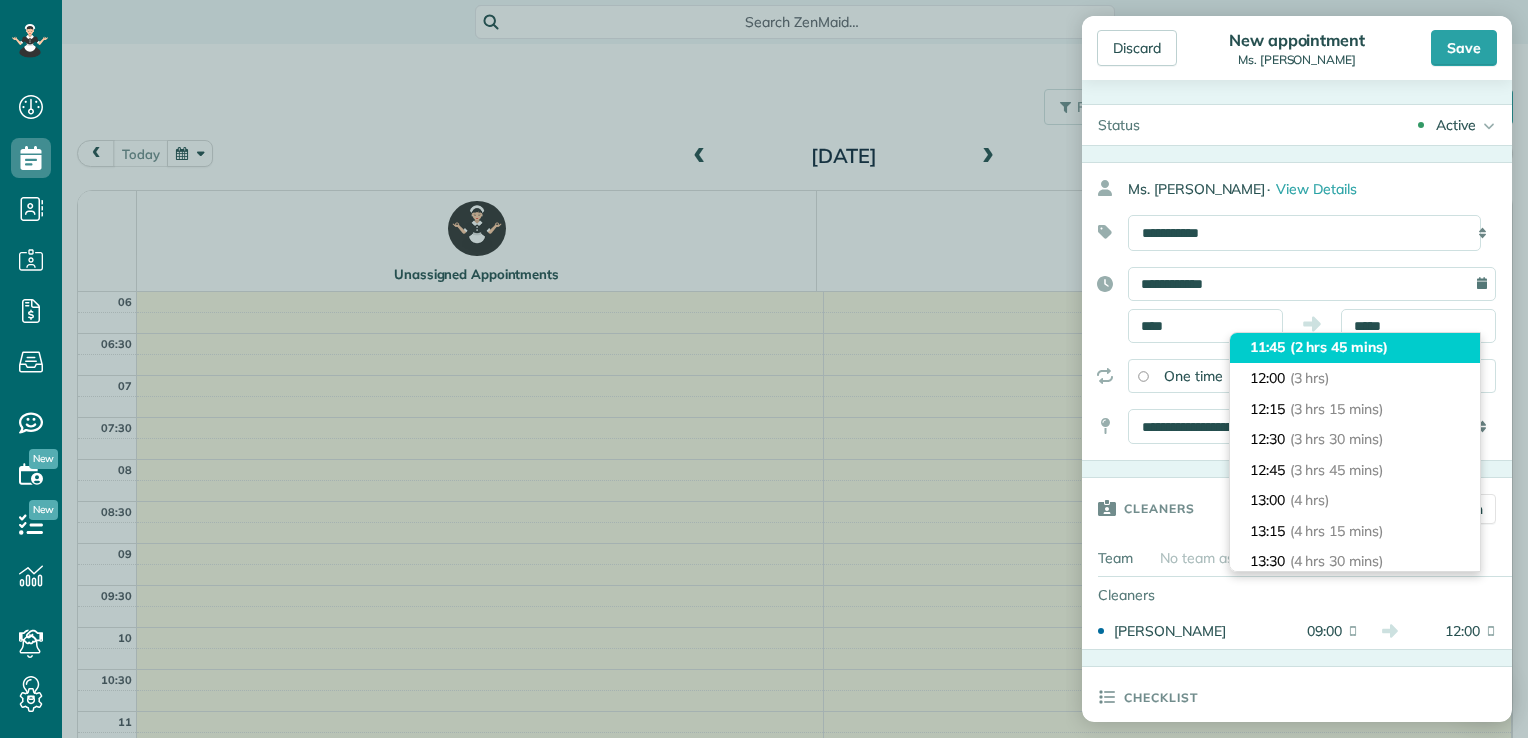 type on "*****" 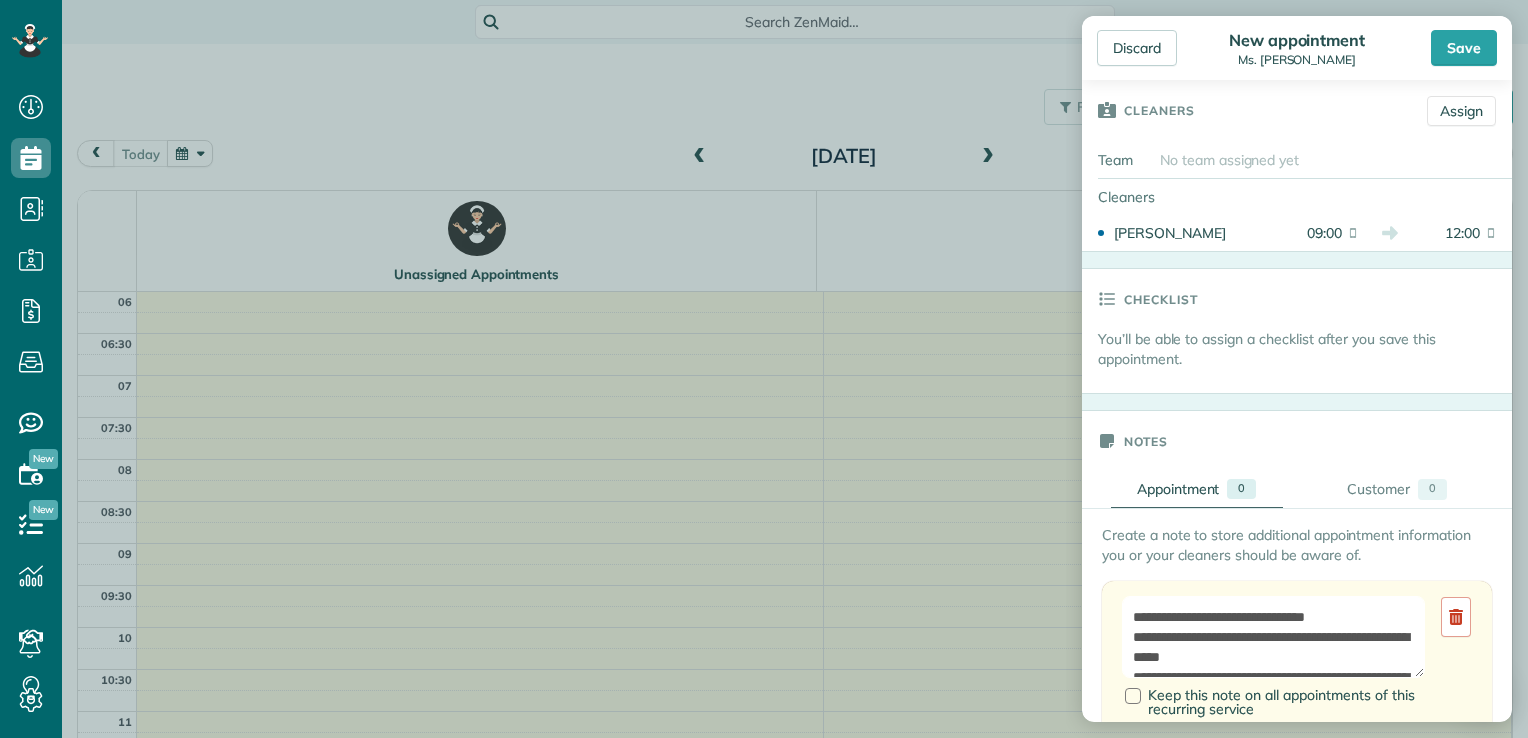 scroll, scrollTop: 468, scrollLeft: 0, axis: vertical 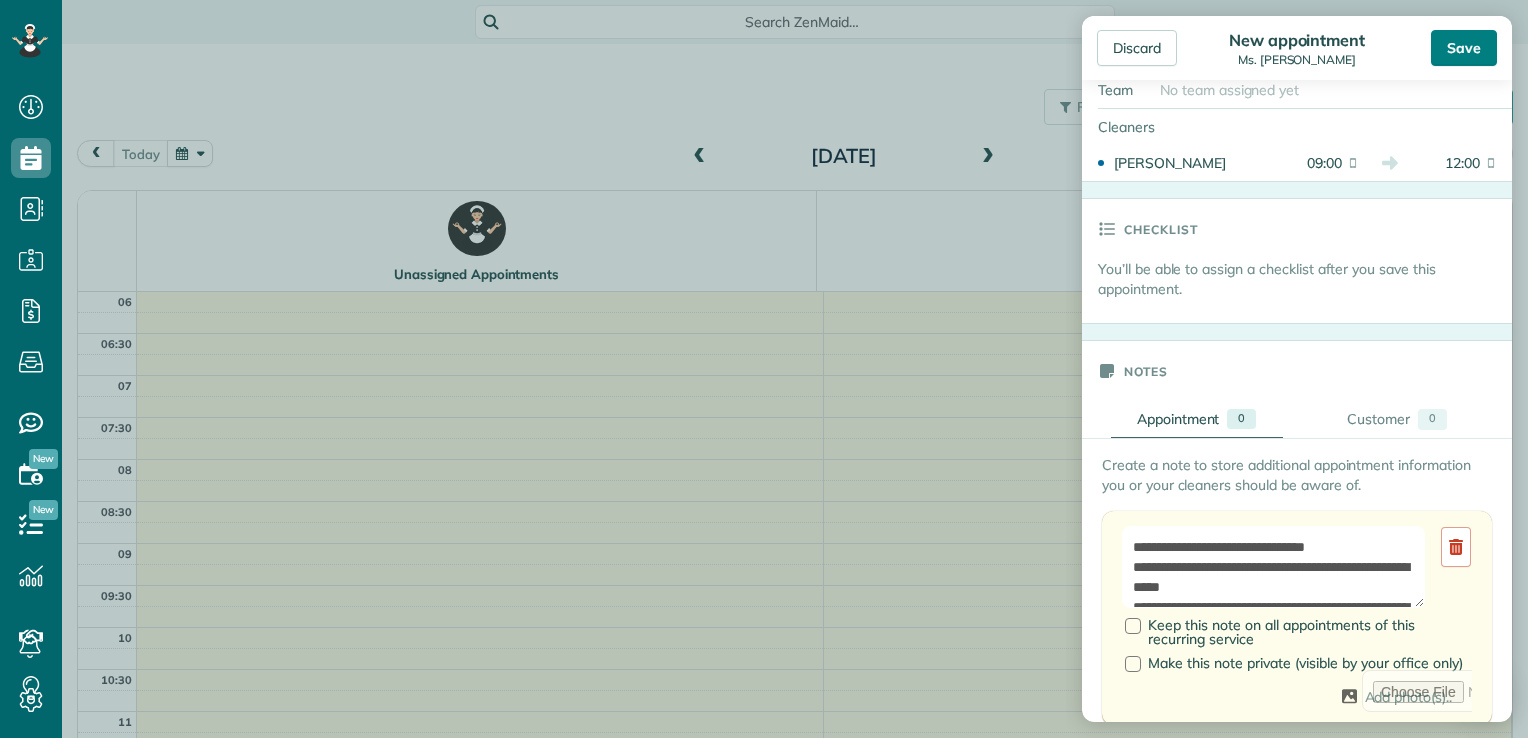 click on "Save" at bounding box center (1464, 48) 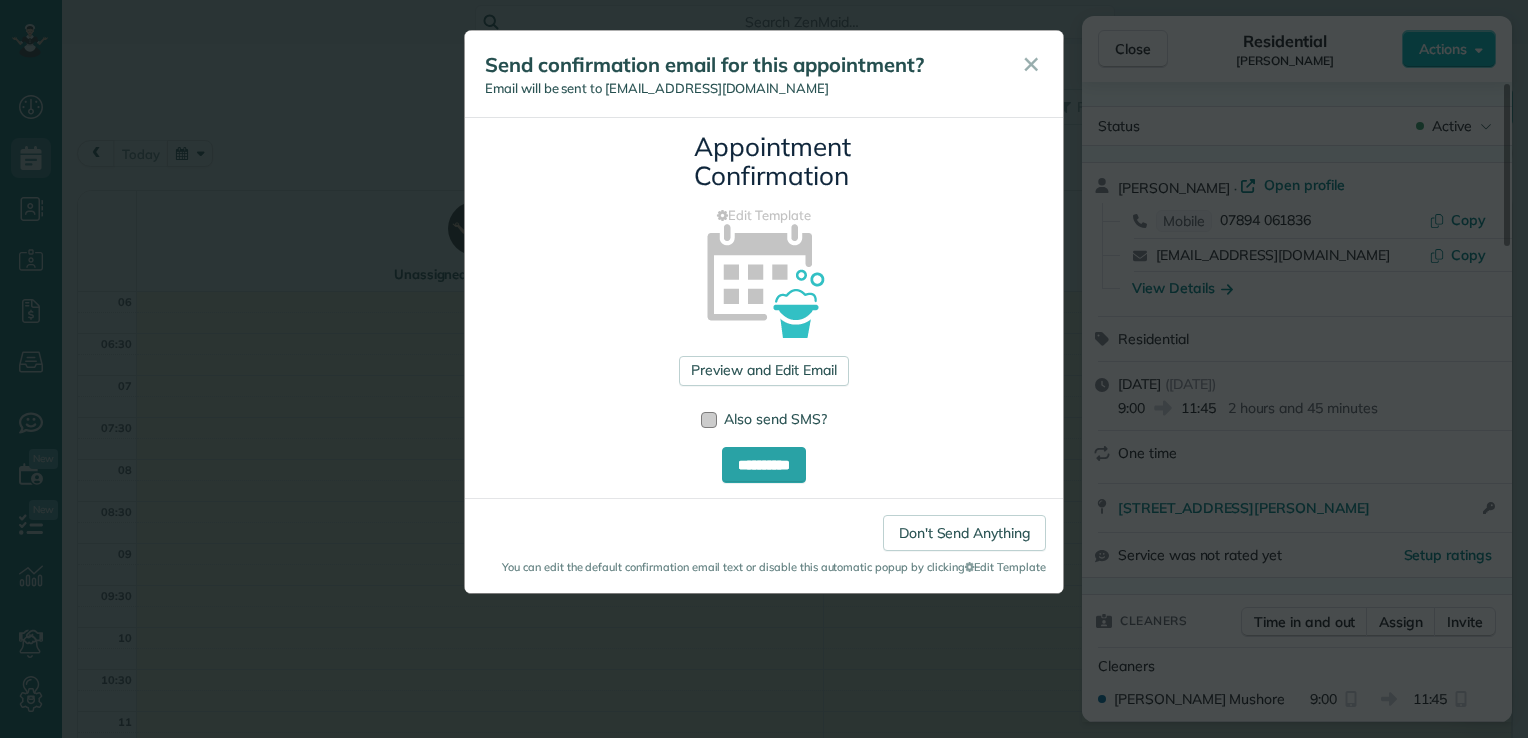 click at bounding box center [709, 420] 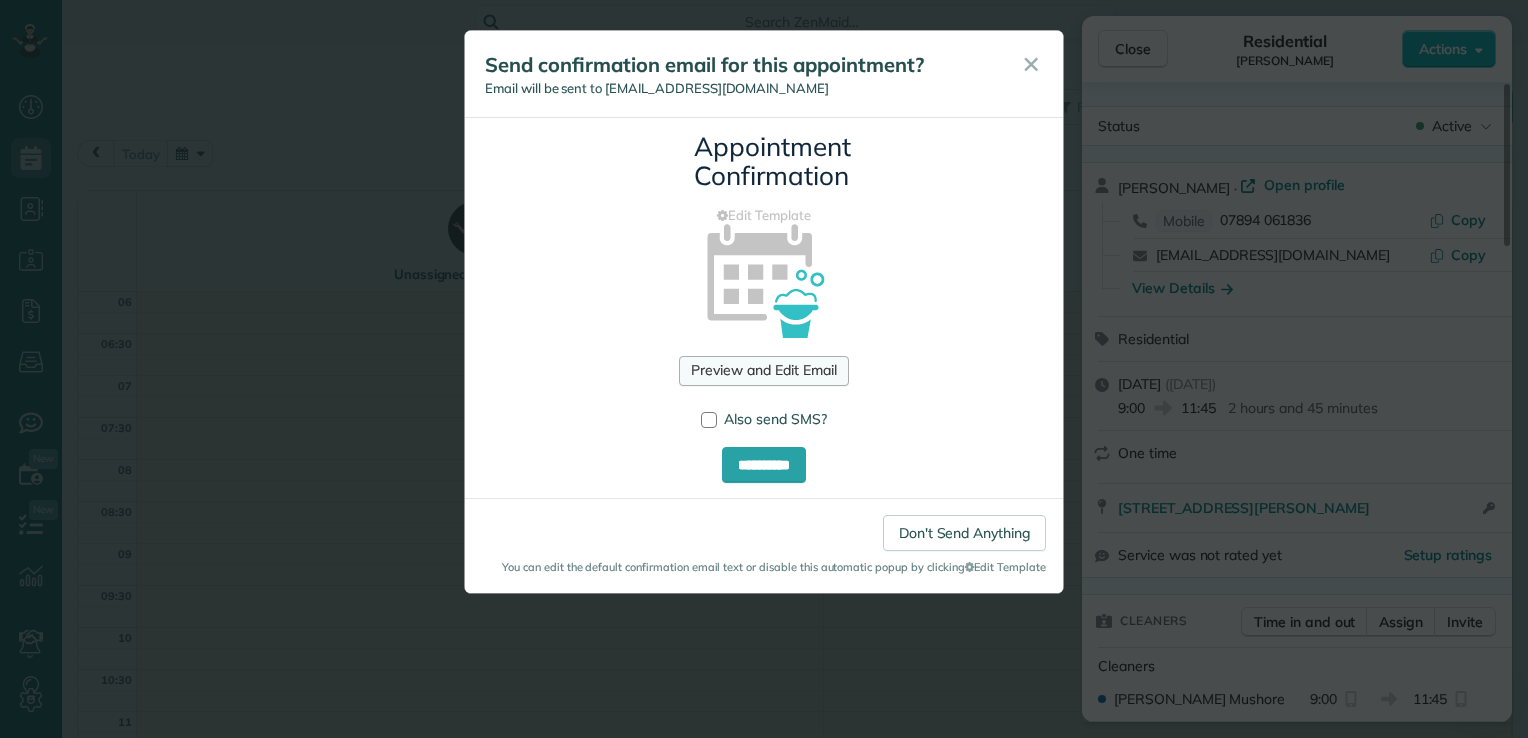 click on "Preview and Edit Email" at bounding box center [763, 371] 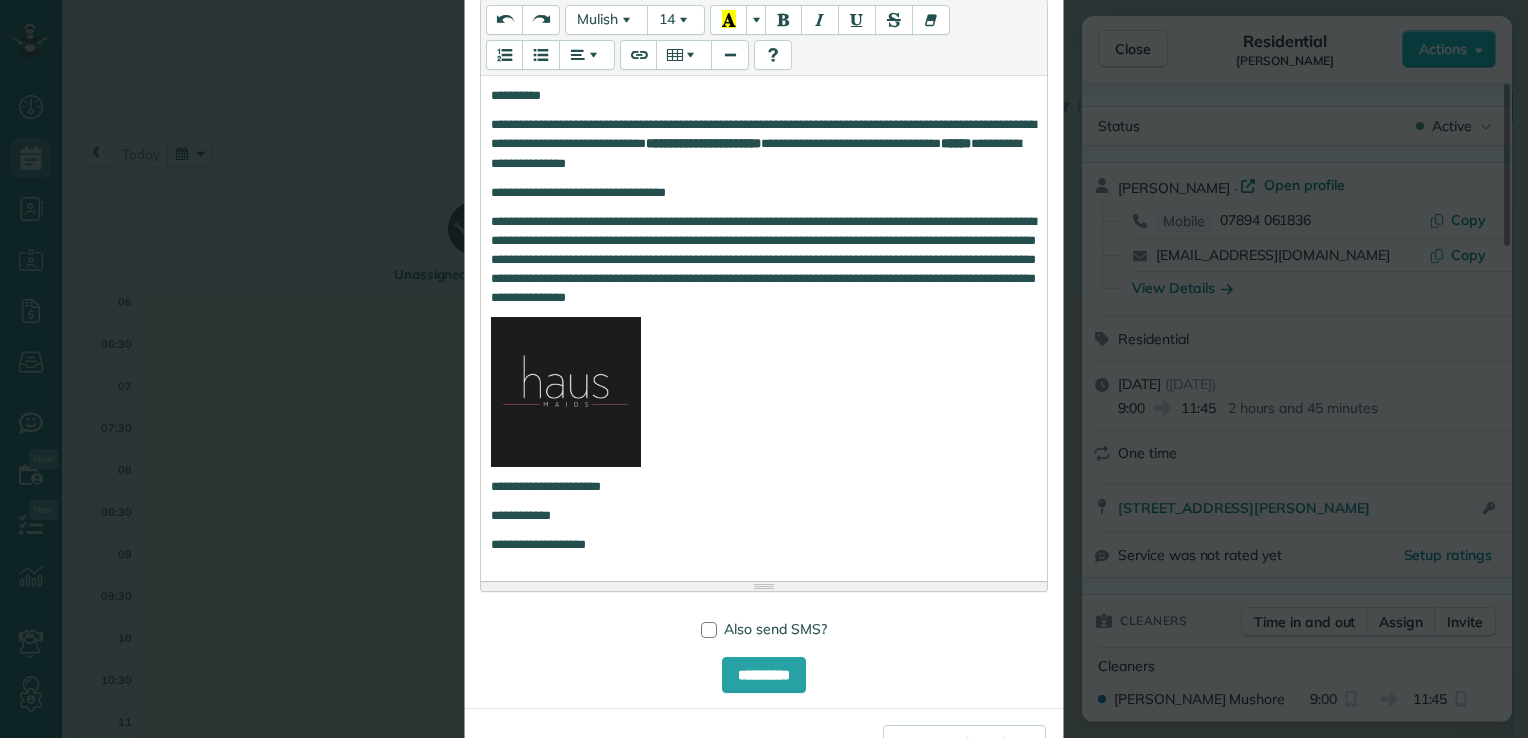 scroll, scrollTop: 584, scrollLeft: 0, axis: vertical 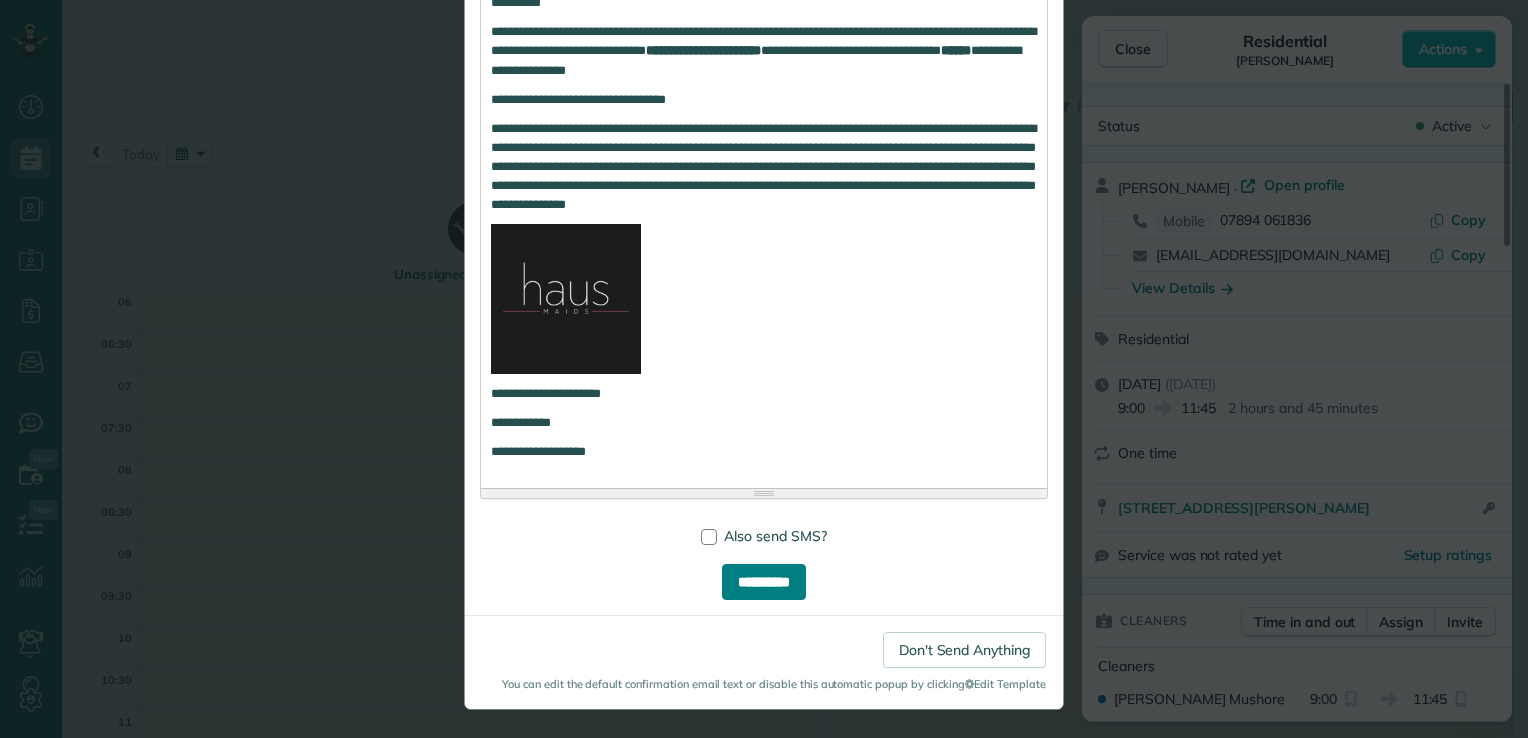 click on "**********" at bounding box center [764, 582] 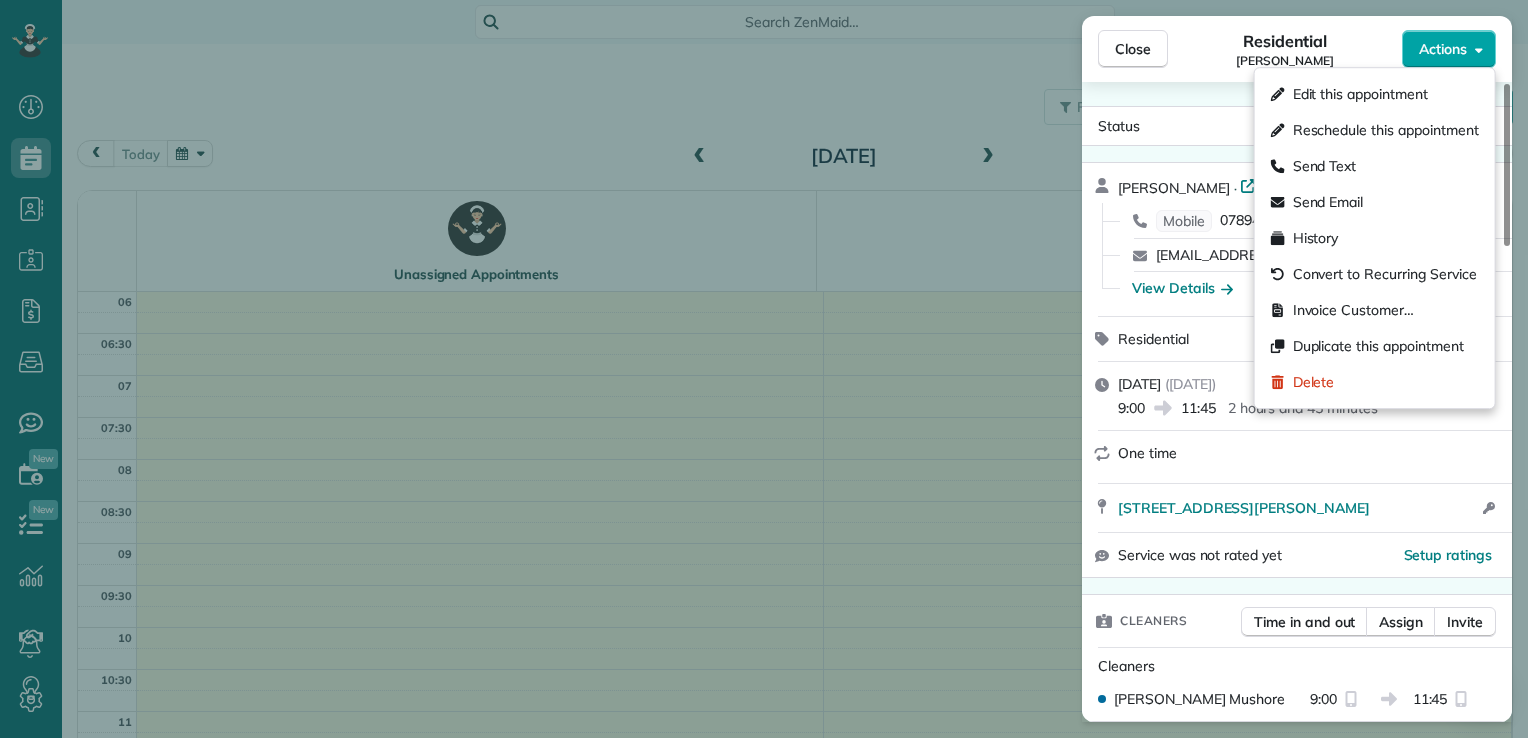 click on "Actions" at bounding box center [1443, 49] 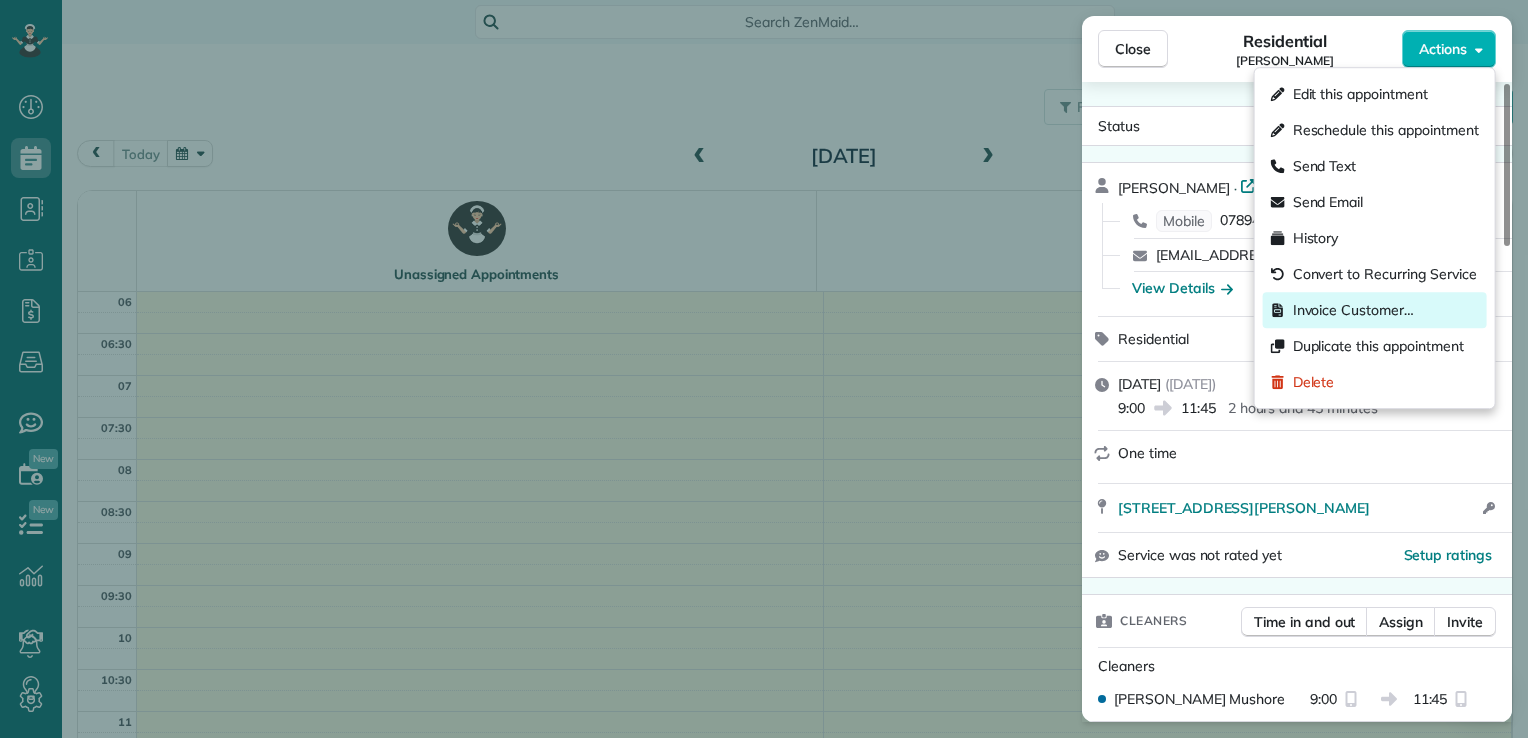 click on "Invoice Customer…" at bounding box center [1353, 310] 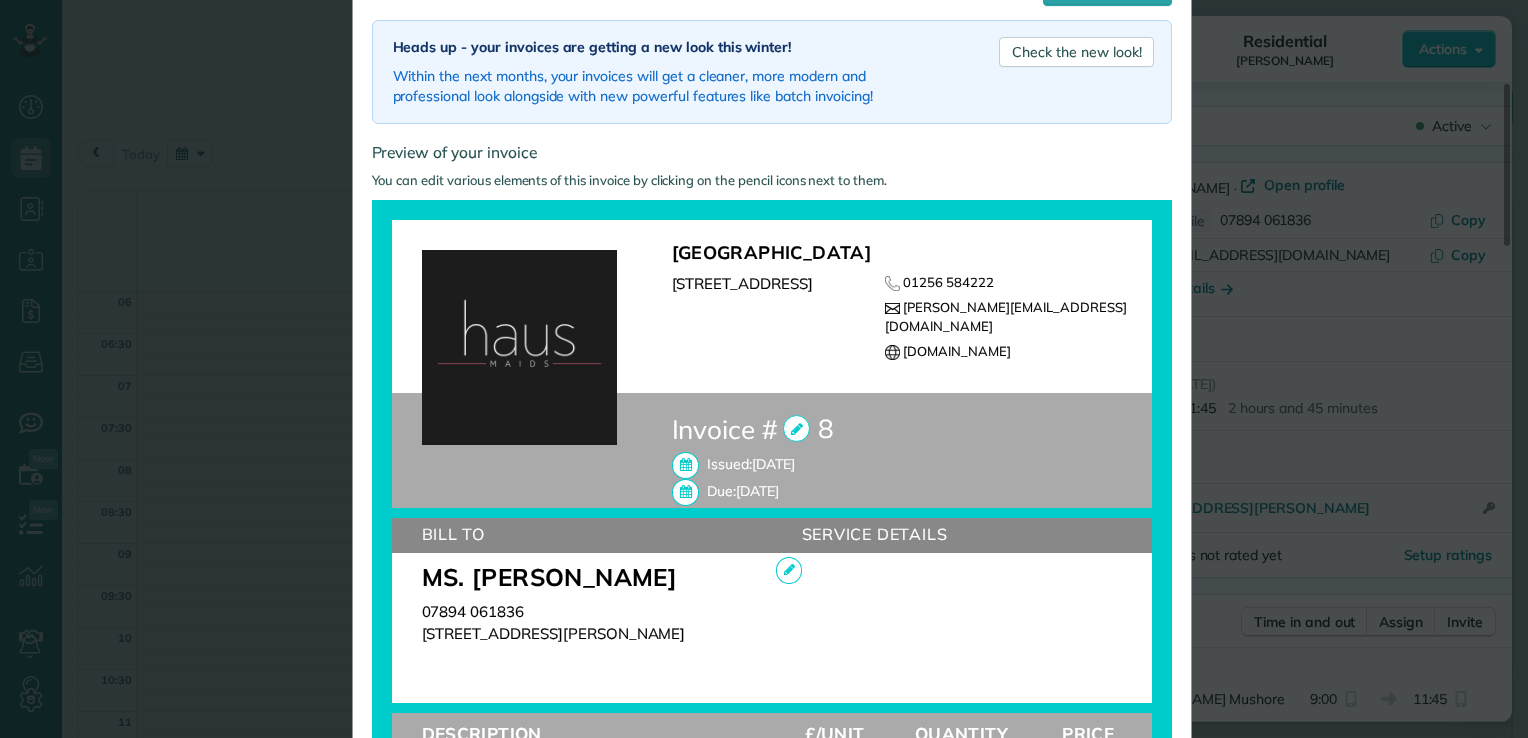 scroll, scrollTop: 0, scrollLeft: 0, axis: both 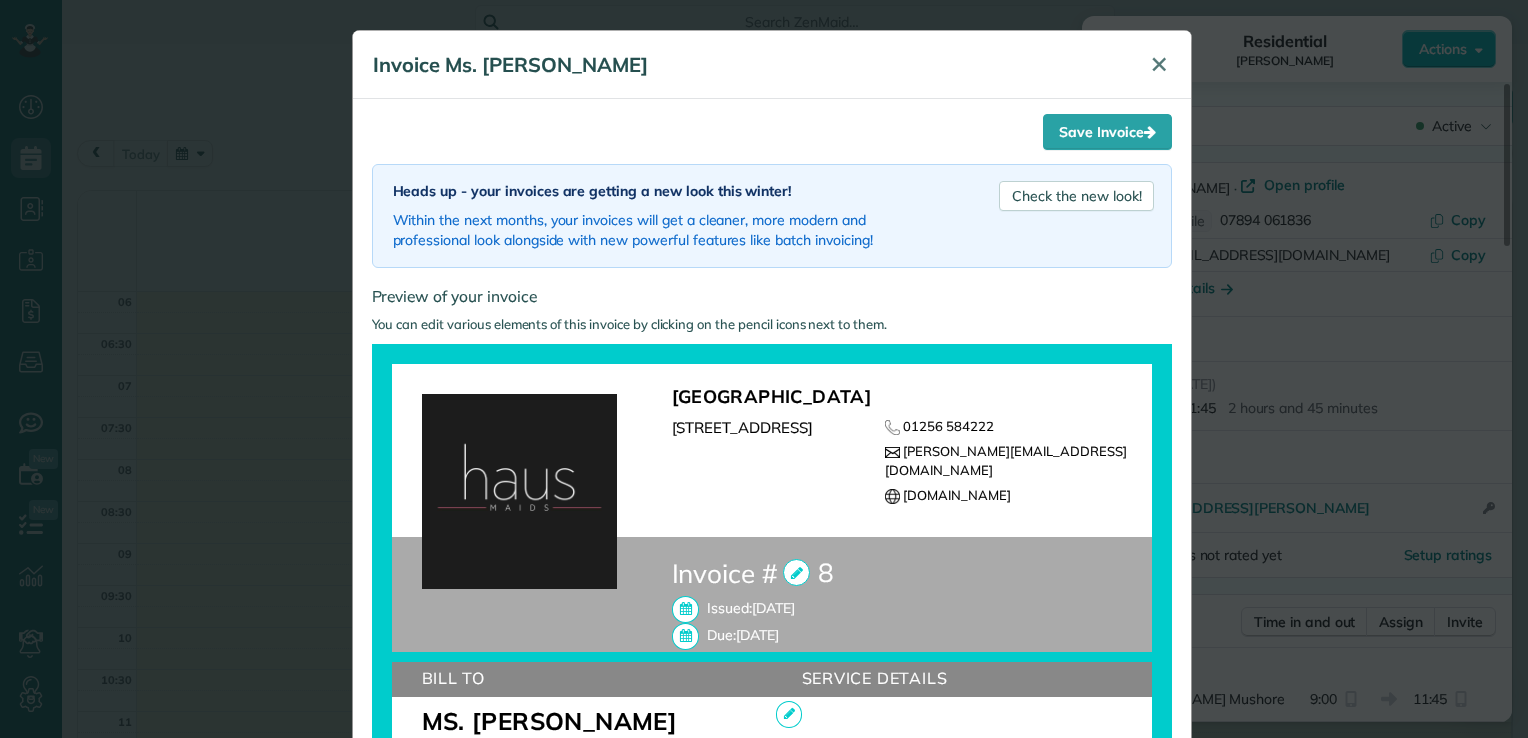 click on "✕" at bounding box center (1159, 64) 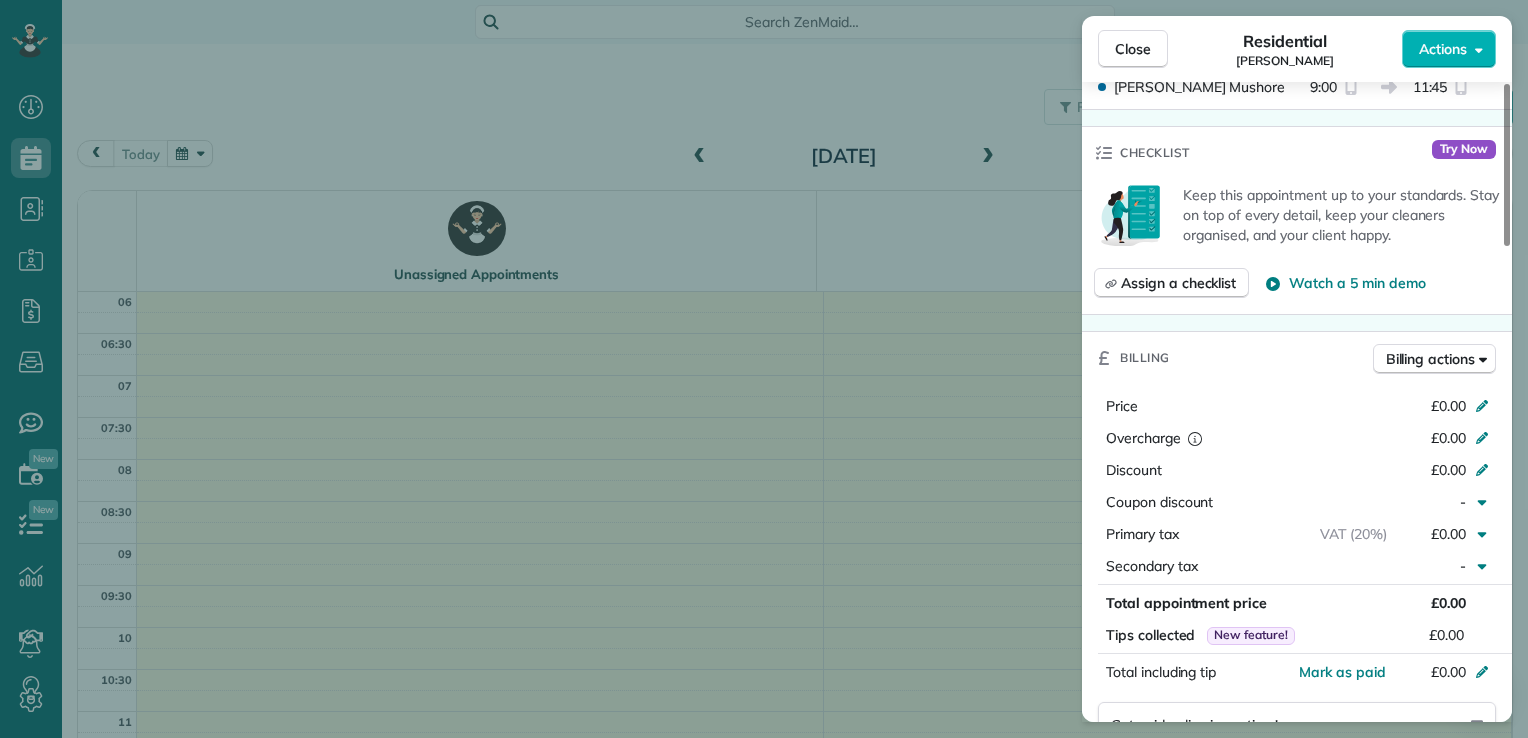 scroll, scrollTop: 612, scrollLeft: 0, axis: vertical 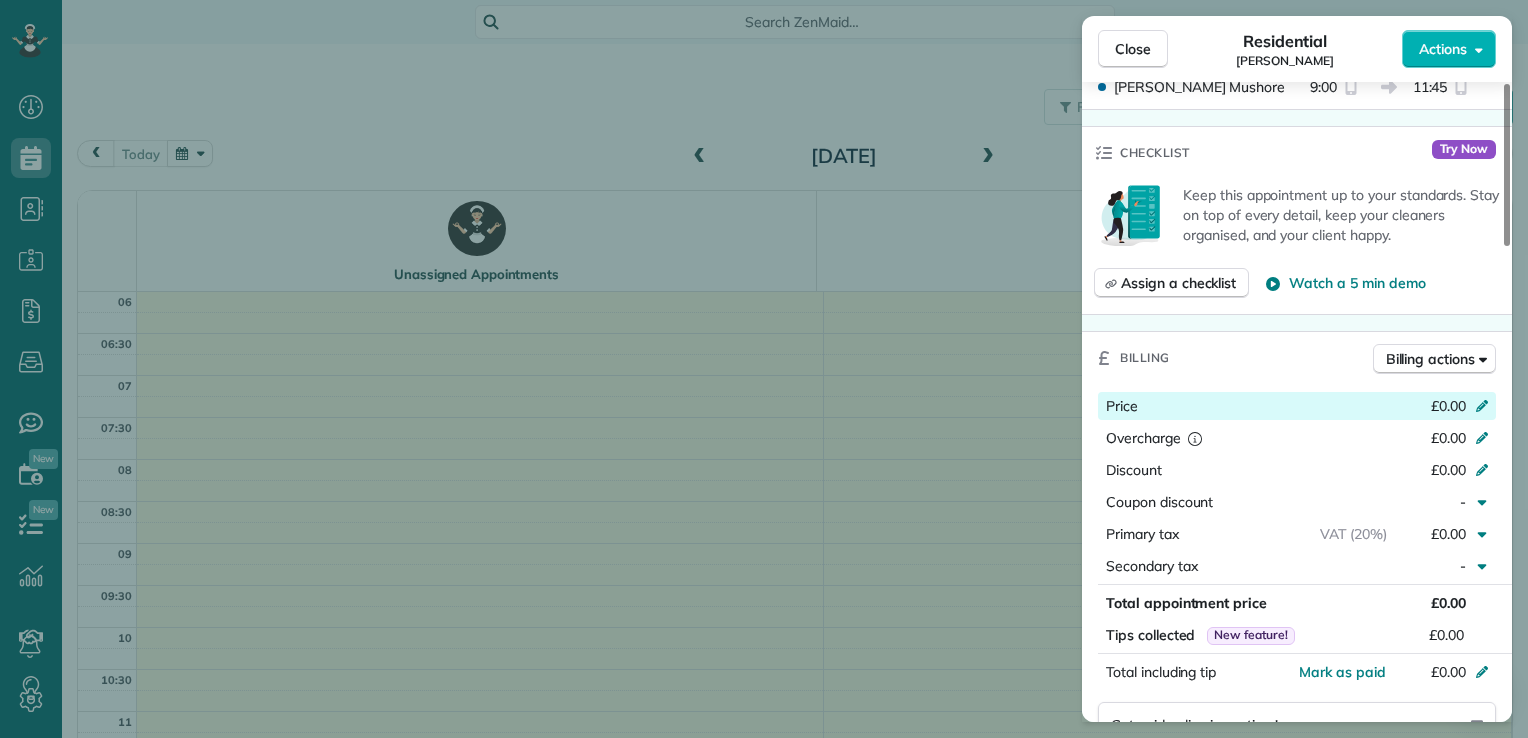 click on "£0.00" at bounding box center [1448, 406] 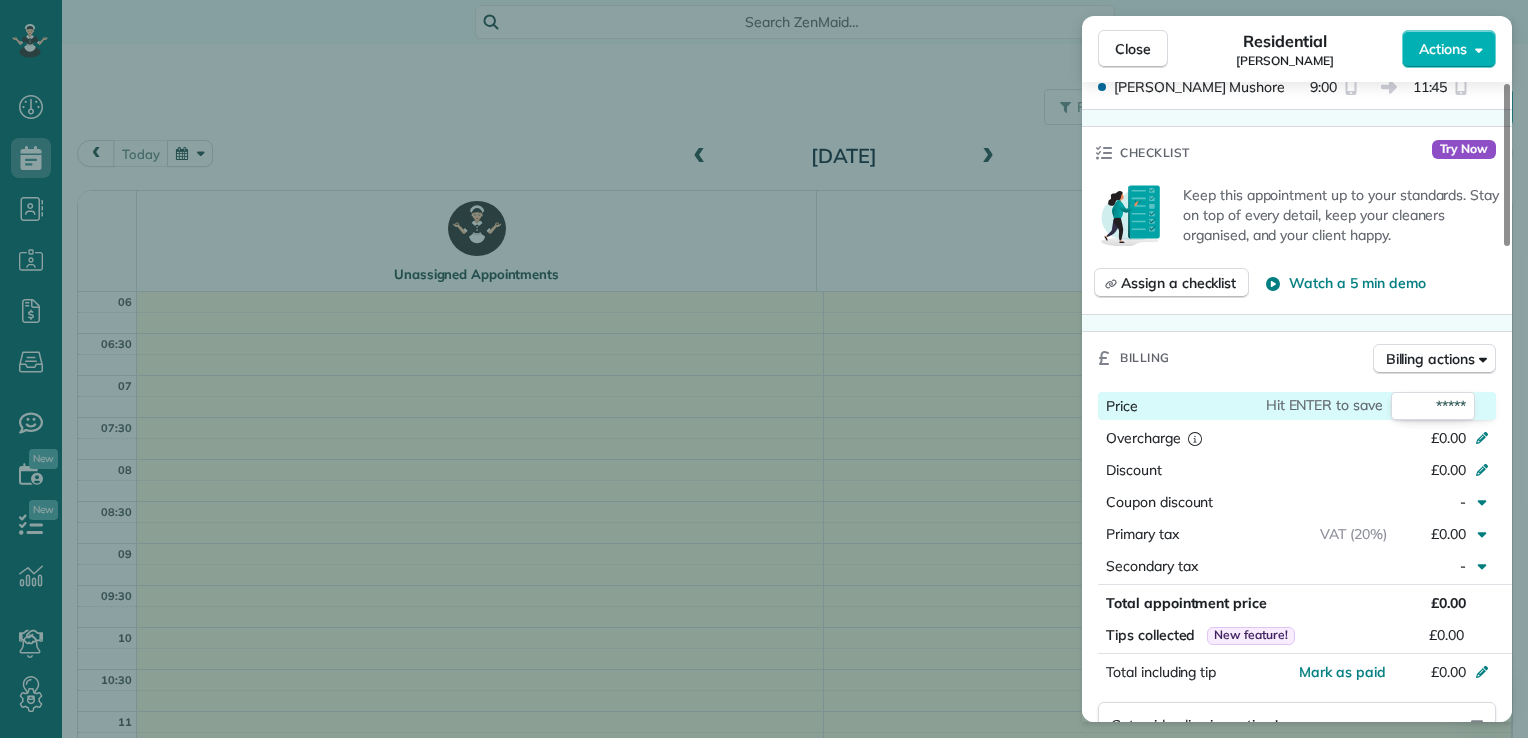 click on "*****" at bounding box center [1433, 406] 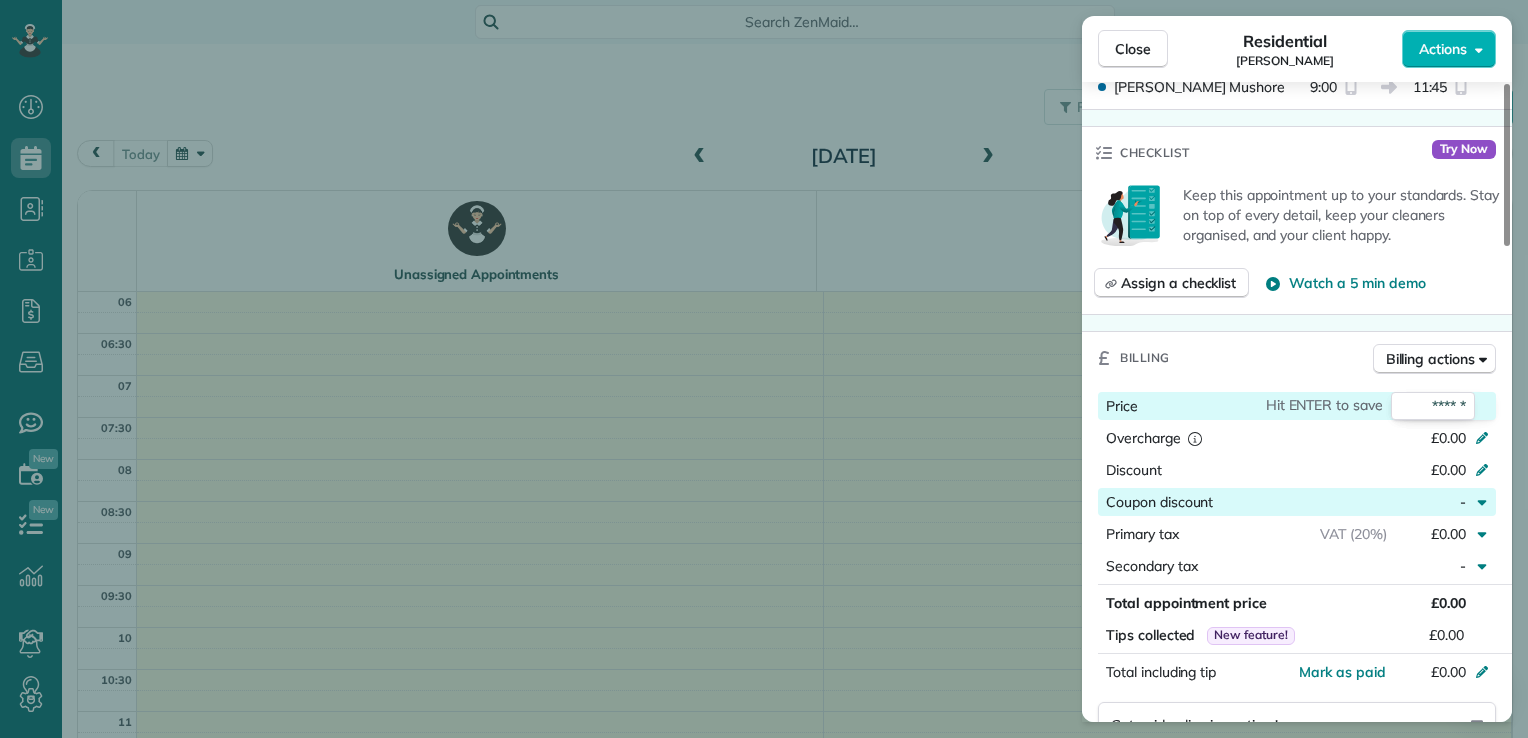 type on "******" 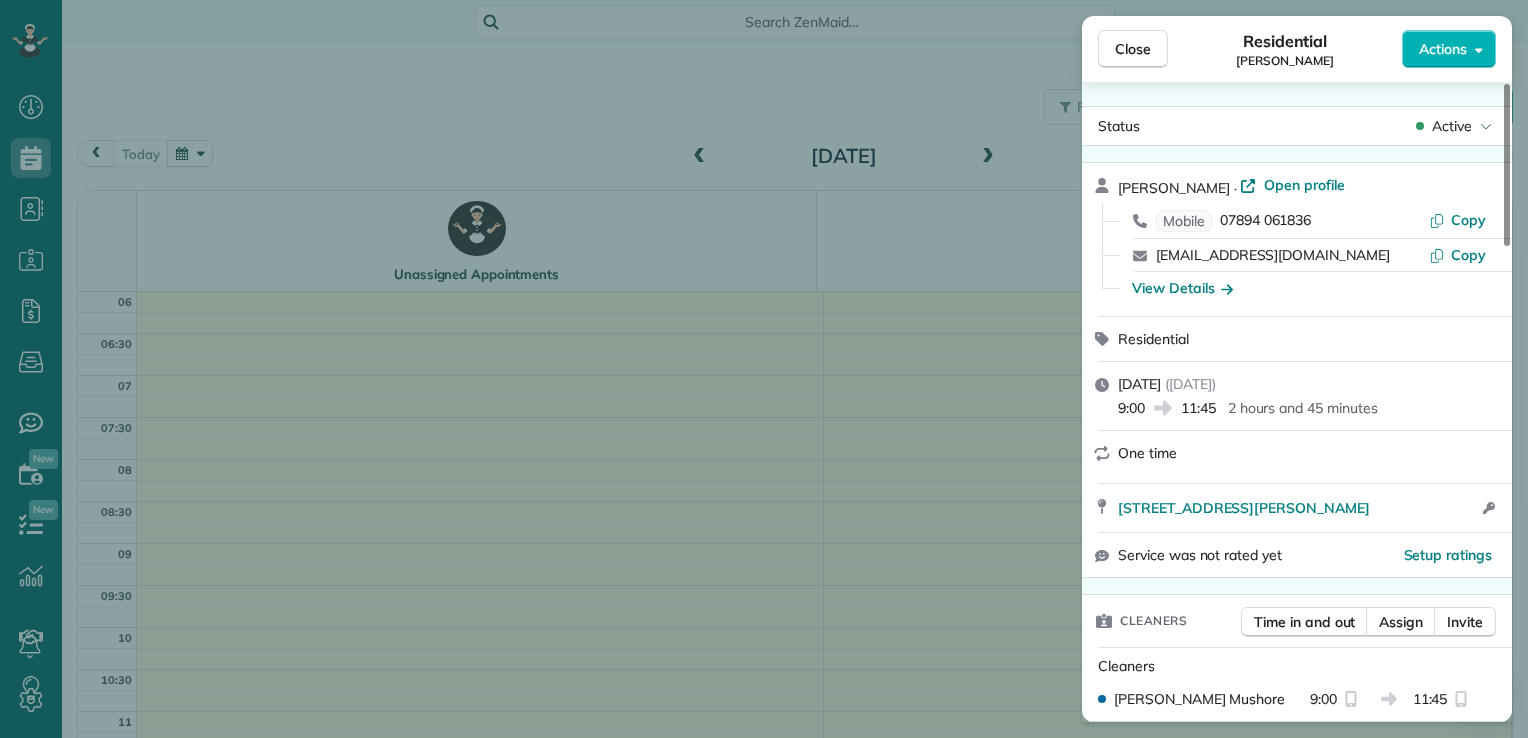 scroll, scrollTop: 0, scrollLeft: 0, axis: both 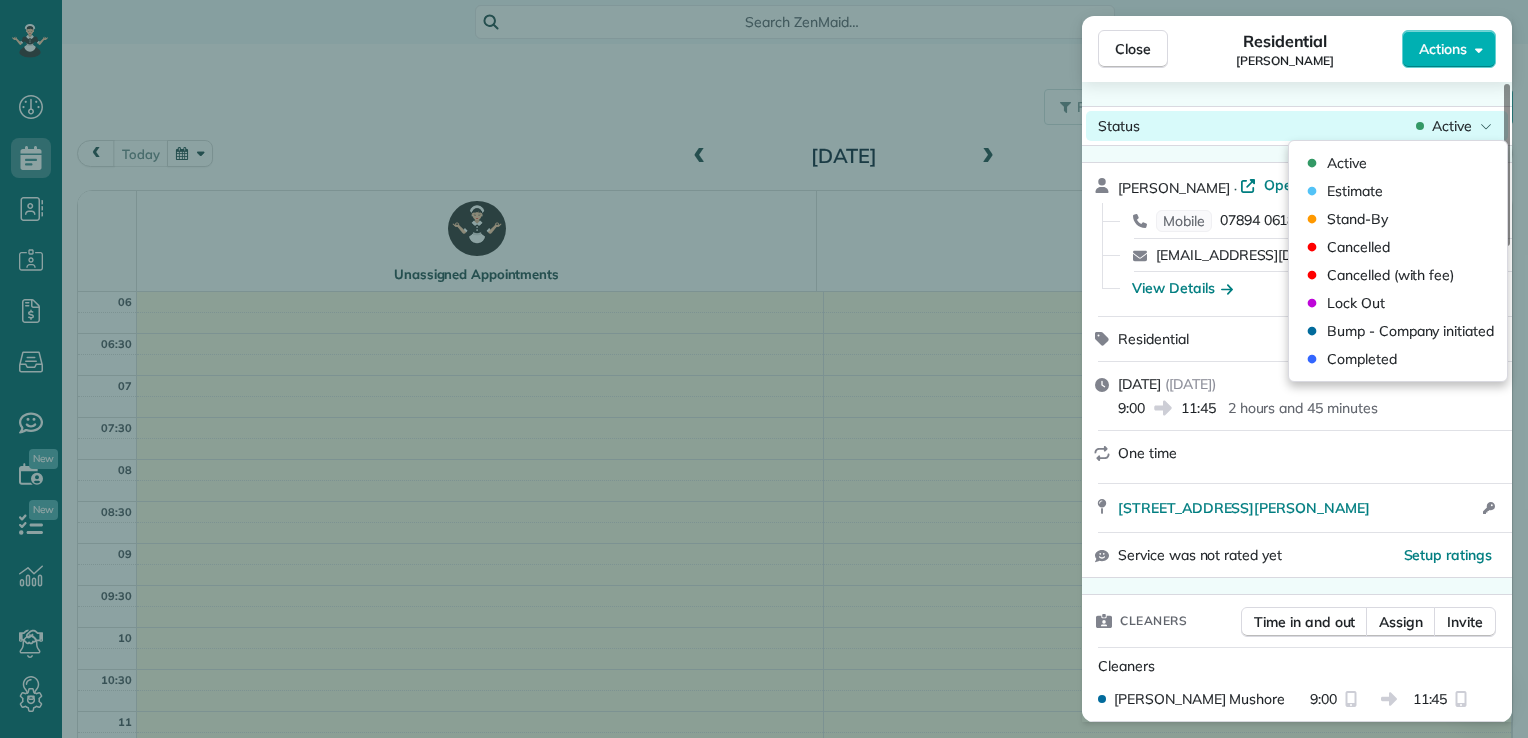 click on "Active" at bounding box center (1454, 126) 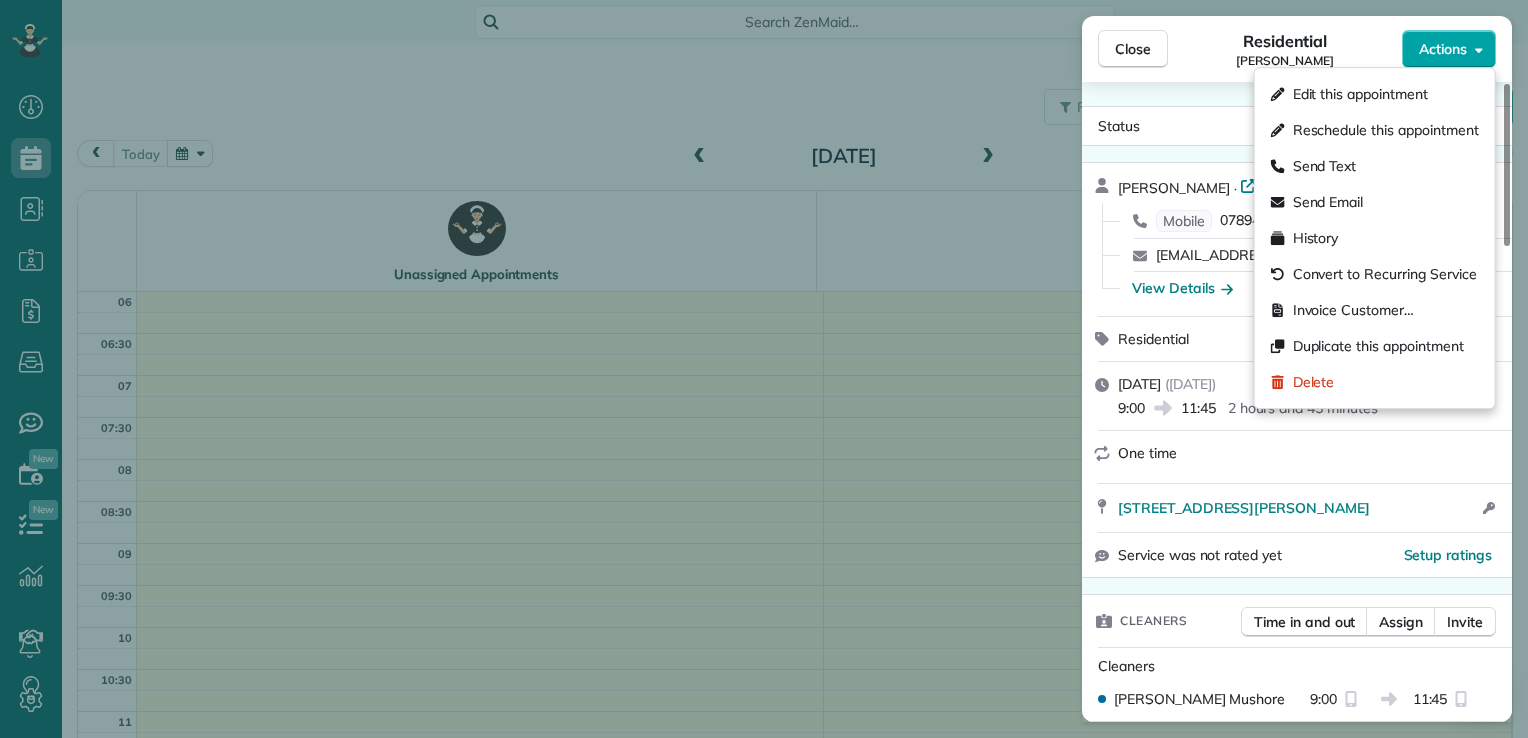 click on "Actions" at bounding box center [1449, 49] 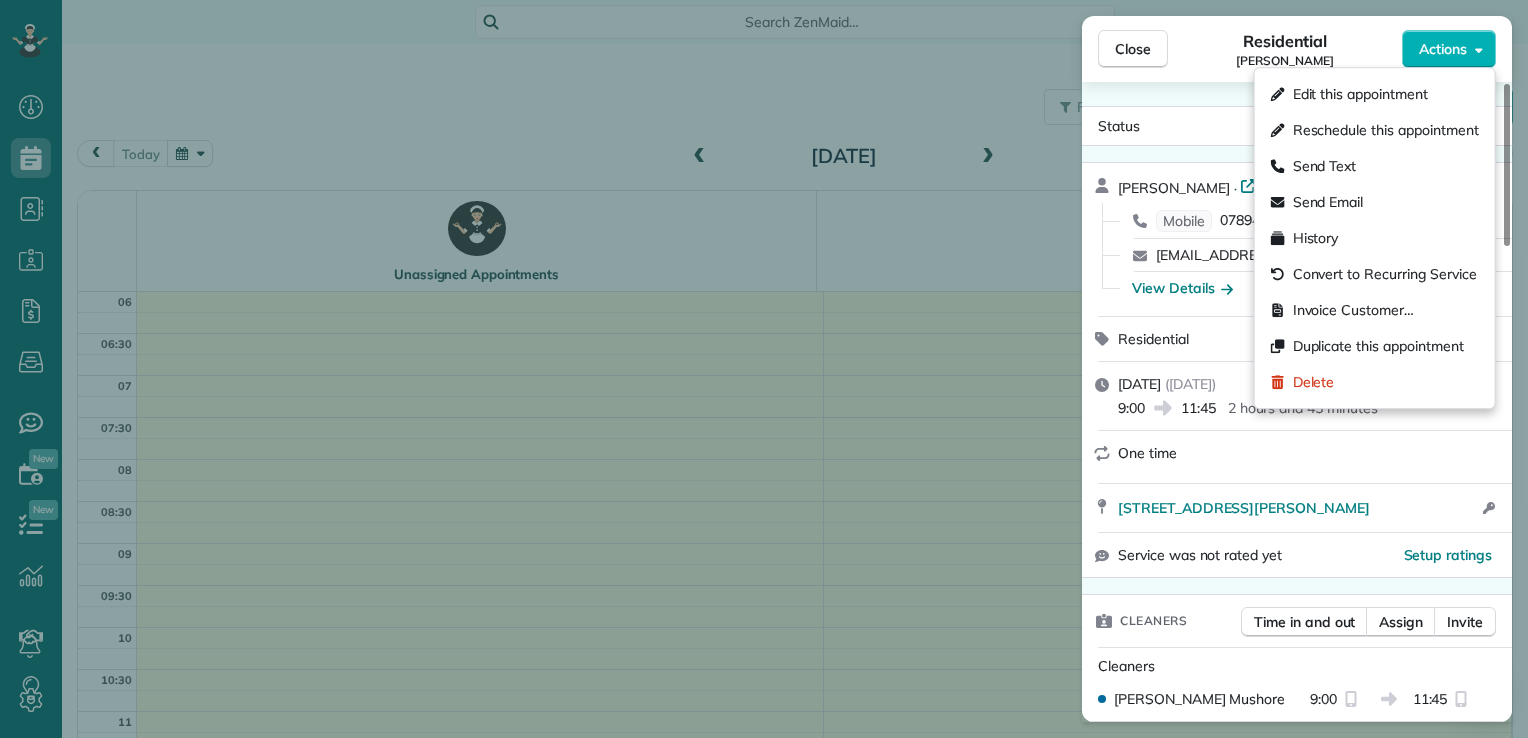 click on "Residential [PERSON_NAME]" at bounding box center (1285, 49) 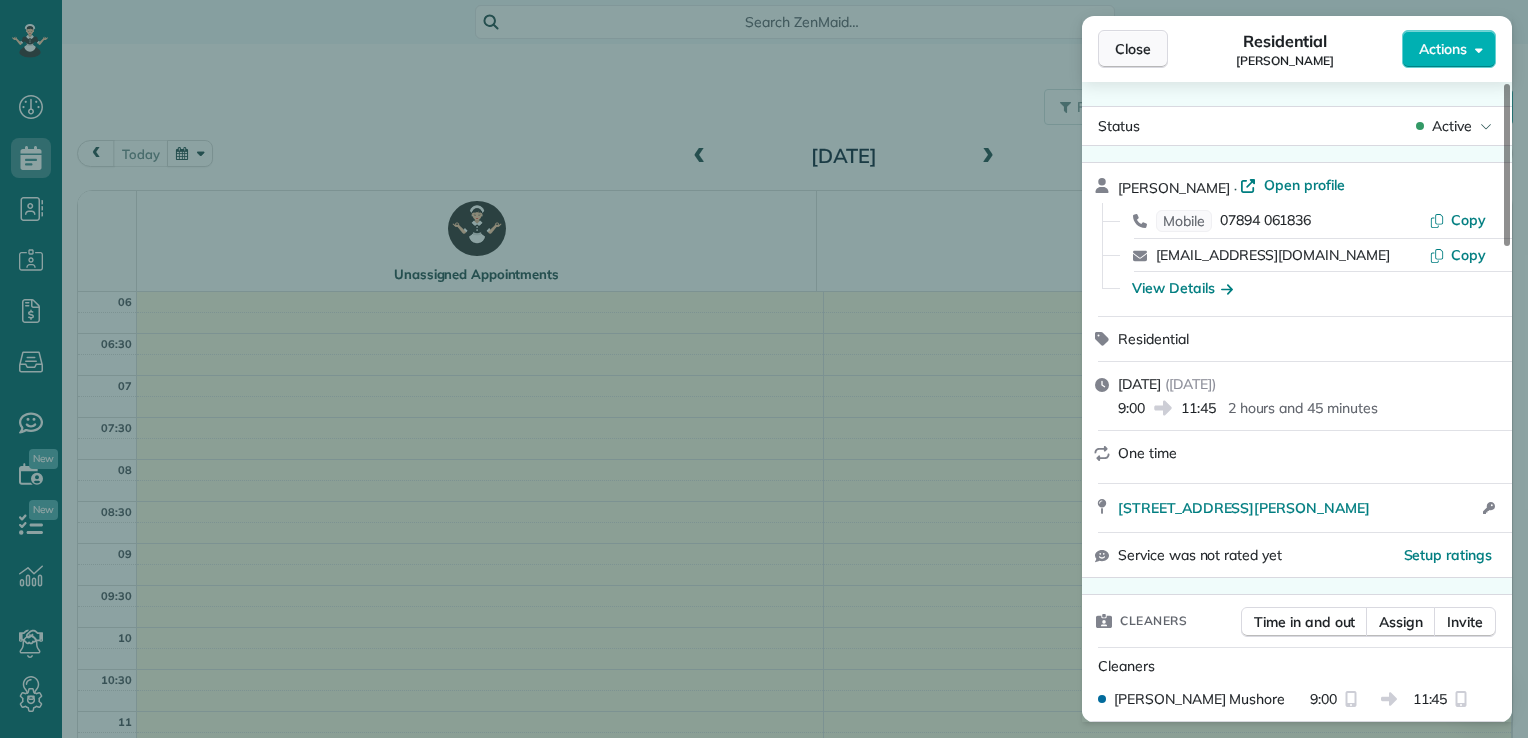 click on "Close" at bounding box center [1133, 49] 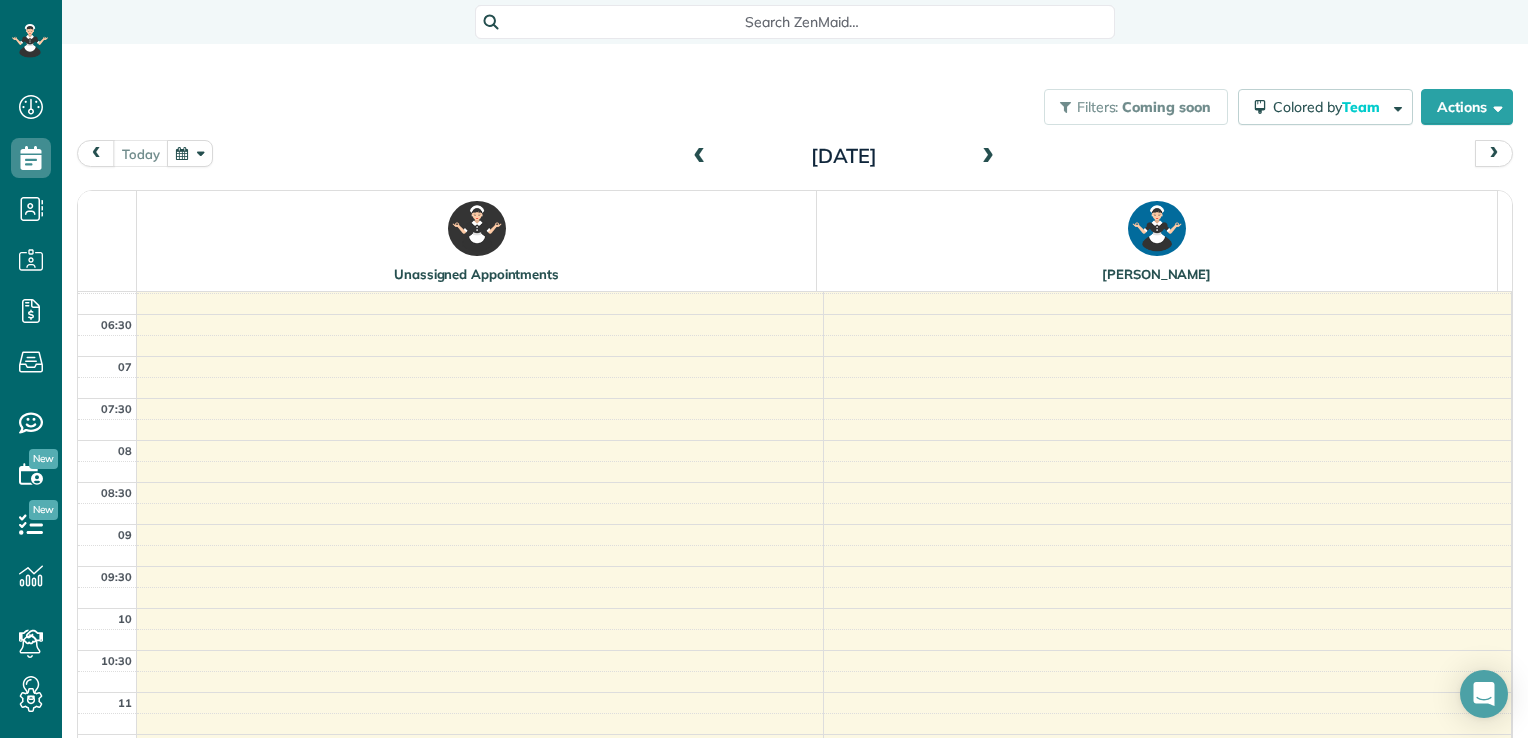 scroll, scrollTop: 0, scrollLeft: 0, axis: both 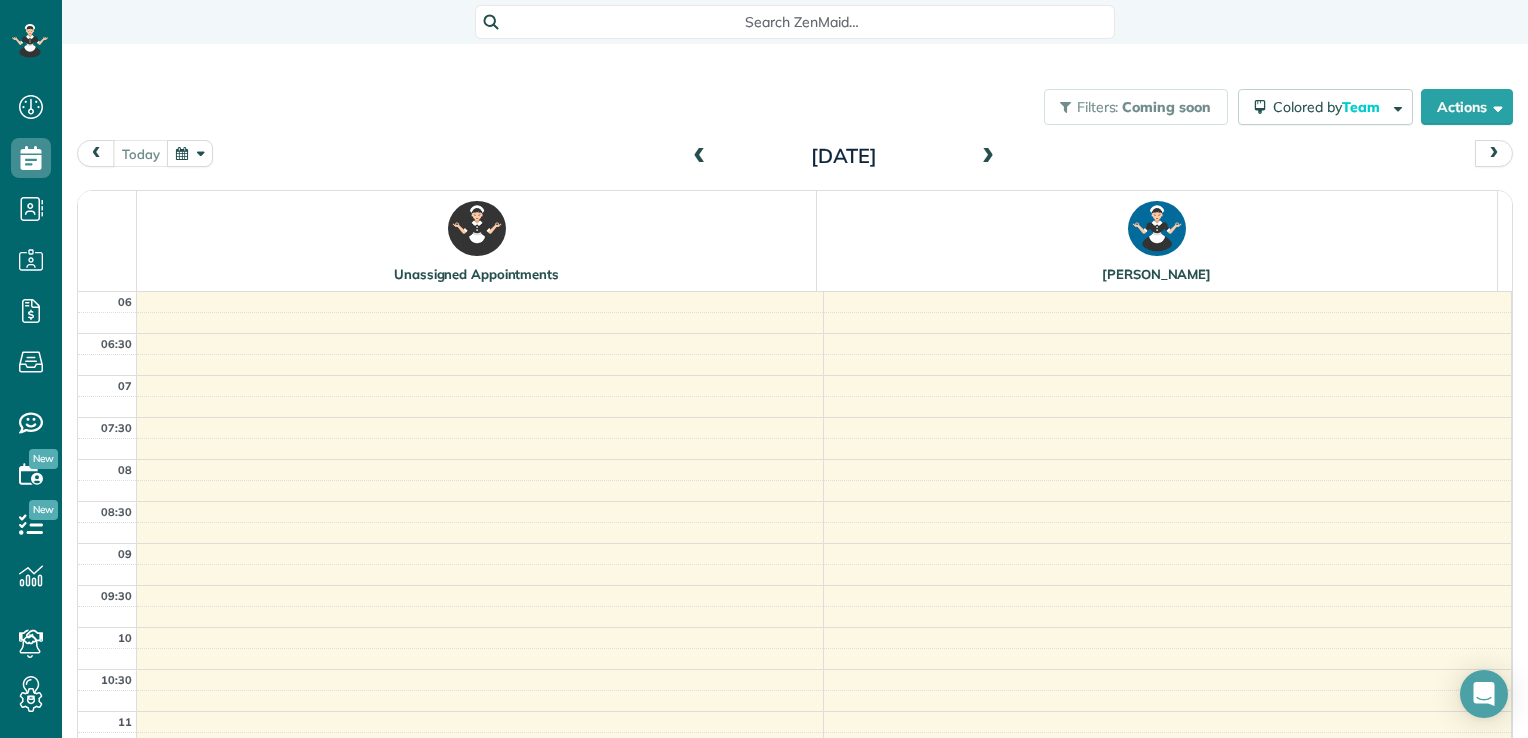 click at bounding box center (988, 157) 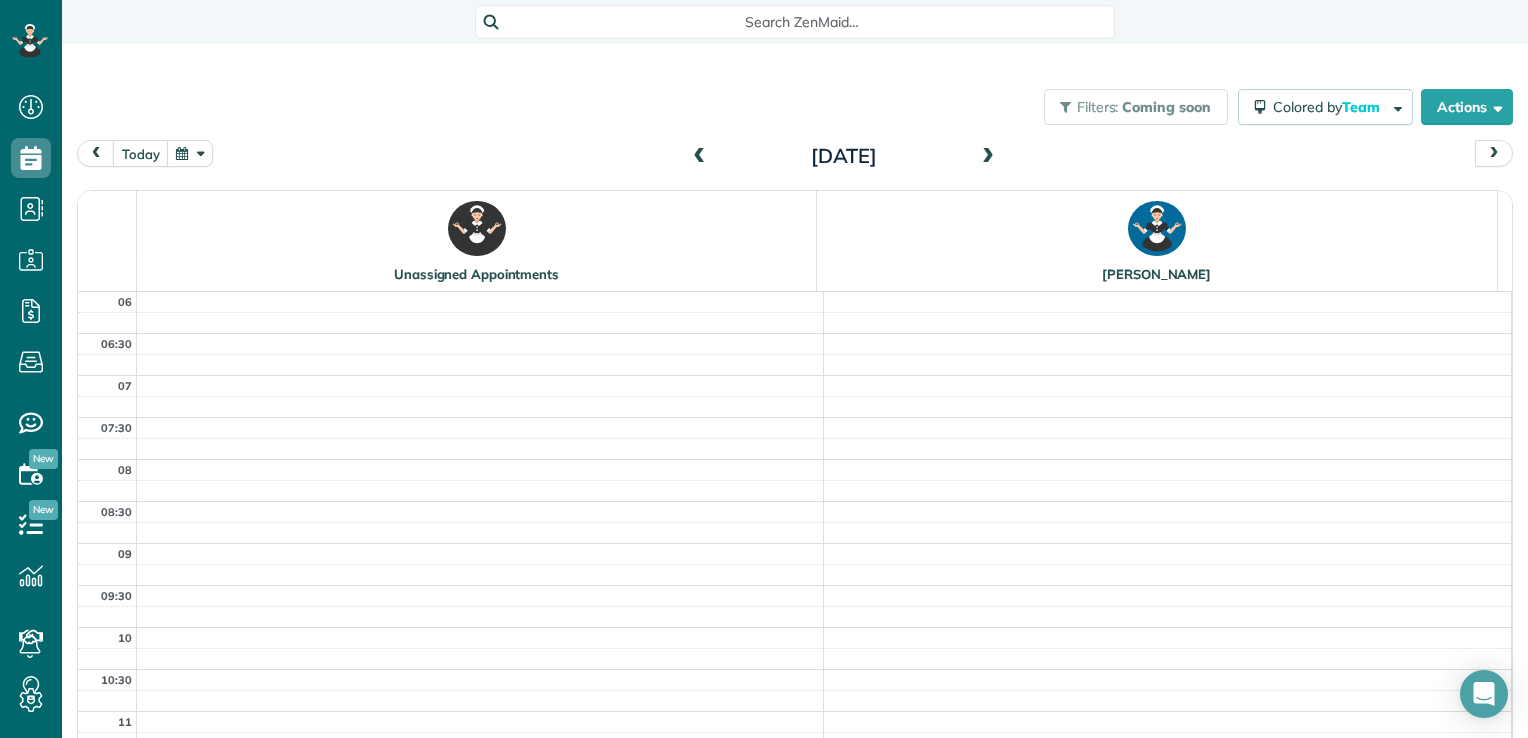 click at bounding box center (988, 157) 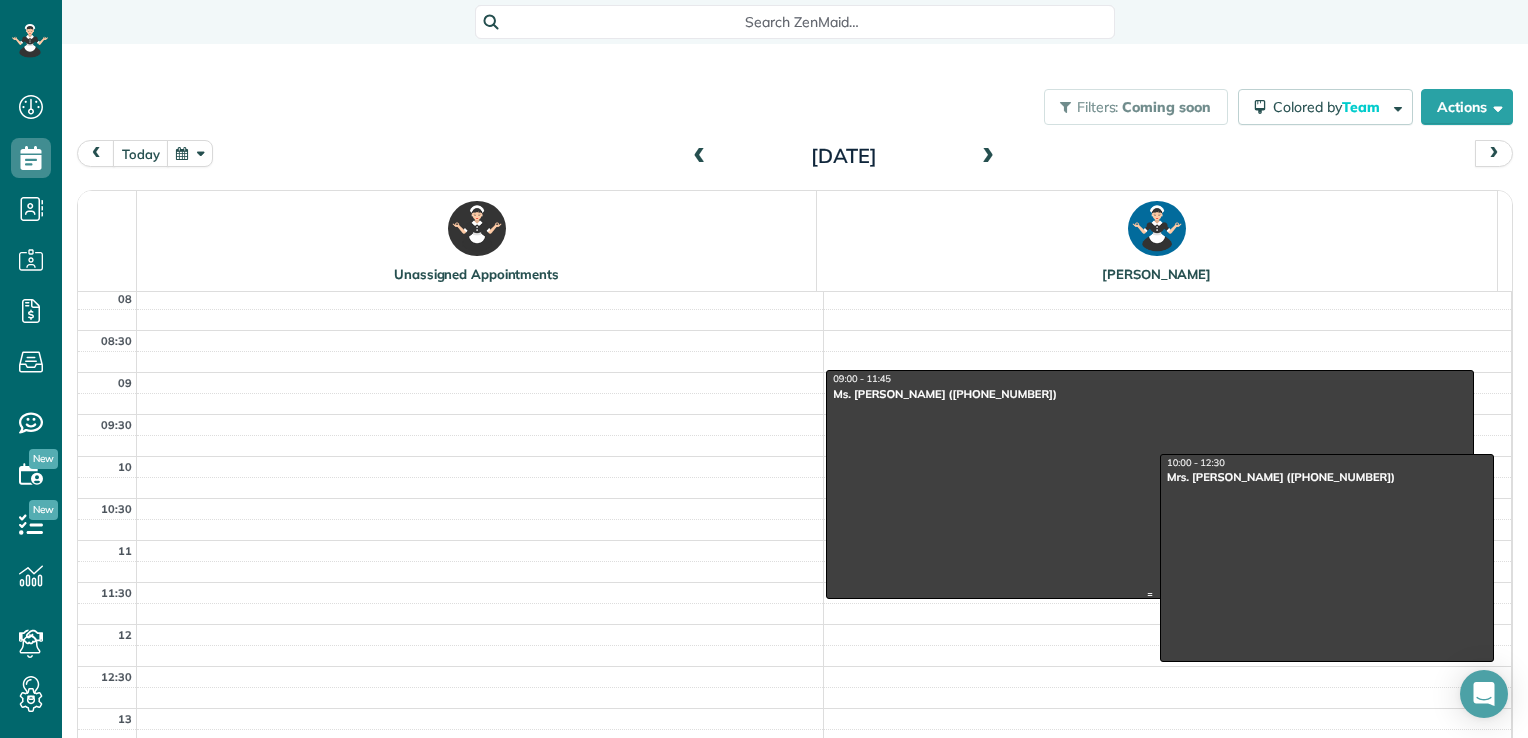 scroll, scrollTop: 168, scrollLeft: 0, axis: vertical 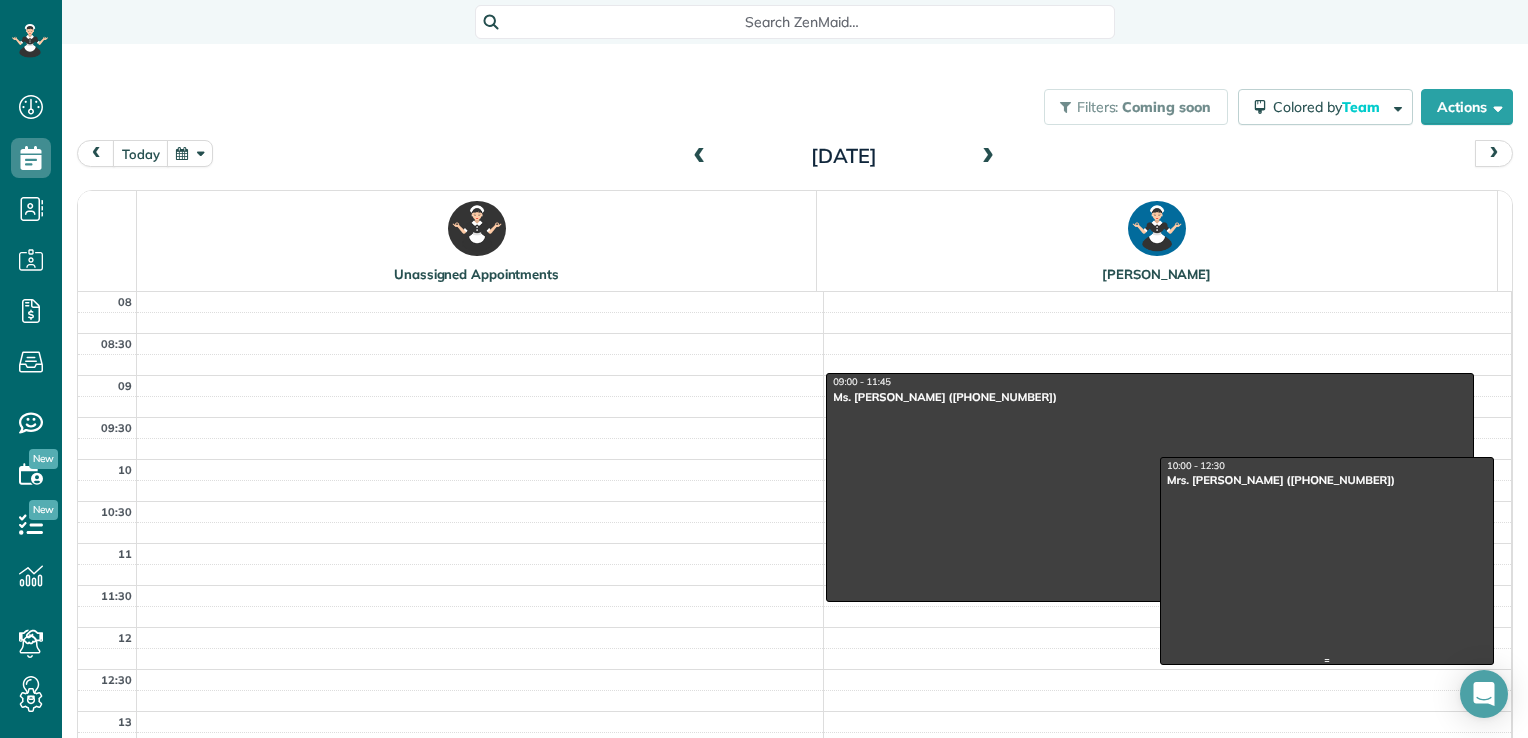 click at bounding box center (1327, 561) 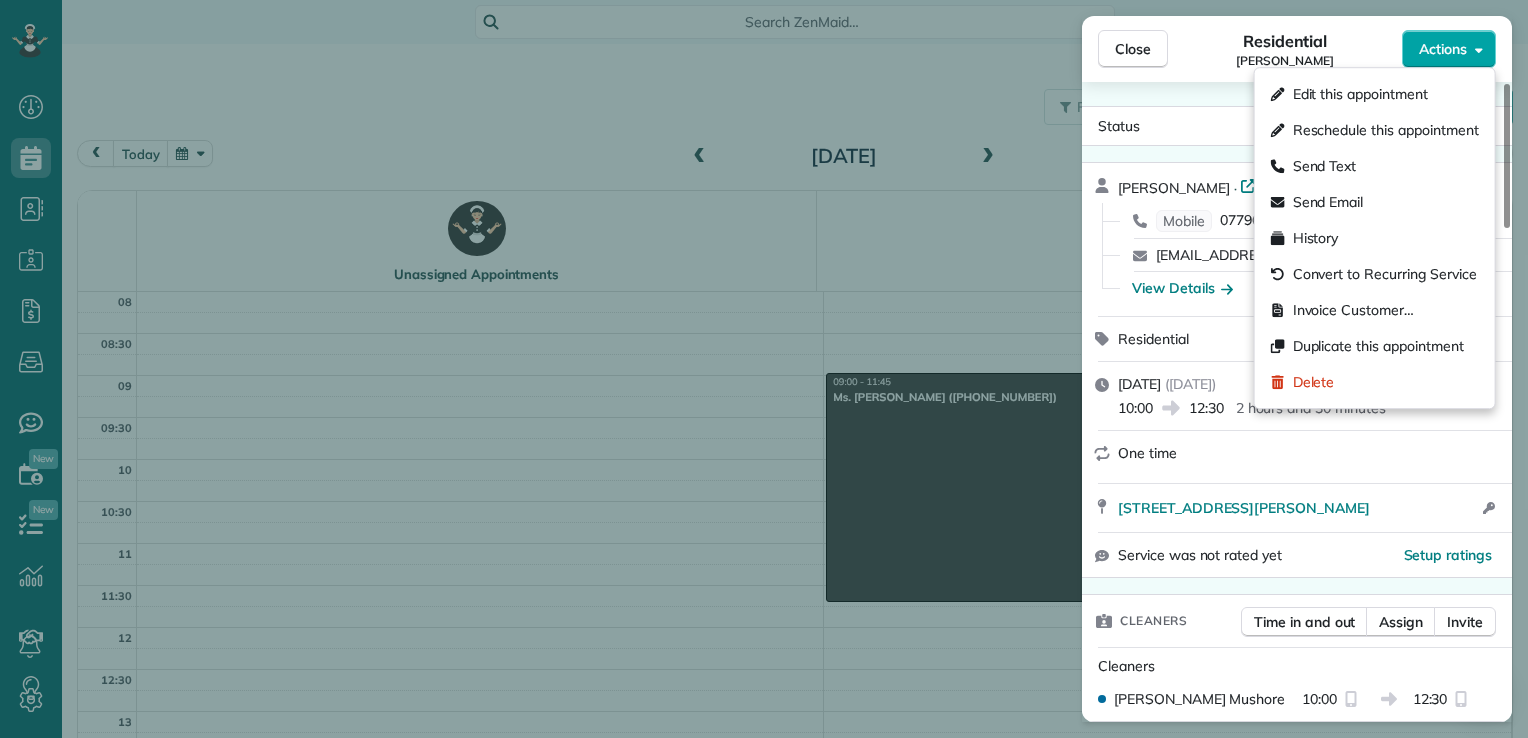 click on "Actions" at bounding box center (1443, 49) 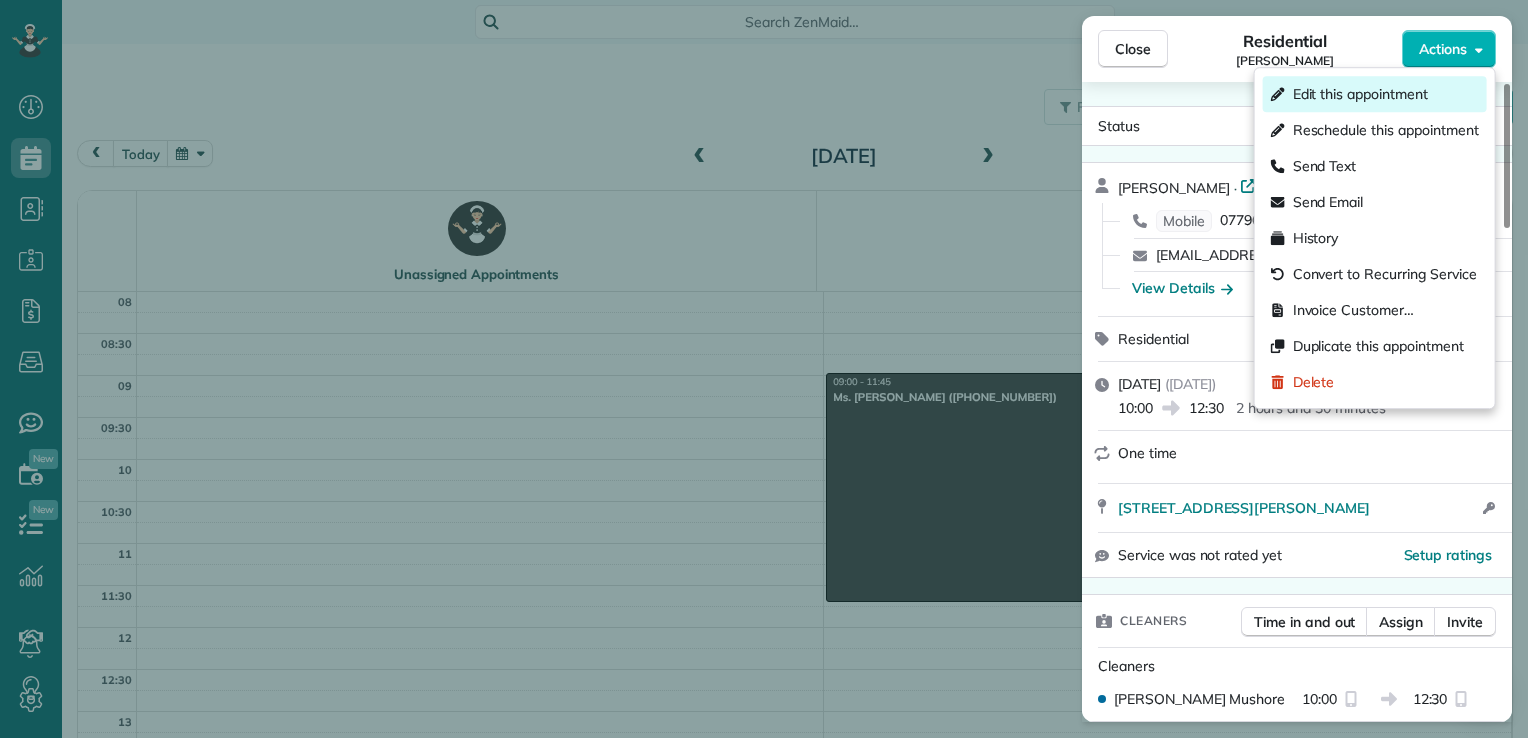 click on "Edit this appointment" at bounding box center [1360, 94] 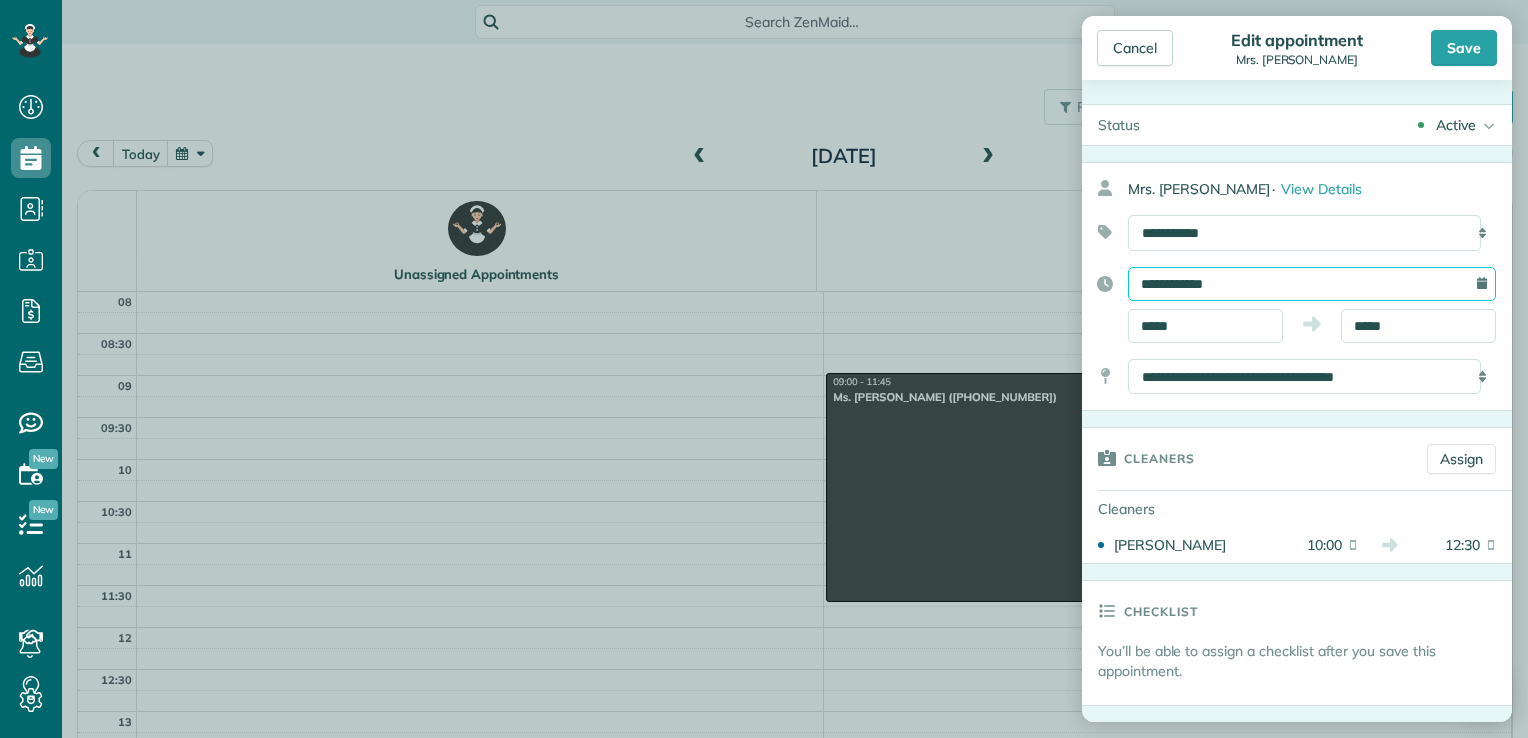 click on "**********" at bounding box center [1312, 284] 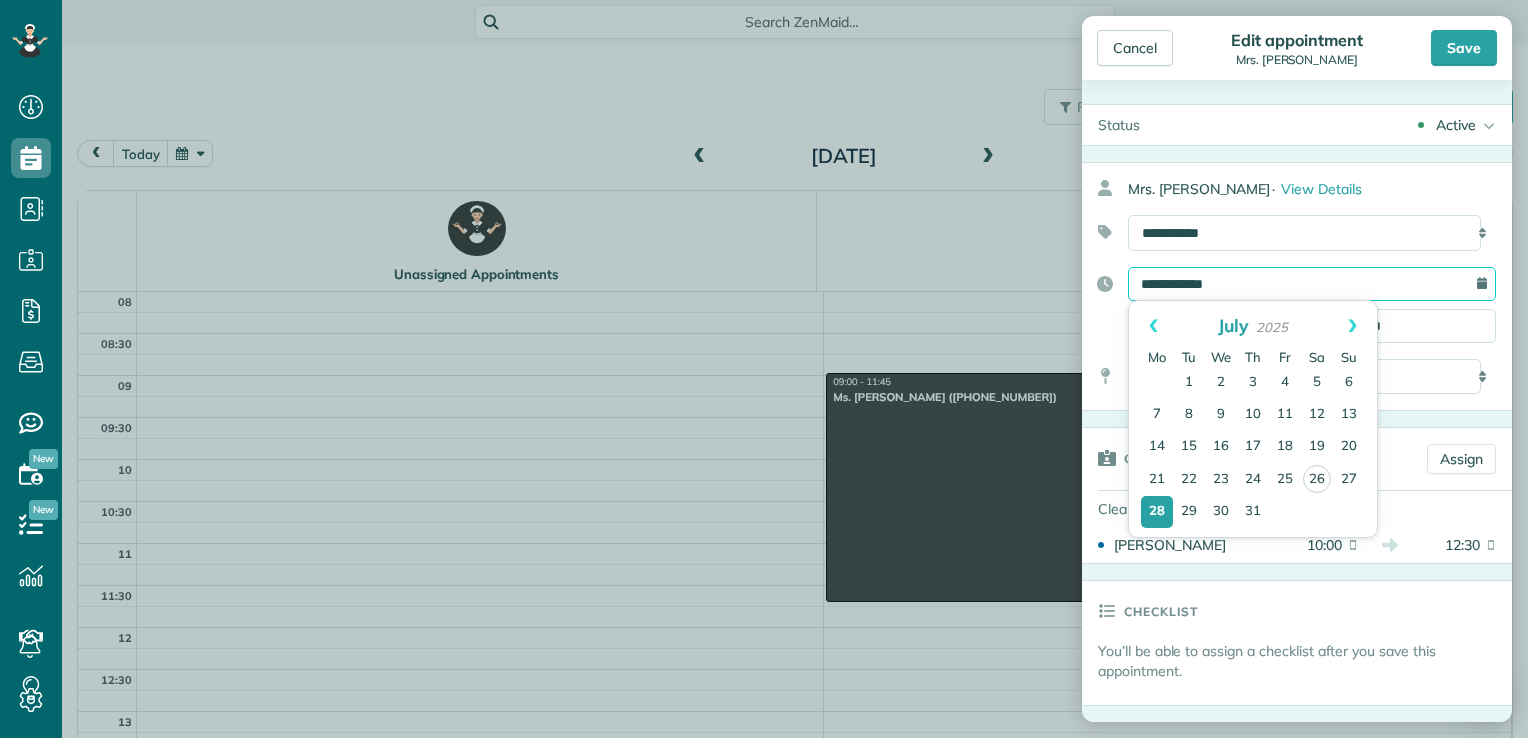 click on "**********" at bounding box center [1312, 284] 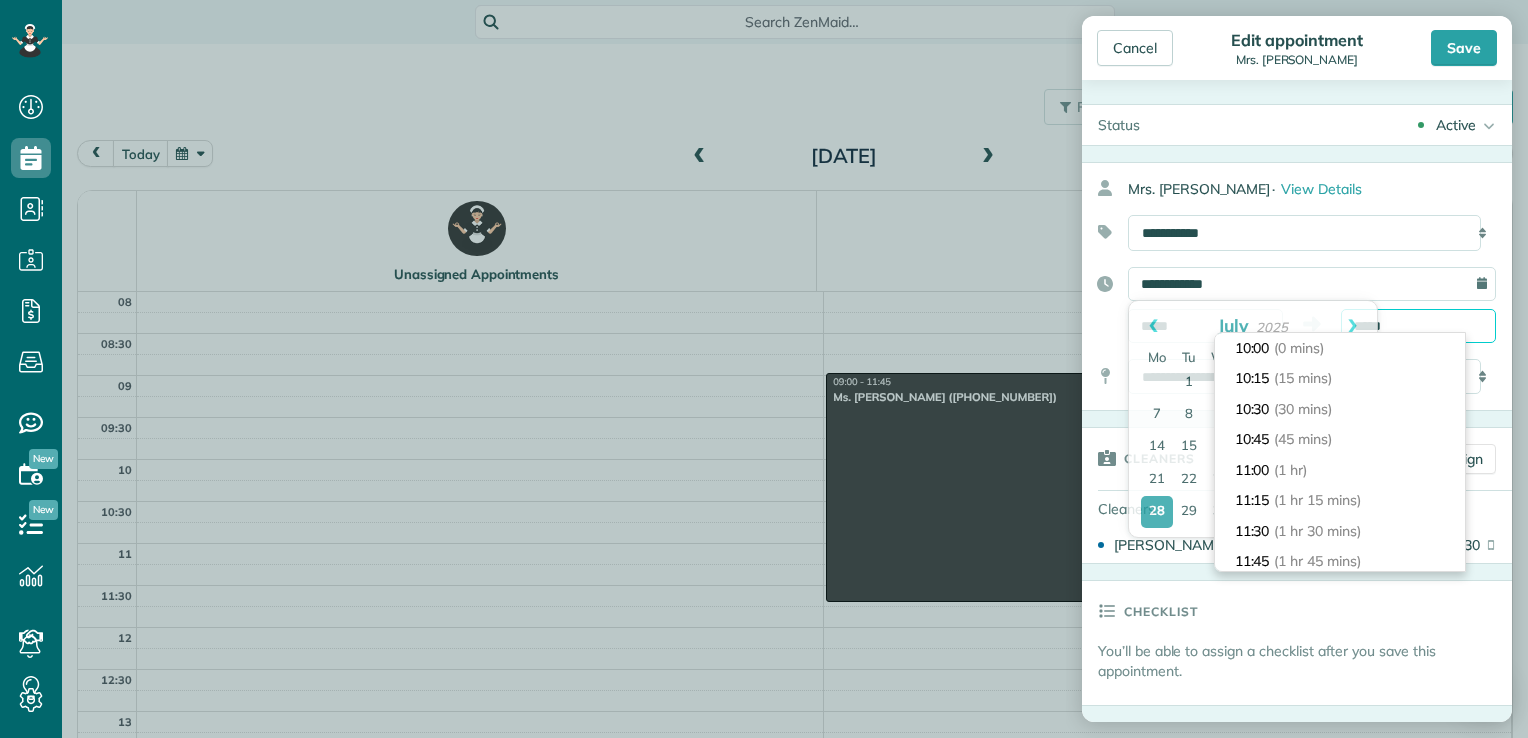 scroll, scrollTop: 274, scrollLeft: 0, axis: vertical 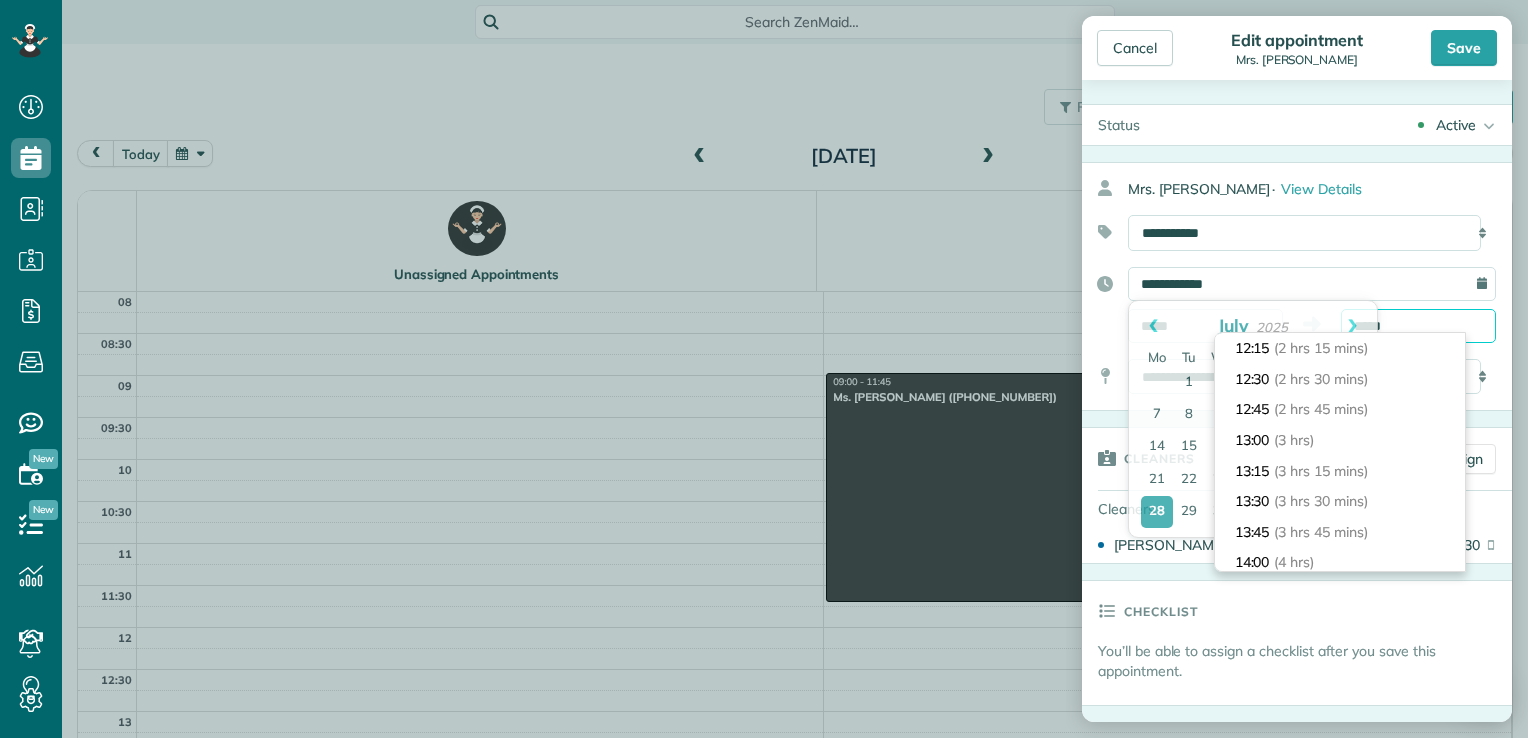 click on "*****" at bounding box center [1418, 326] 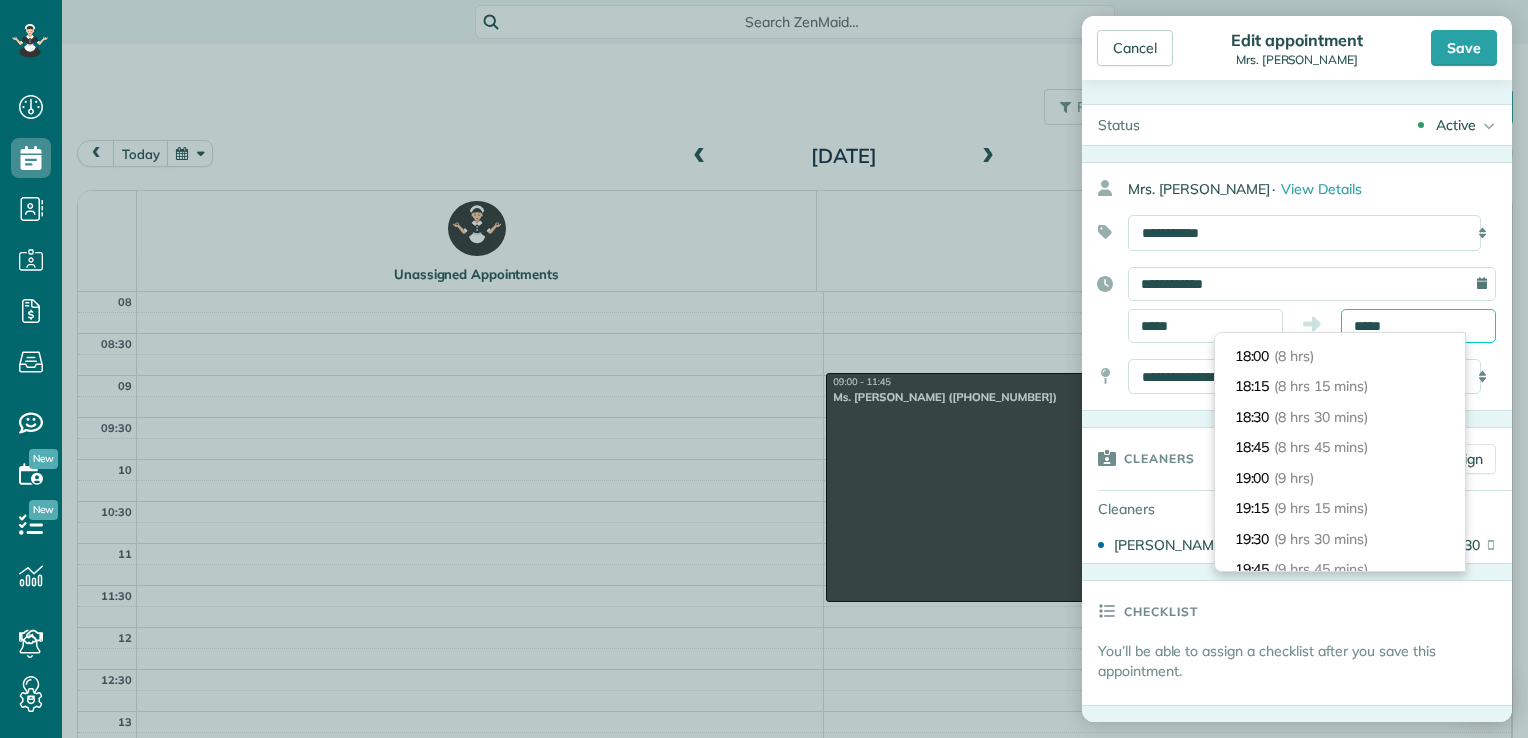 scroll, scrollTop: 970, scrollLeft: 0, axis: vertical 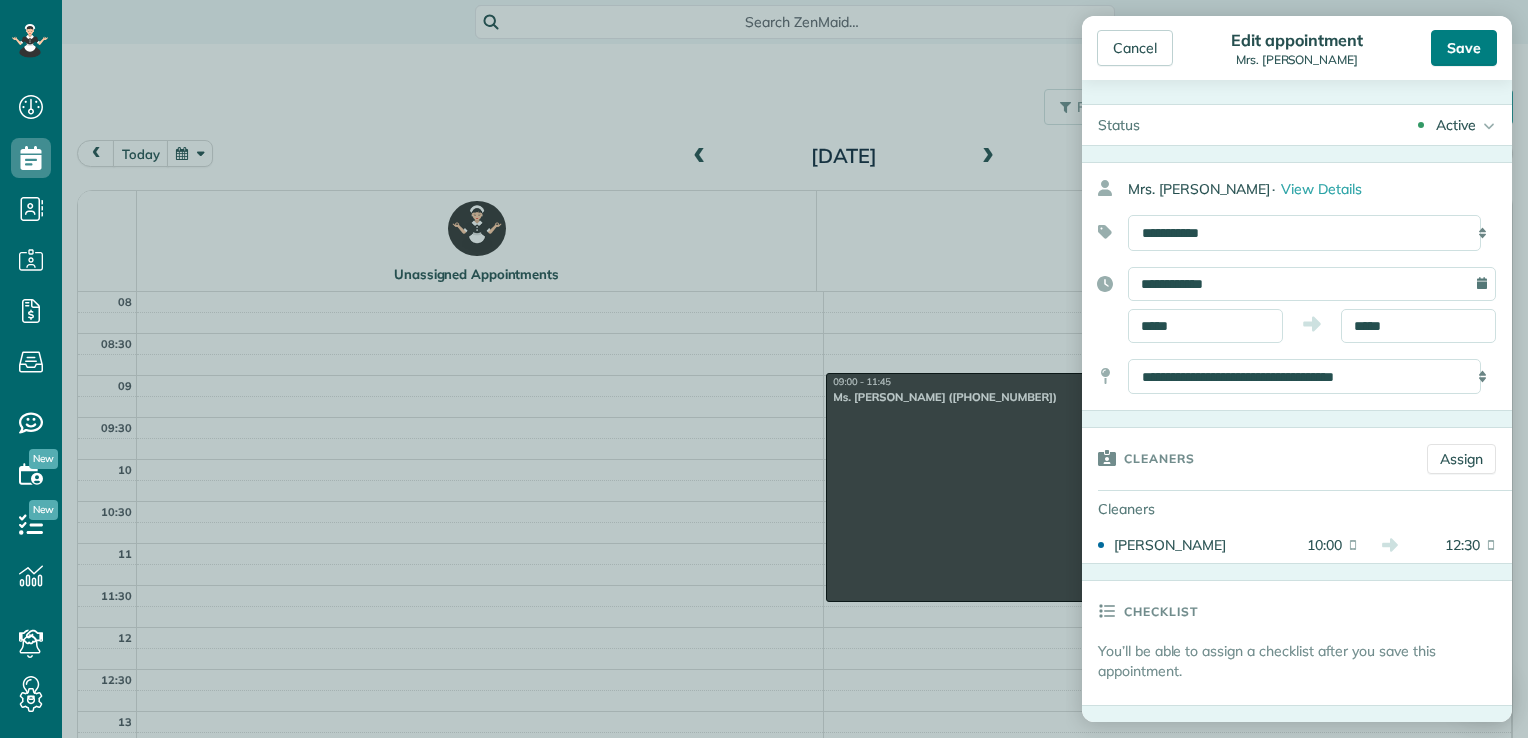 click on "Save" at bounding box center [1464, 48] 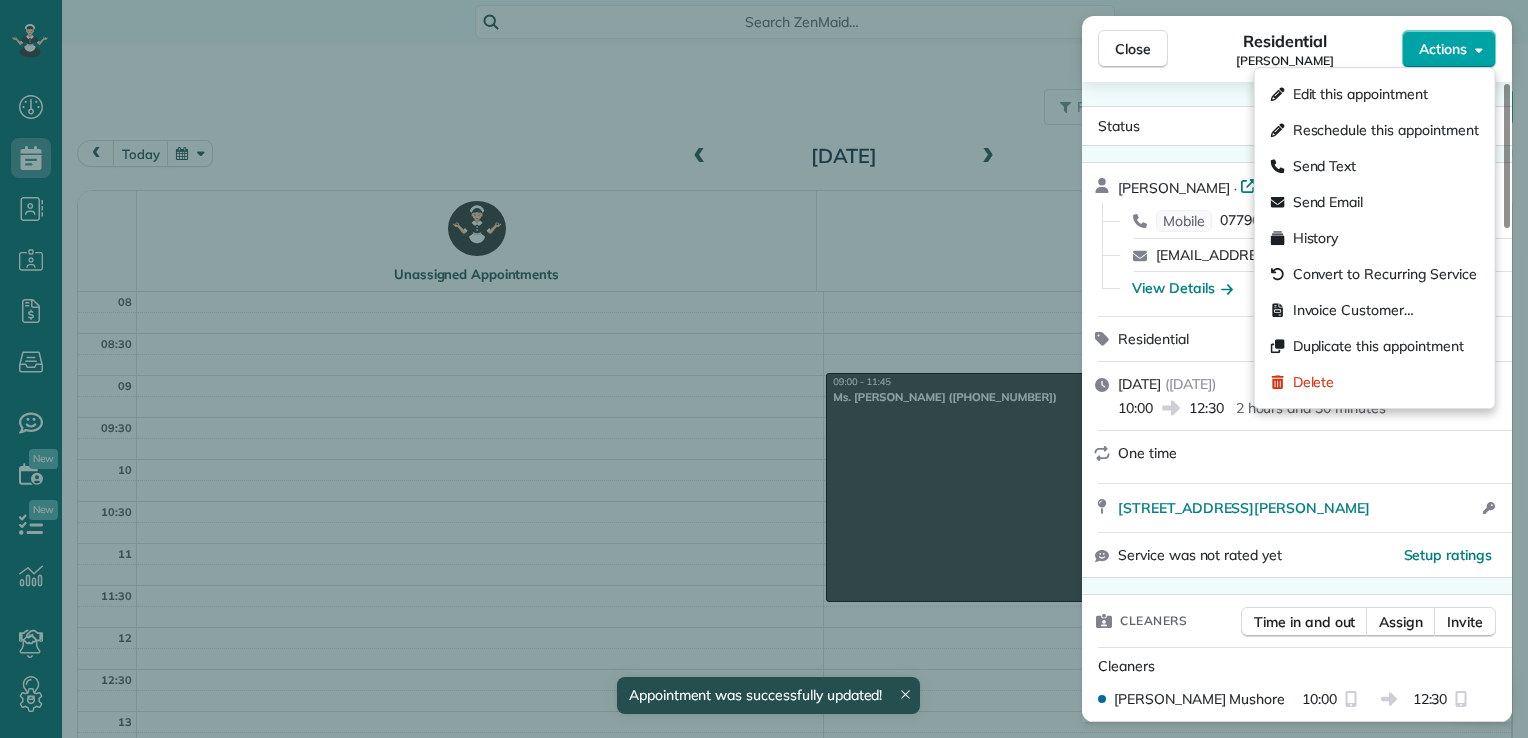 click on "Actions" at bounding box center (1443, 49) 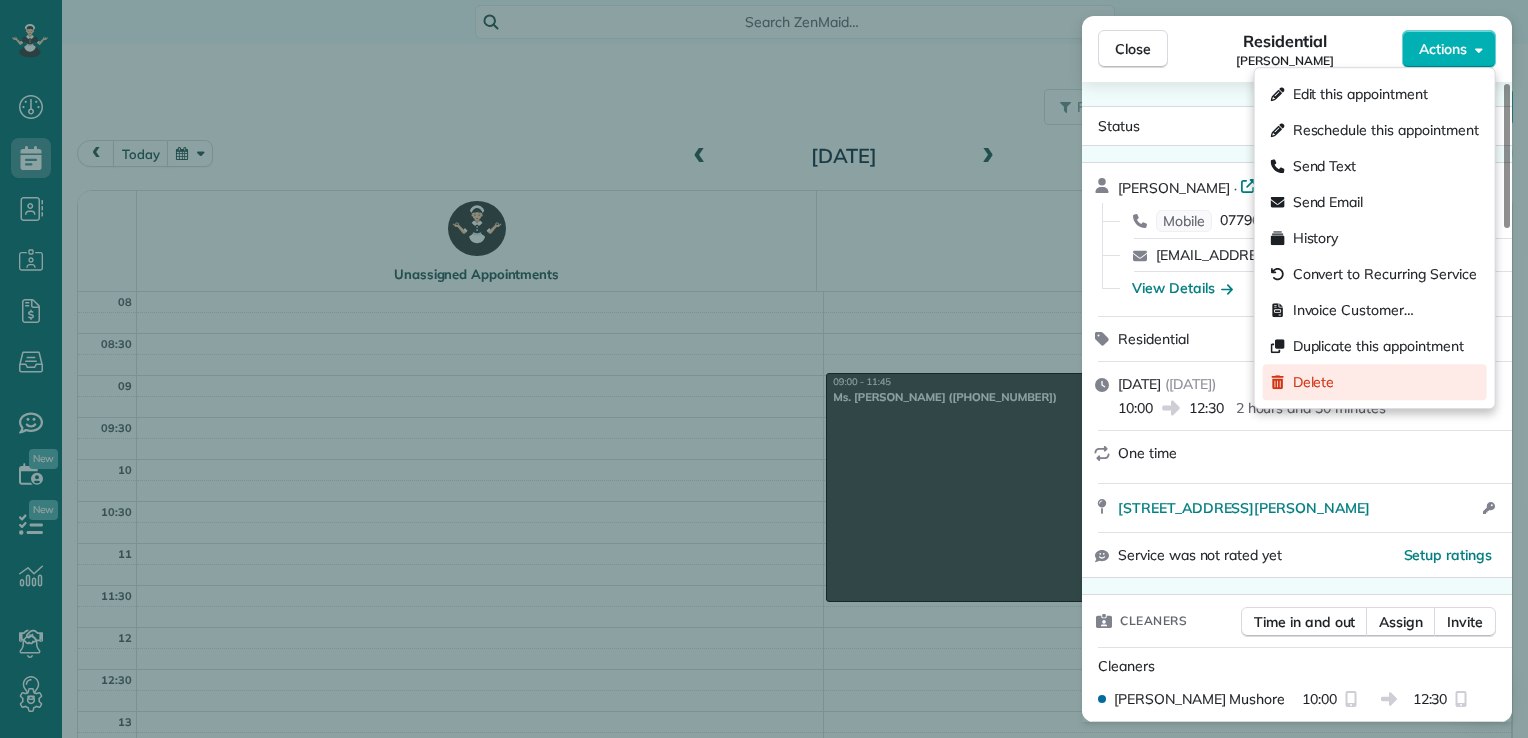click on "Delete" at bounding box center (1375, 382) 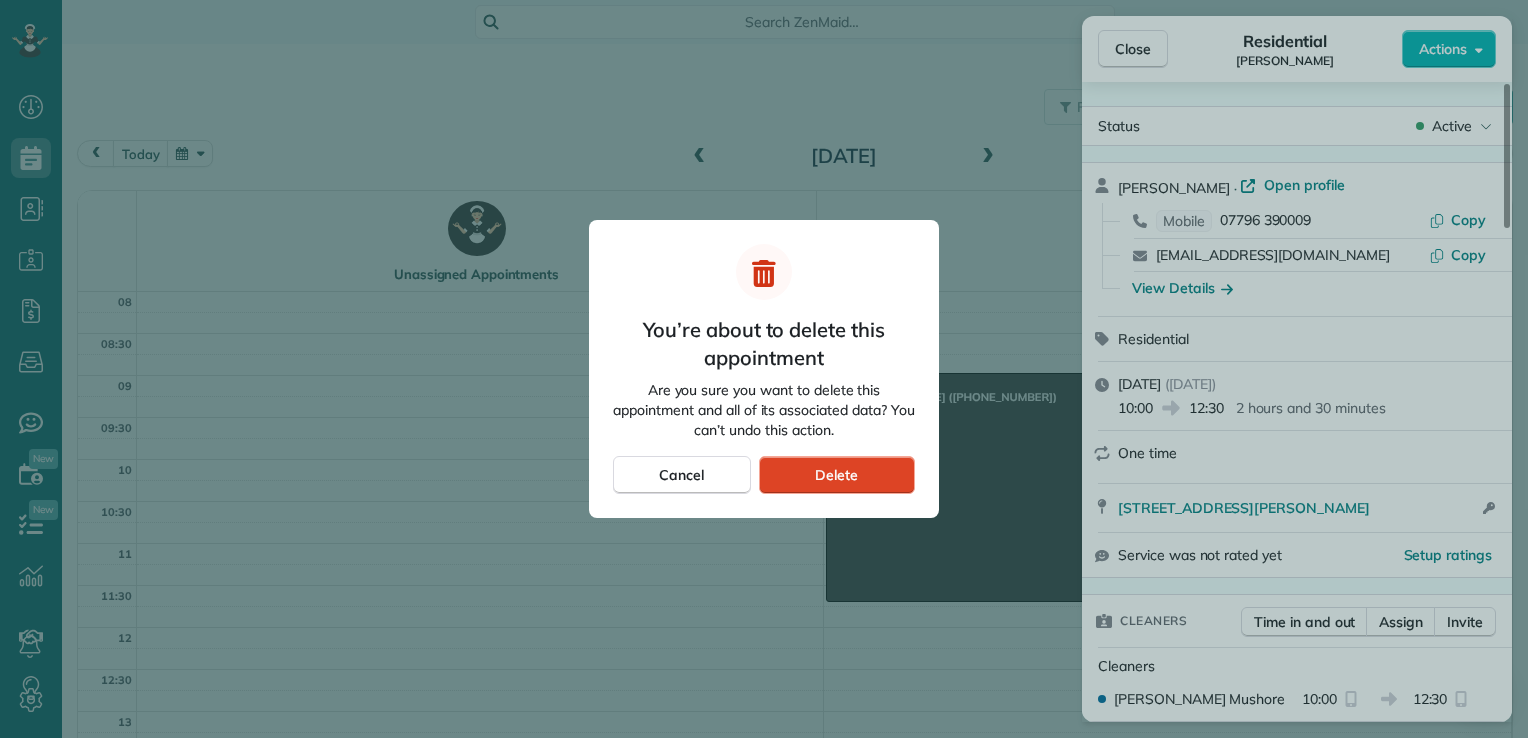 click on "Delete" at bounding box center (836, 475) 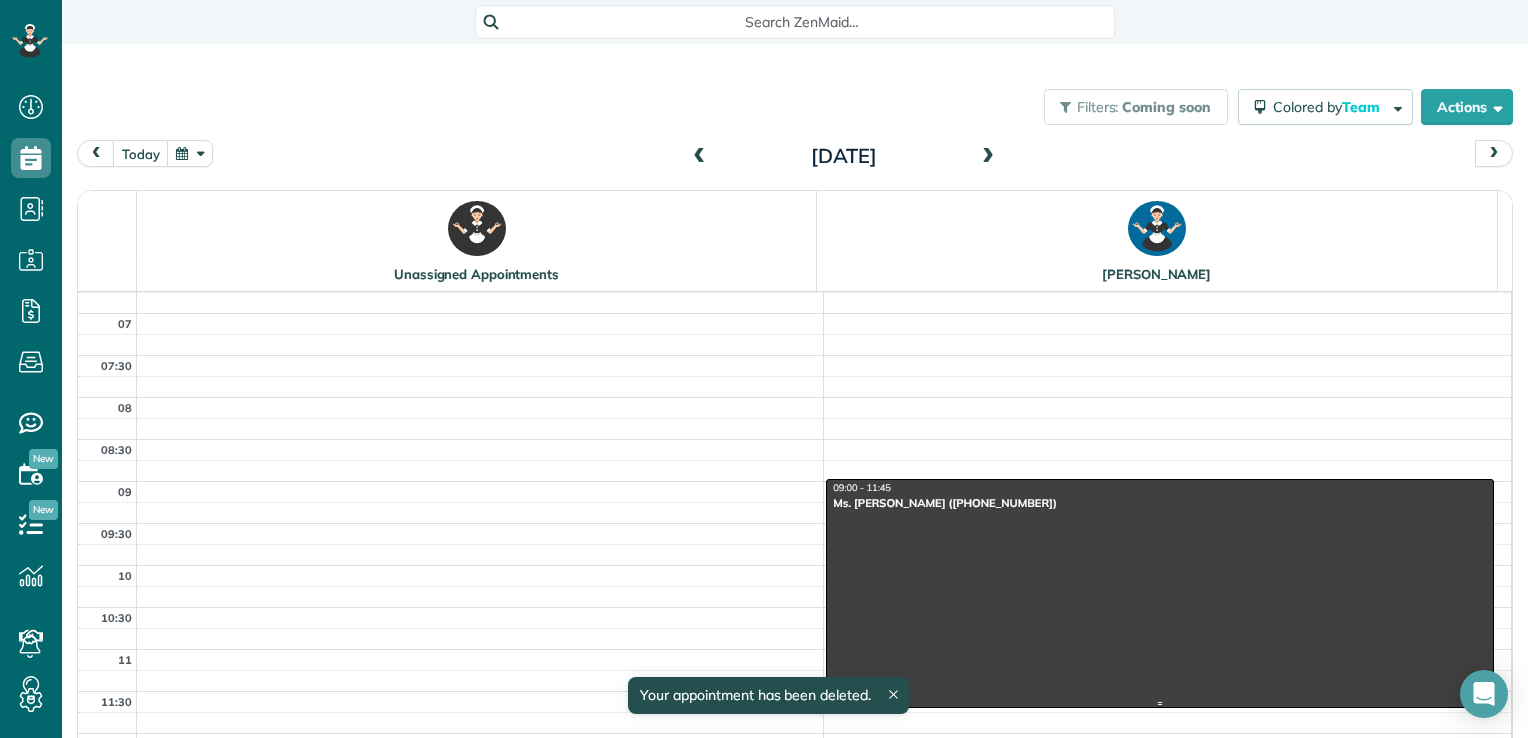 scroll, scrollTop: 0, scrollLeft: 0, axis: both 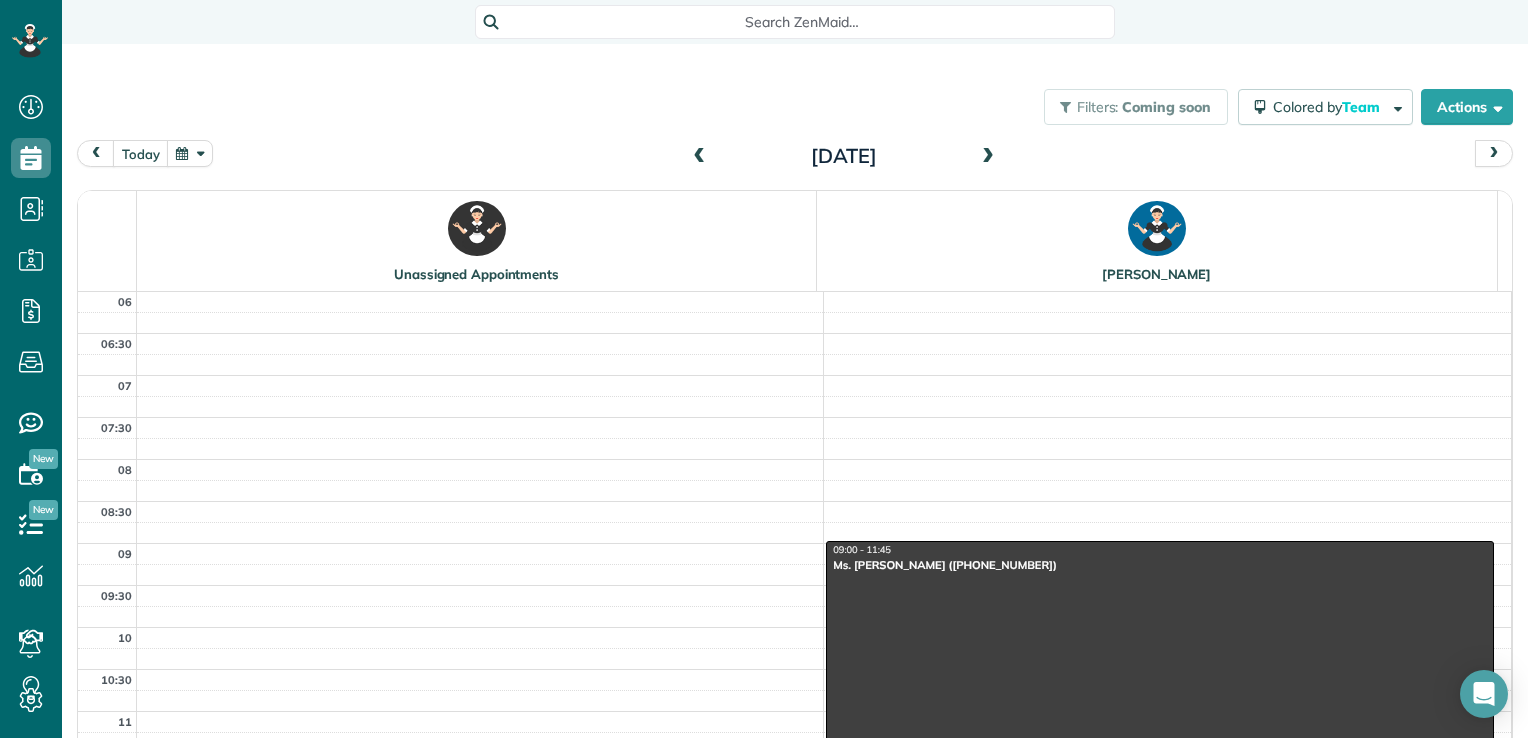 click at bounding box center [1160, 655] 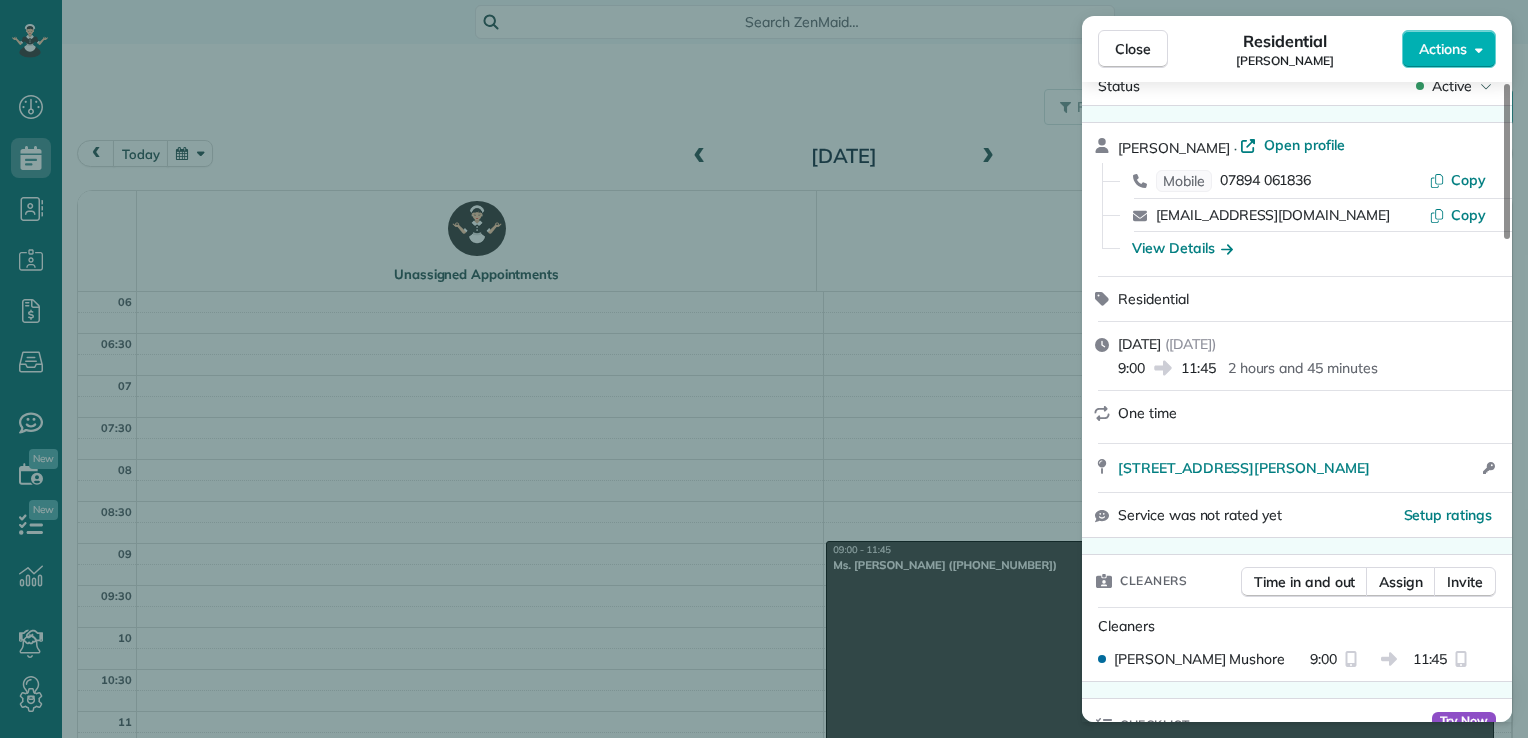 scroll, scrollTop: 0, scrollLeft: 0, axis: both 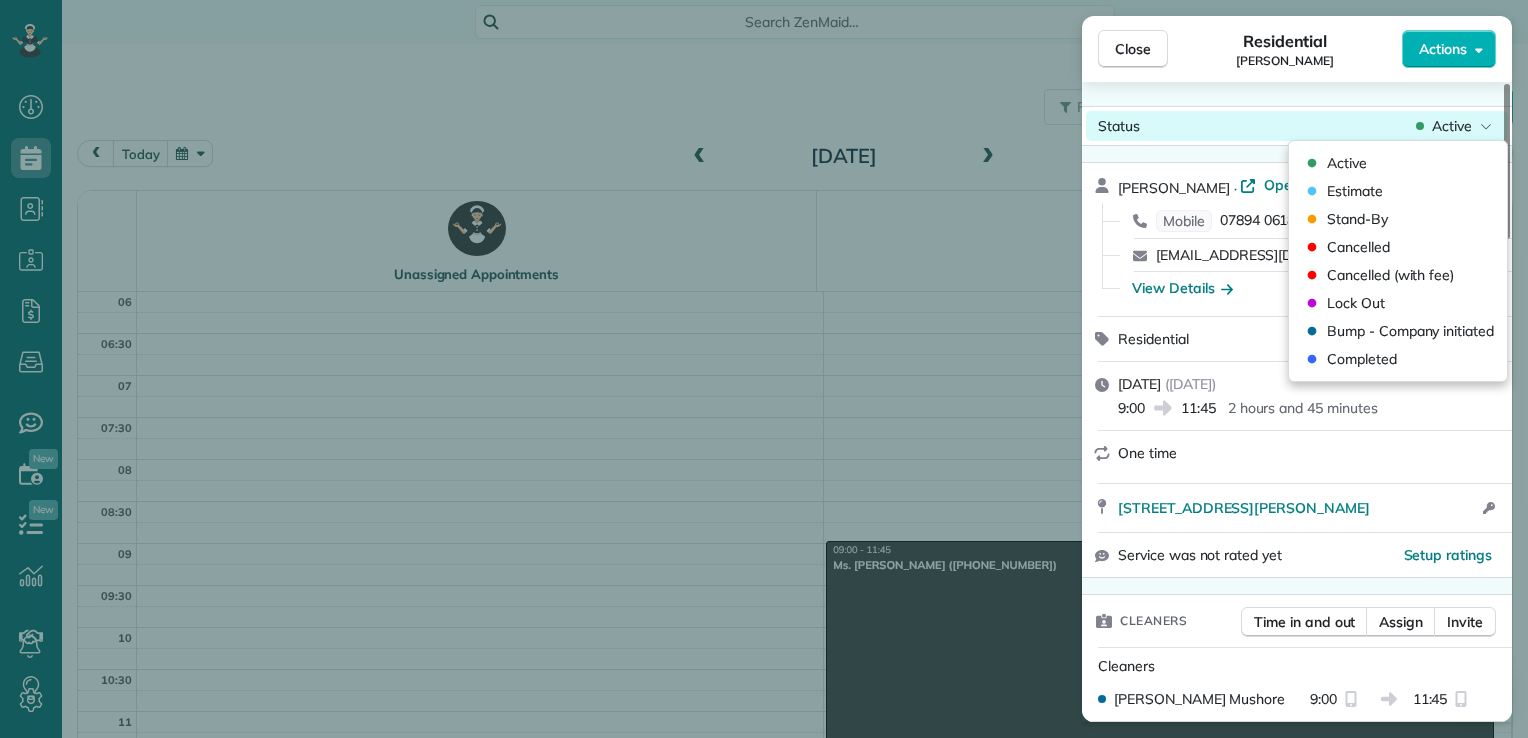 click on "Active" at bounding box center [1452, 126] 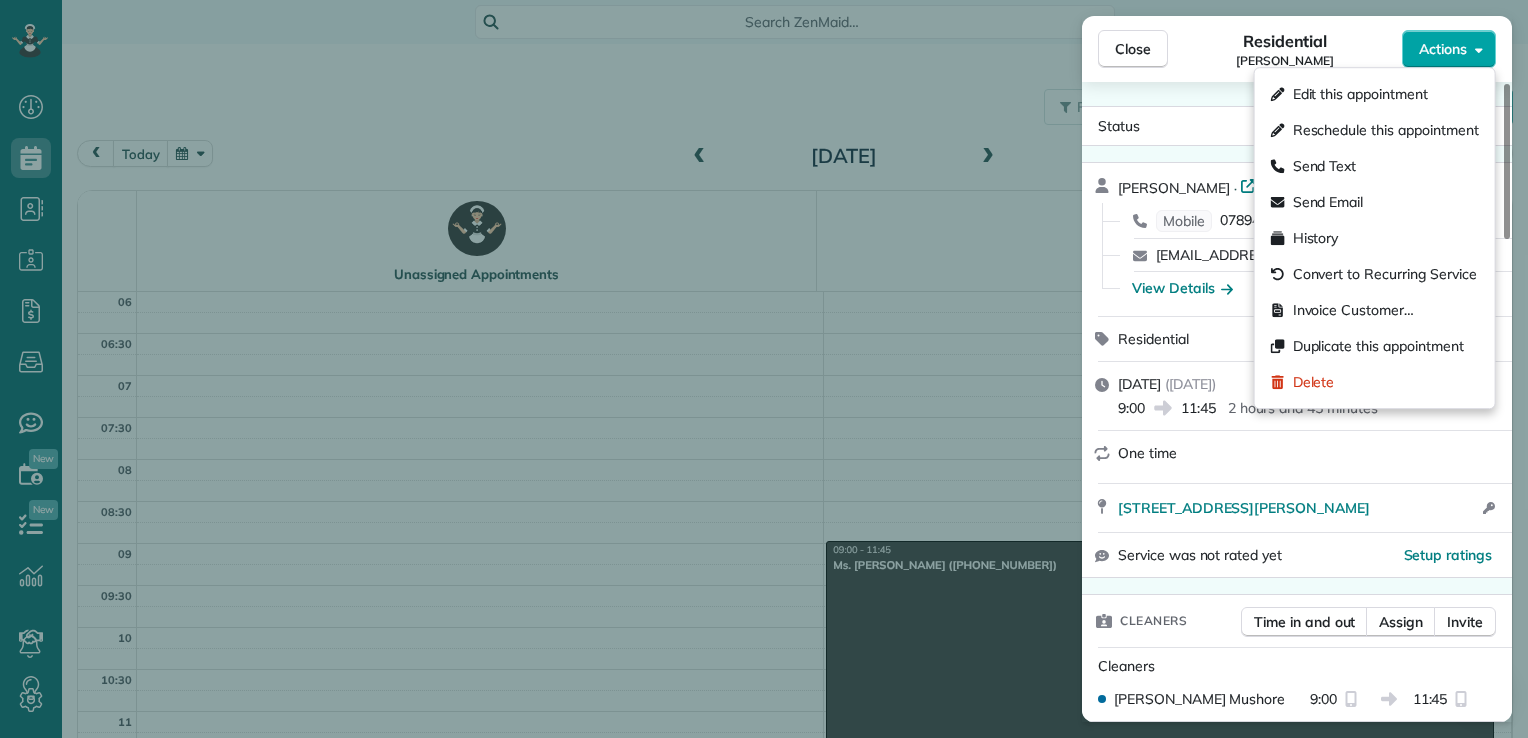 click on "Actions" at bounding box center (1443, 49) 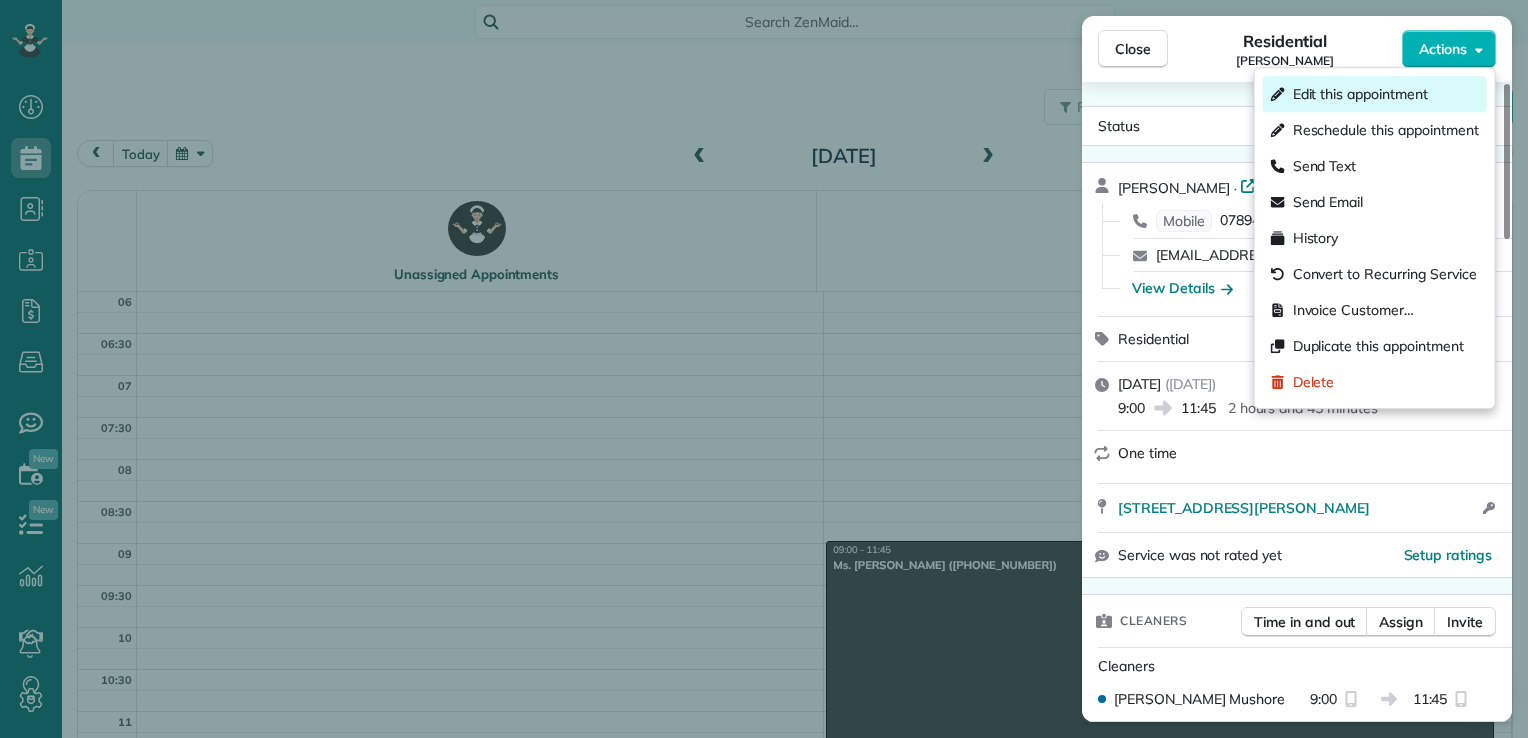 click on "Edit this appointment" at bounding box center [1375, 94] 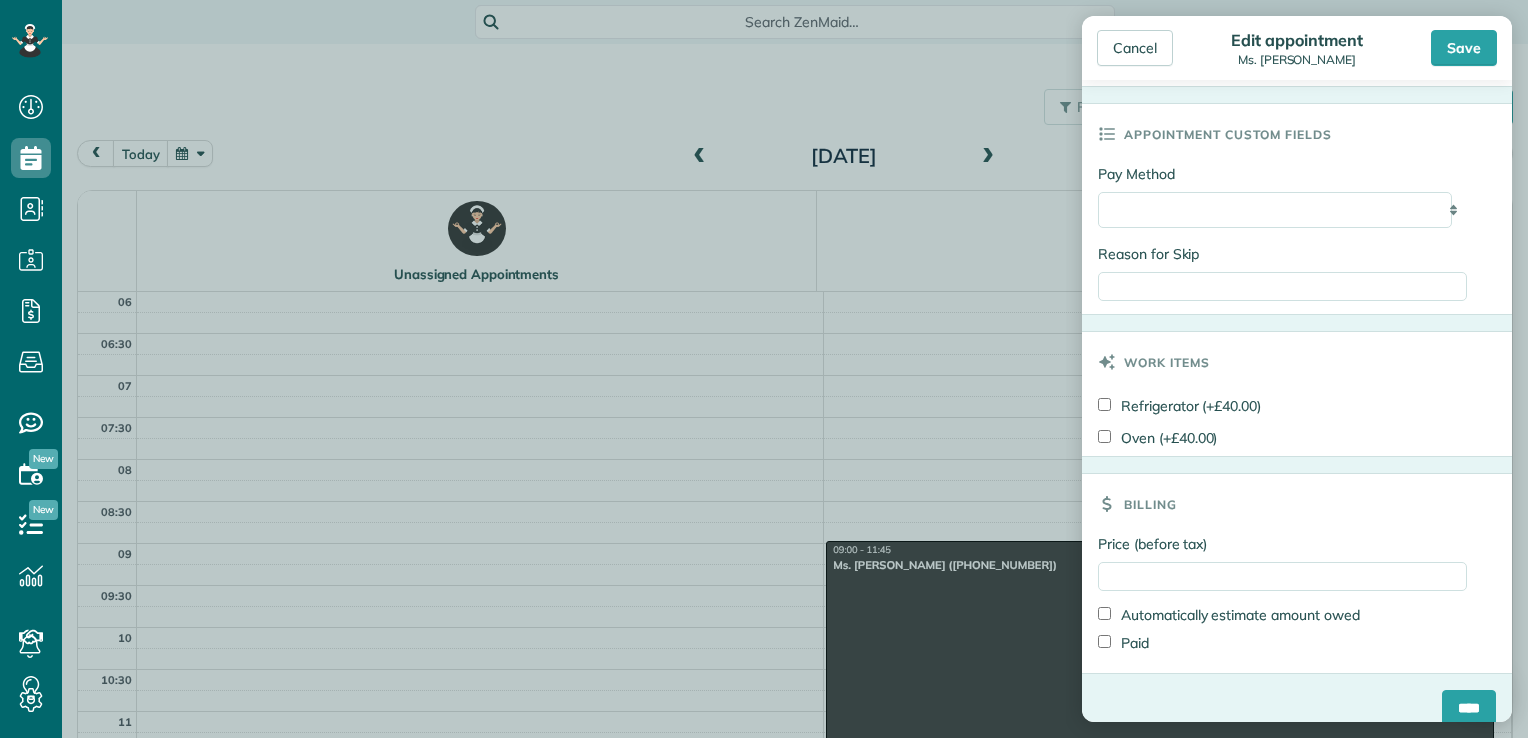 scroll, scrollTop: 1135, scrollLeft: 0, axis: vertical 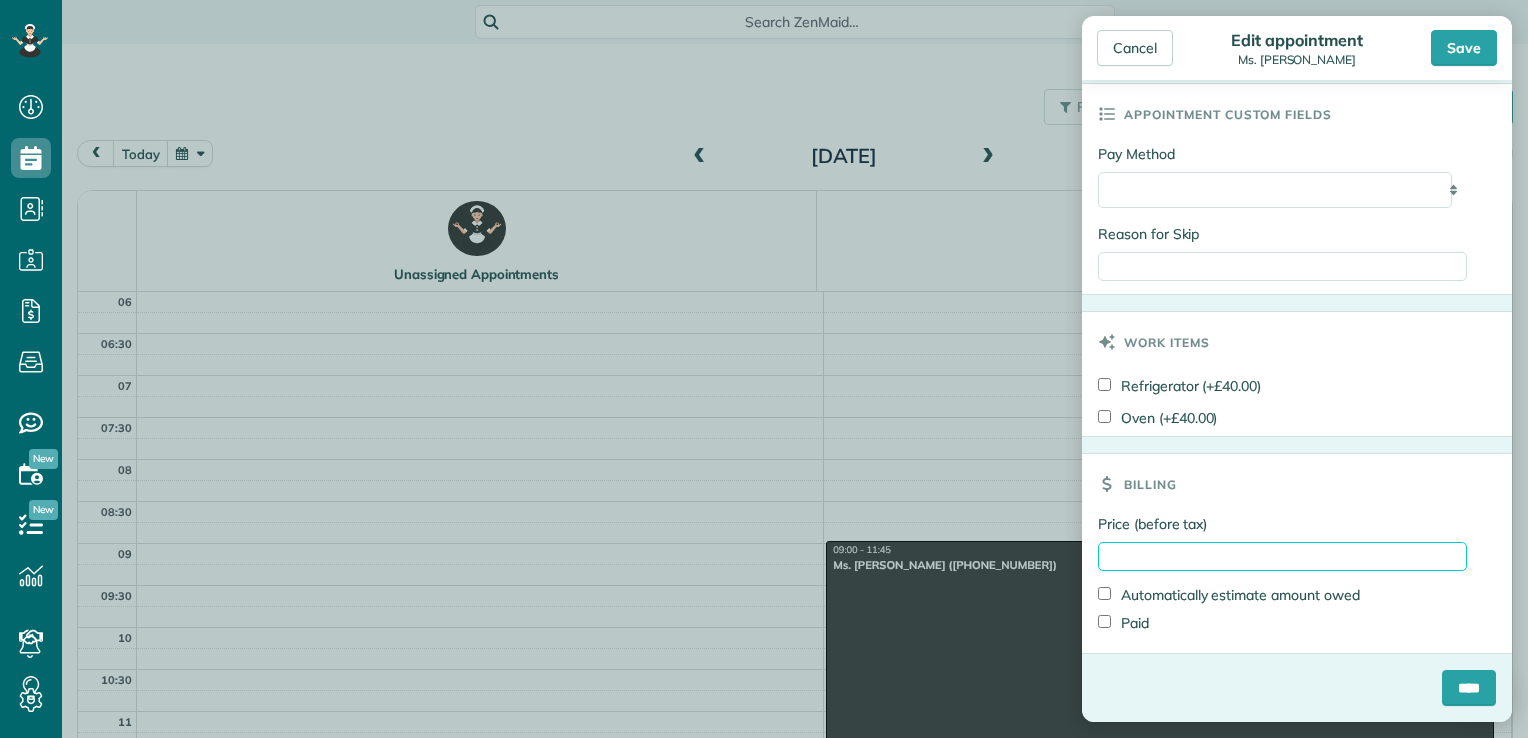 click on "Price (before tax)" at bounding box center (1282, 556) 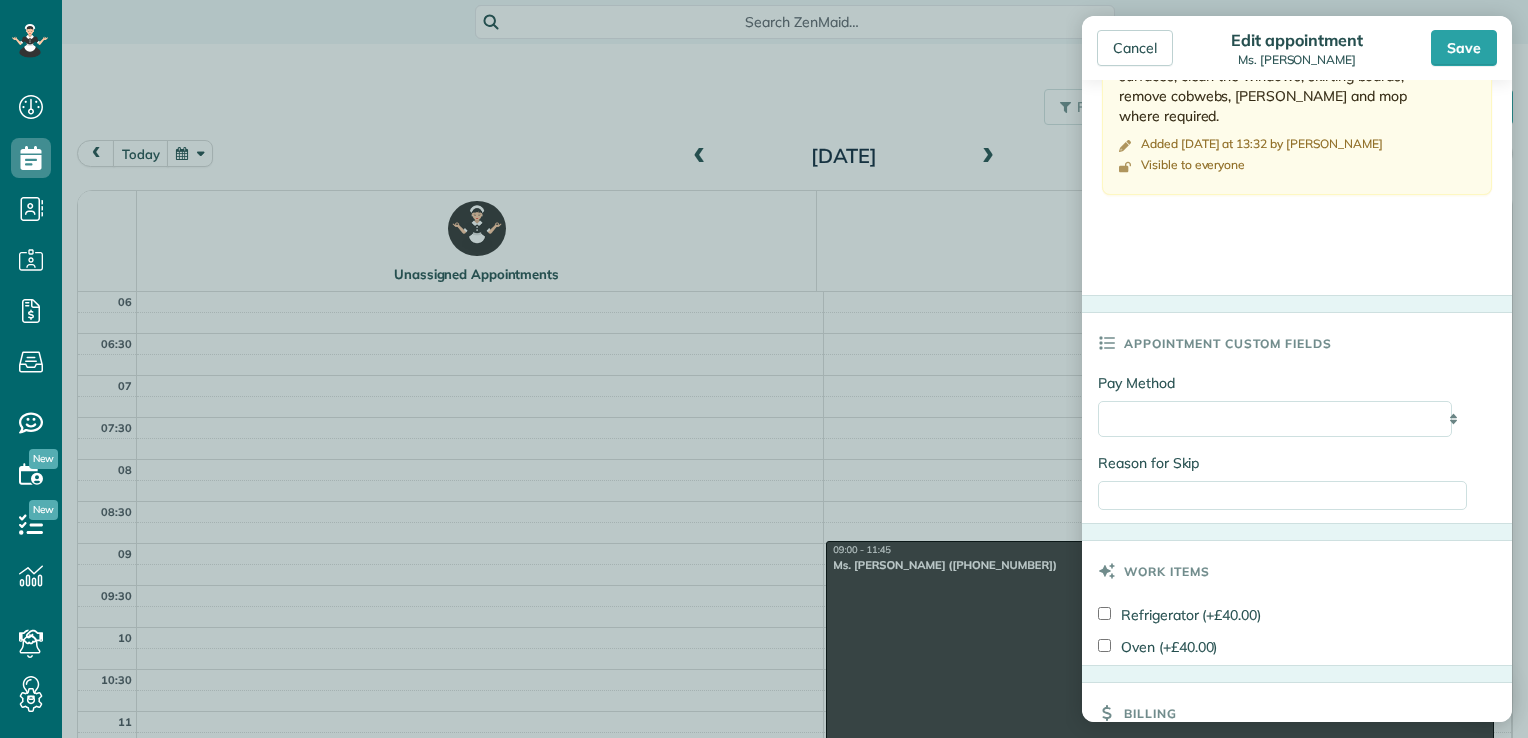 scroll, scrollTop: 1135, scrollLeft: 0, axis: vertical 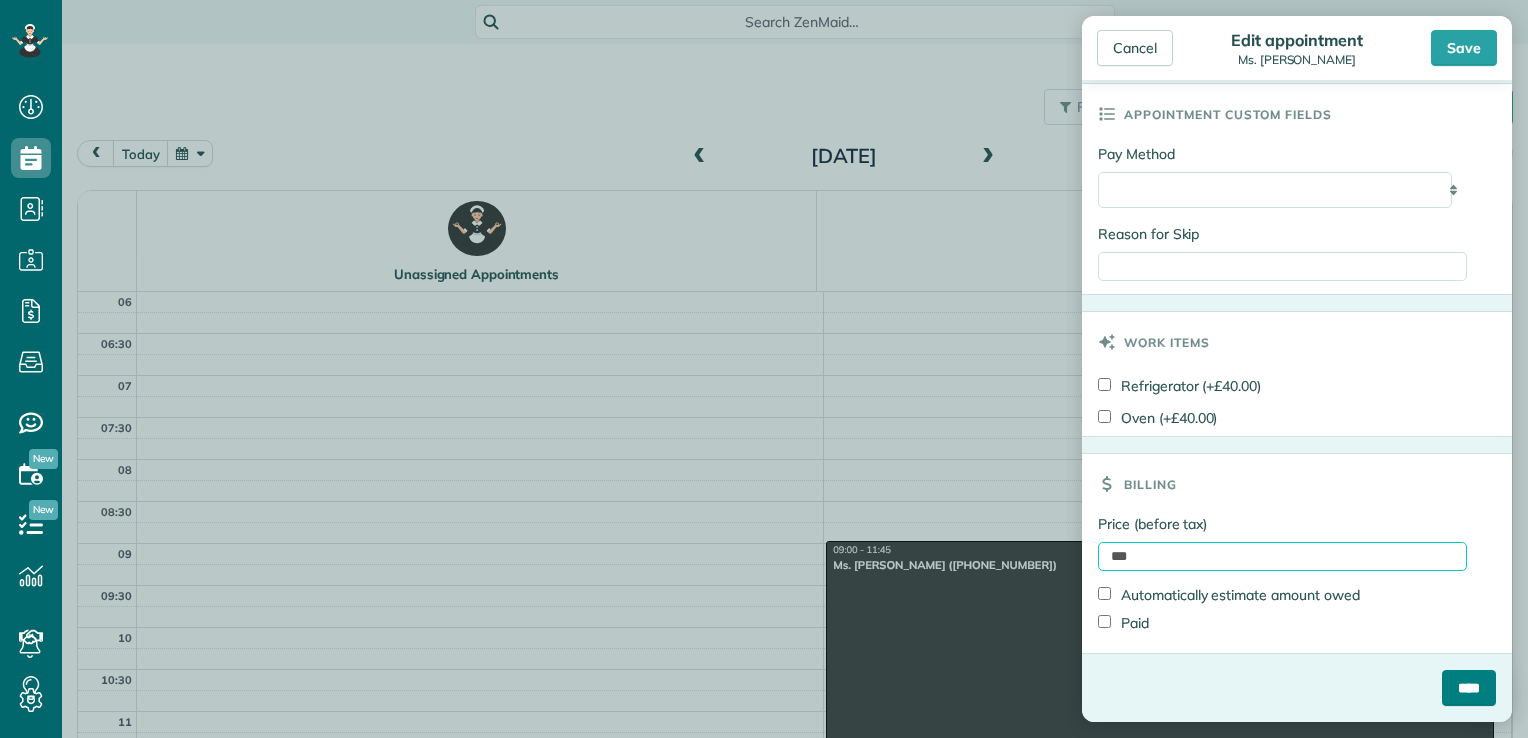 type on "***" 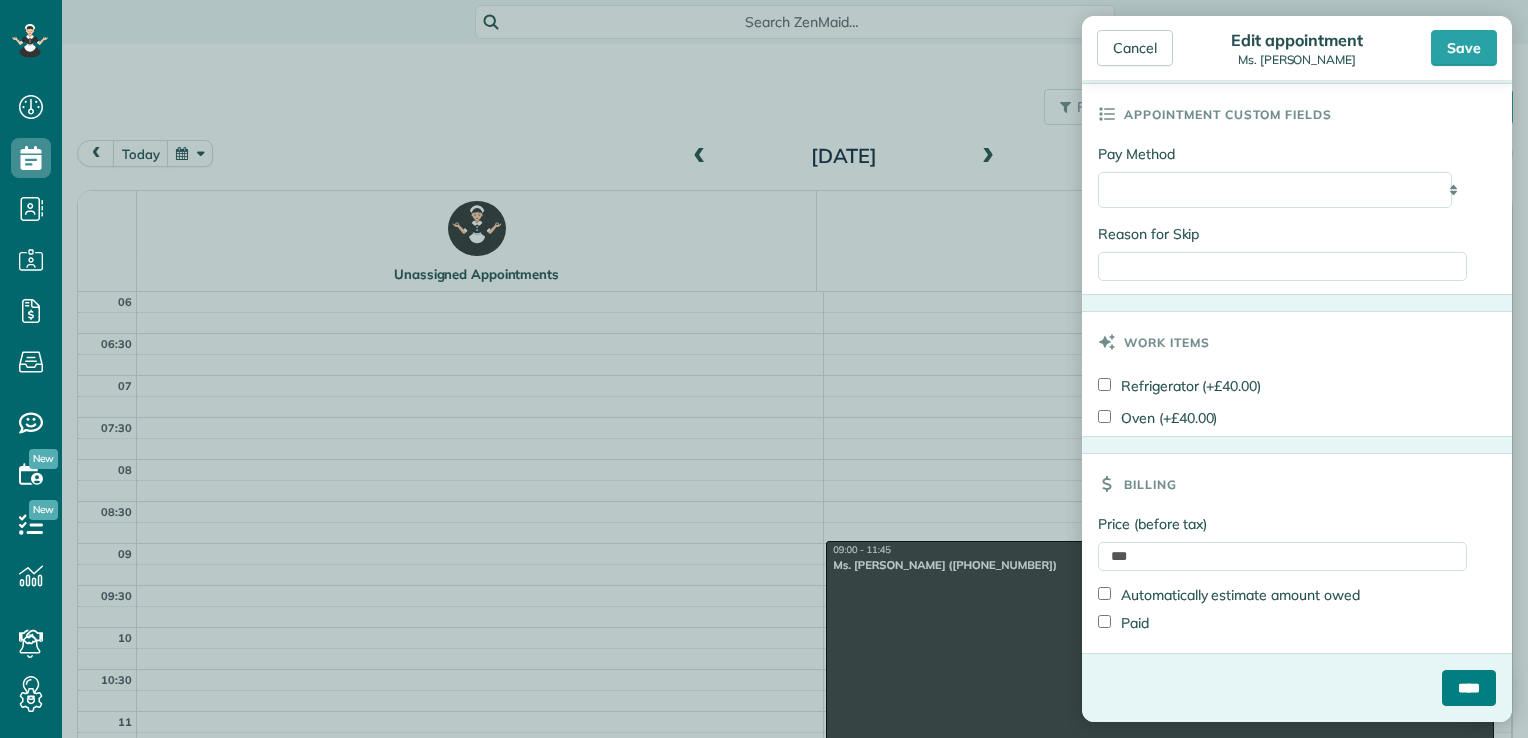 click on "****" at bounding box center [1469, 688] 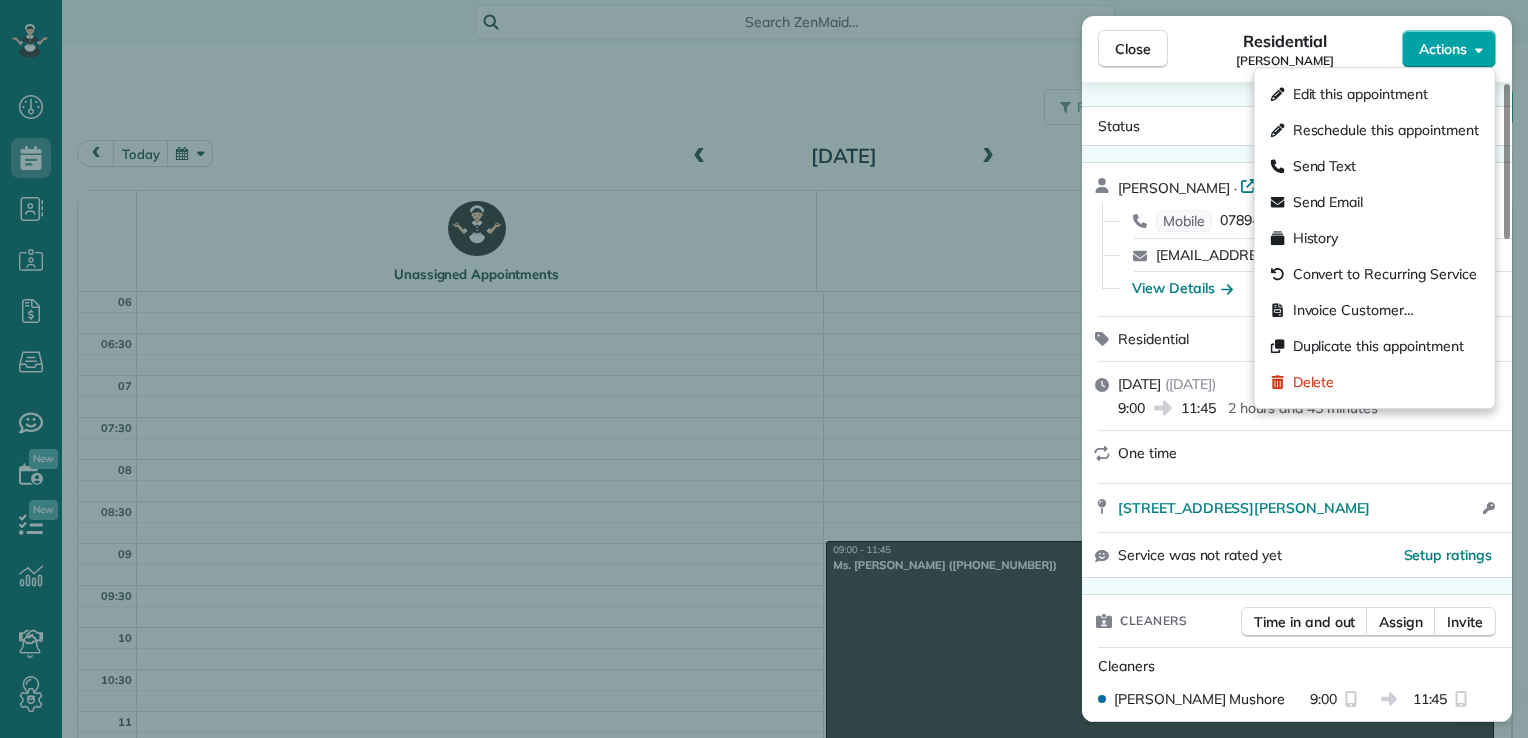 click on "Actions" at bounding box center [1443, 49] 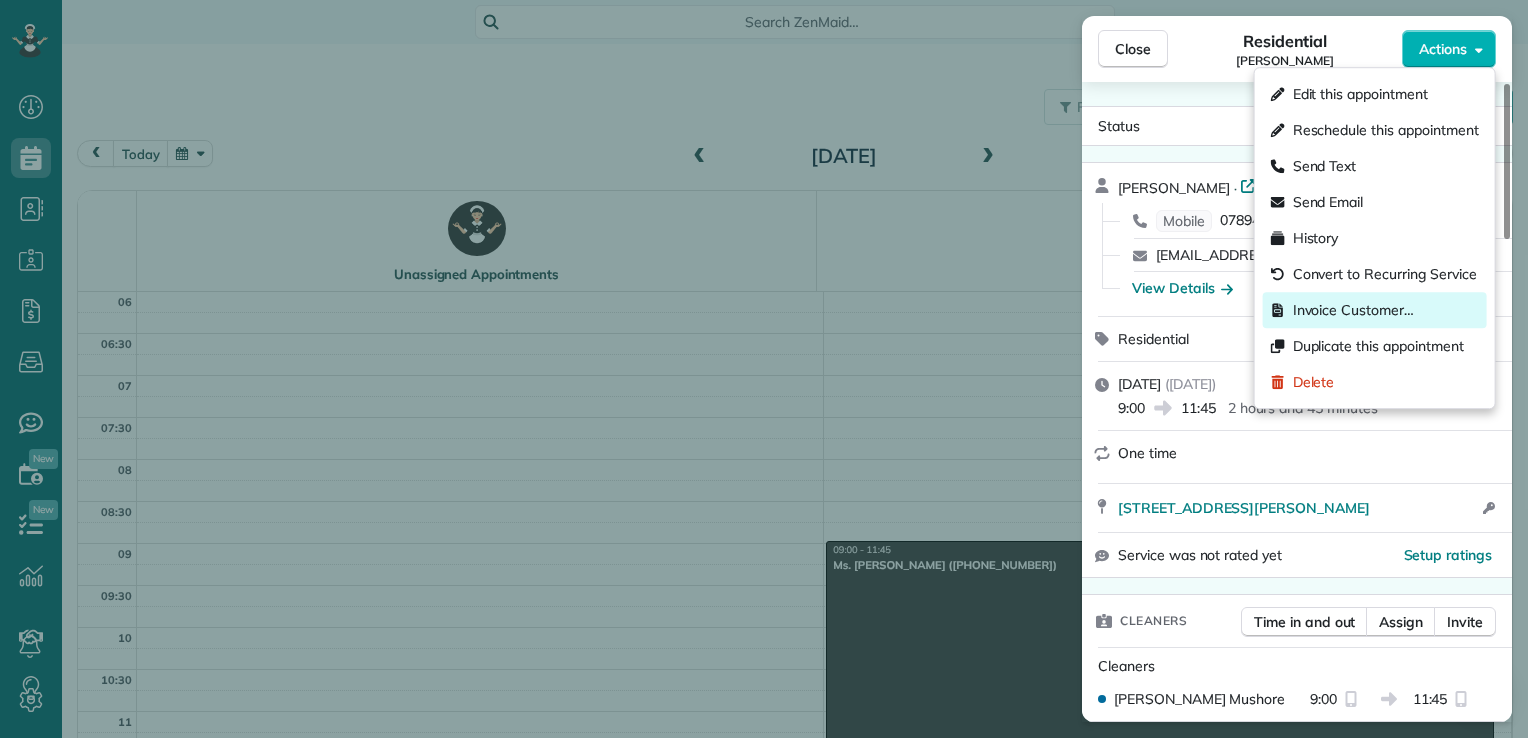 click on "Invoice Customer…" at bounding box center [1353, 310] 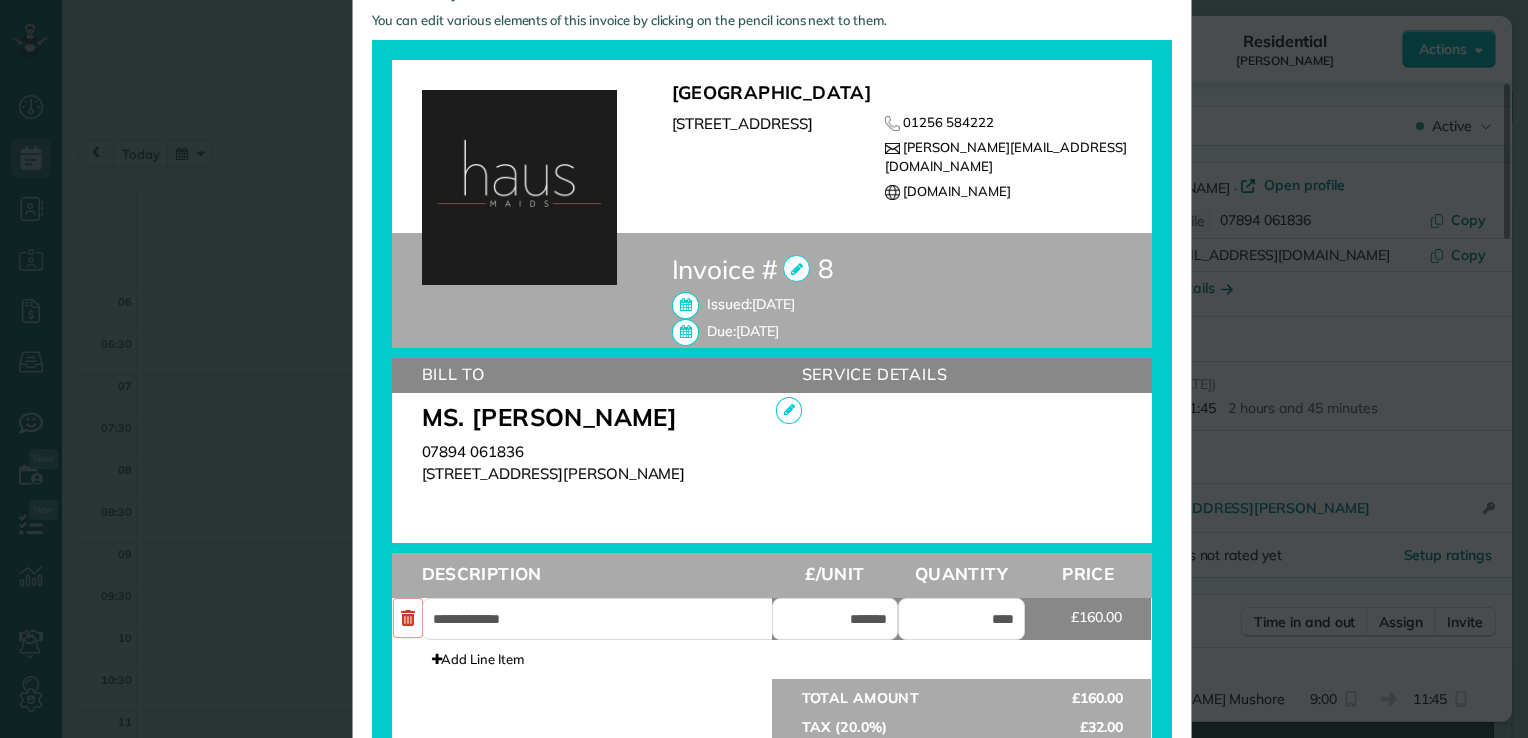scroll, scrollTop: 630, scrollLeft: 0, axis: vertical 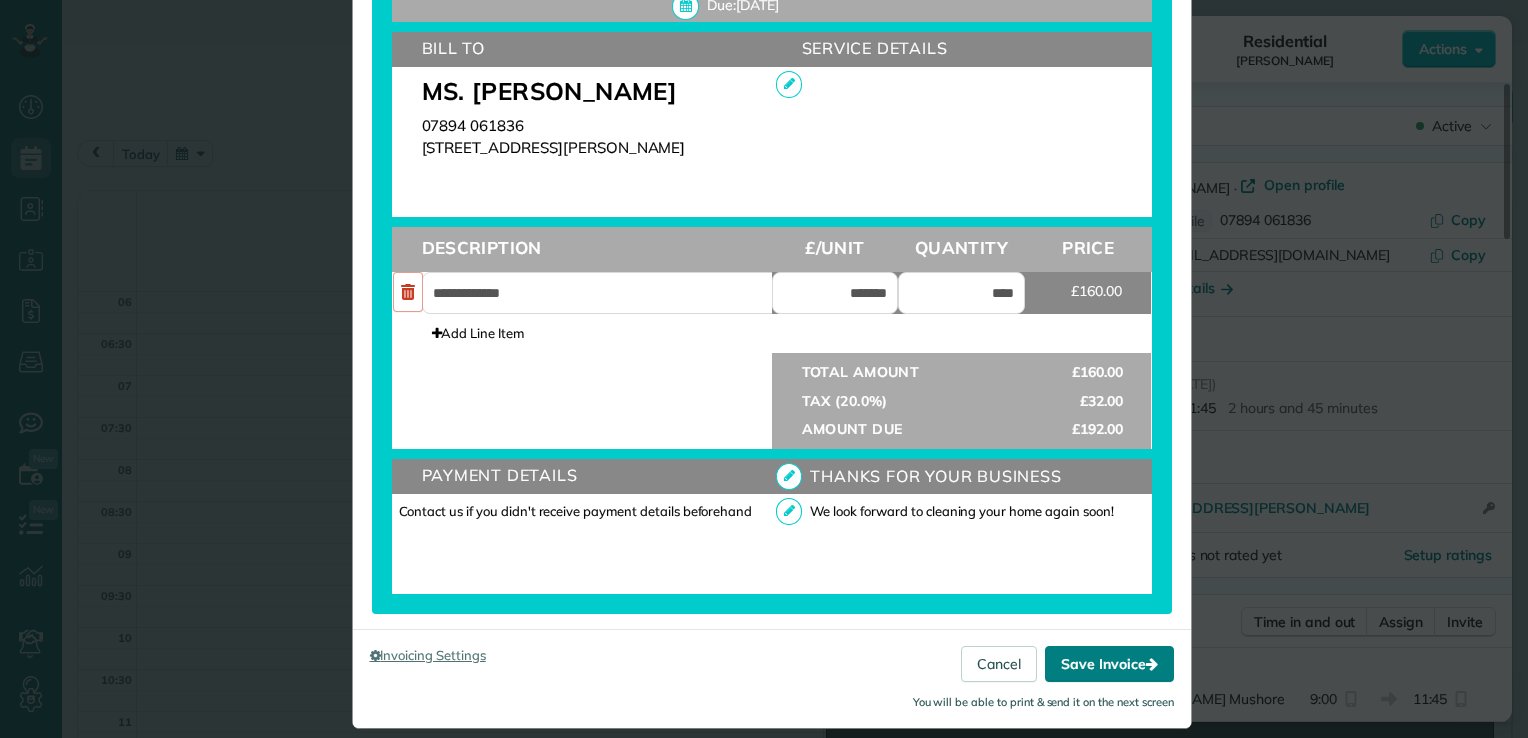 click on "Save Invoice" at bounding box center (1109, 664) 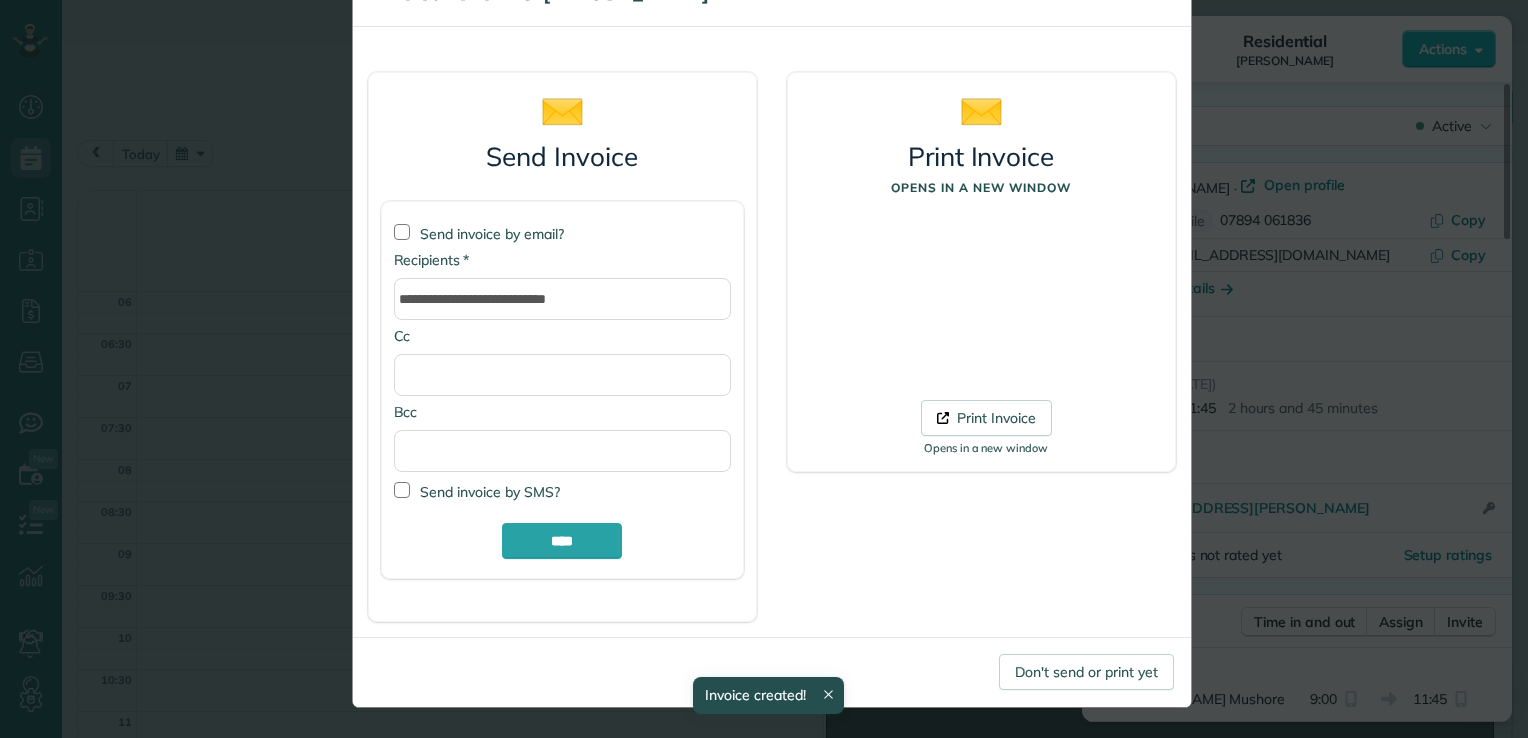 scroll, scrollTop: 71, scrollLeft: 0, axis: vertical 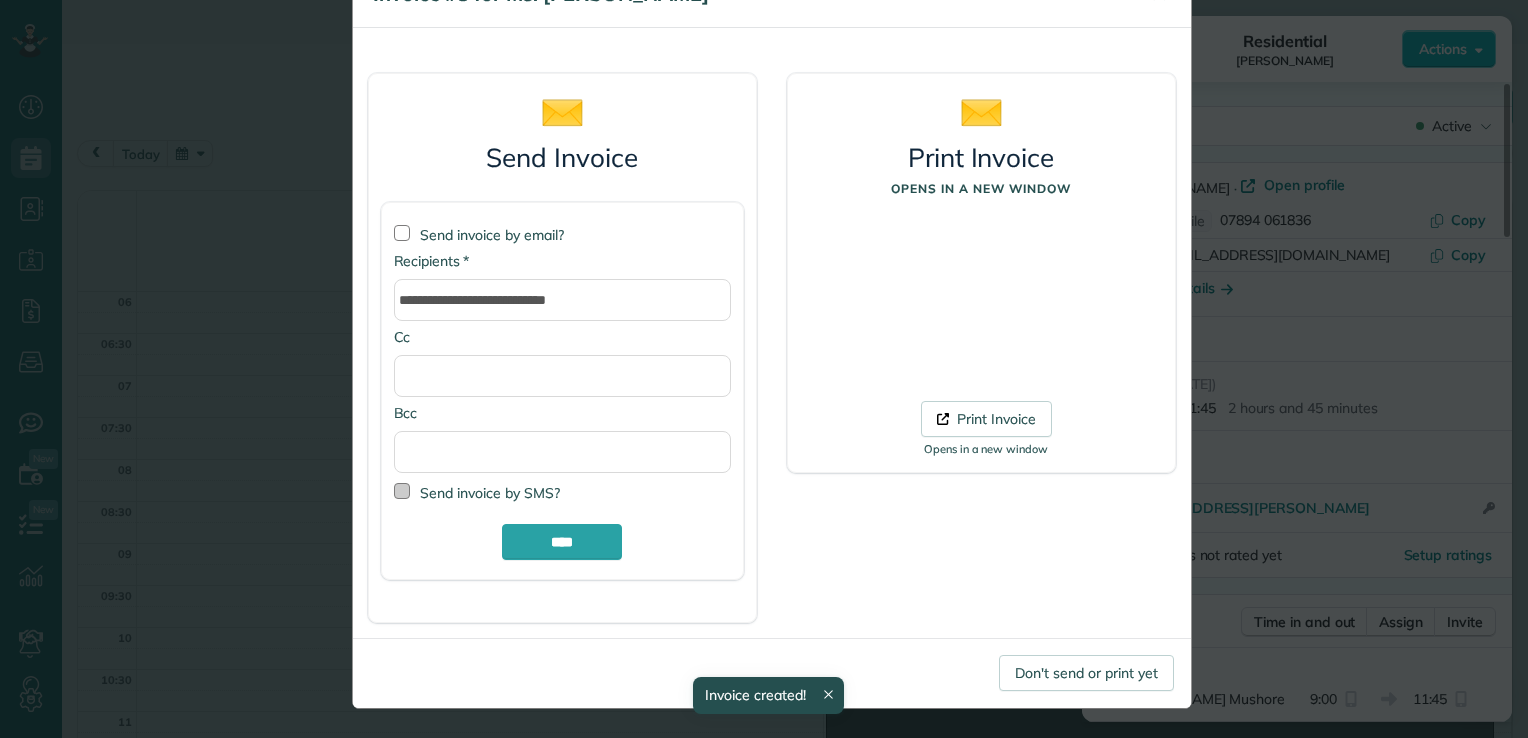 click at bounding box center [402, 491] 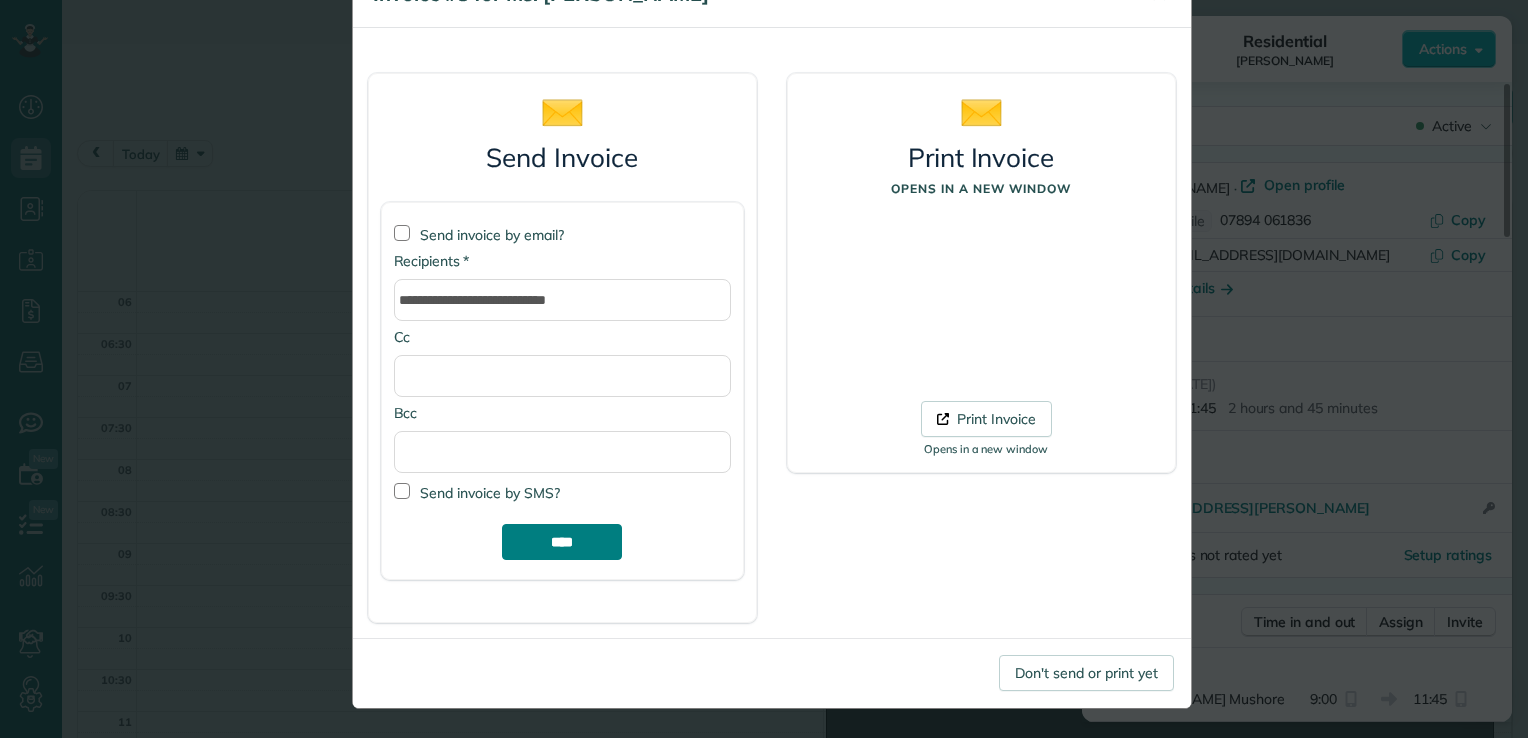 click on "****" at bounding box center (562, 542) 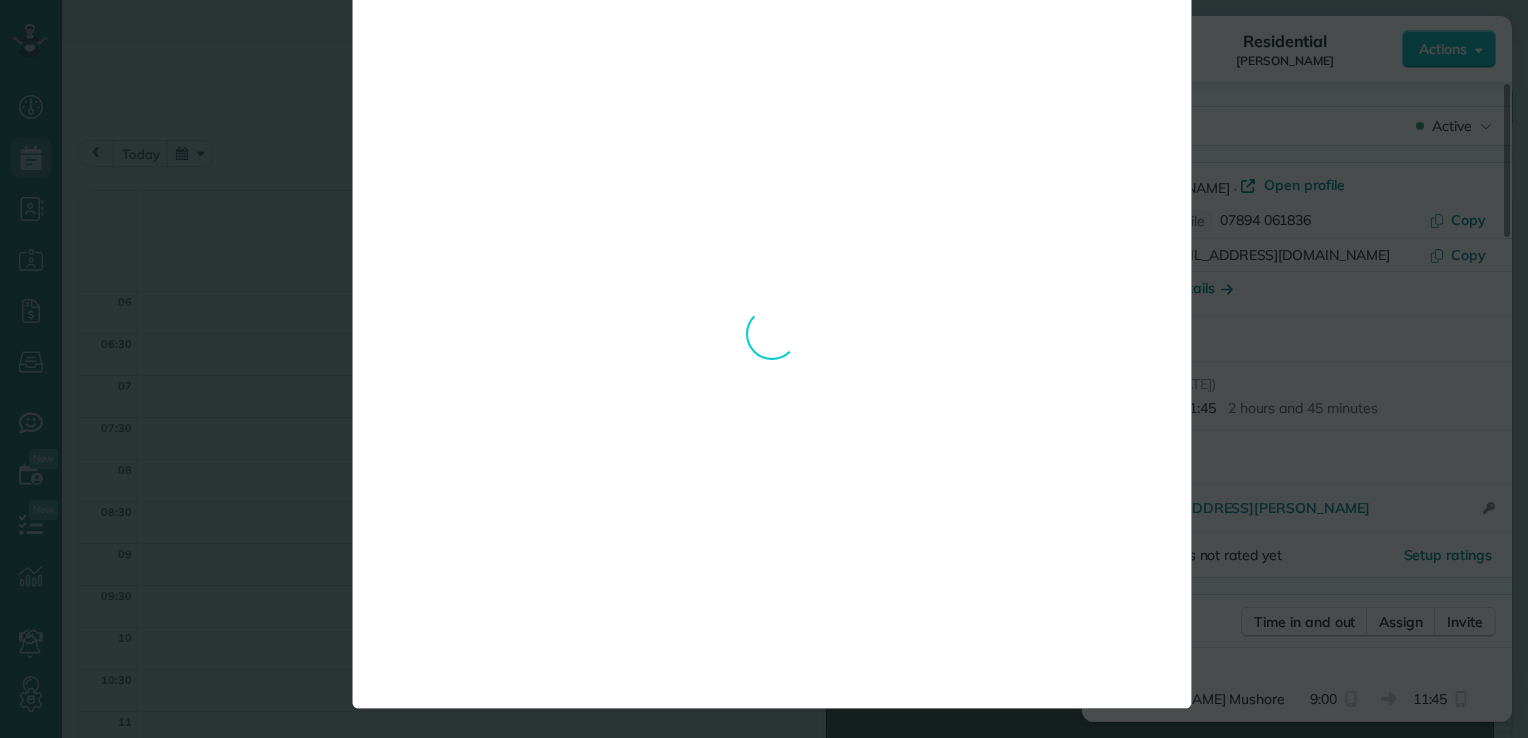scroll, scrollTop: 0, scrollLeft: 0, axis: both 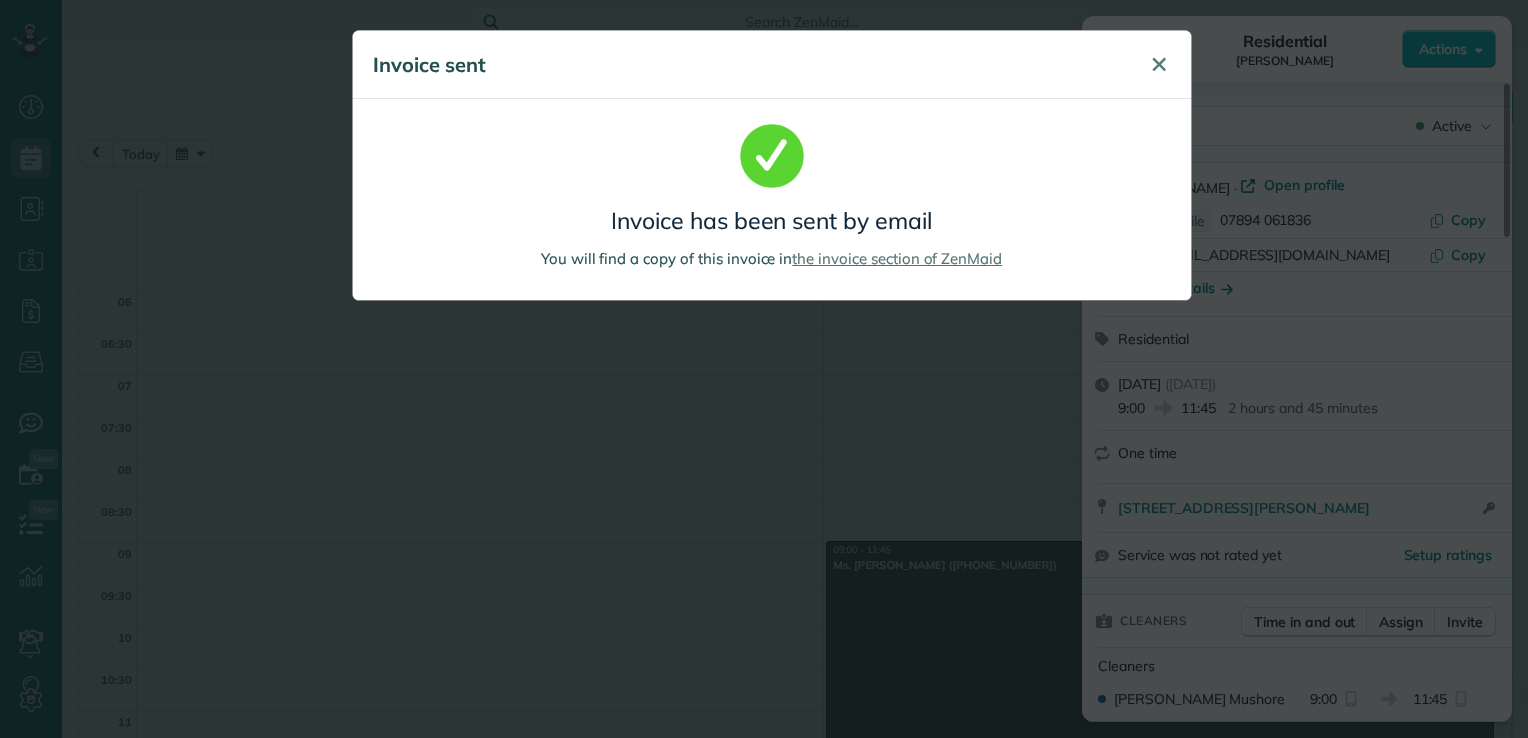 click on "✕" at bounding box center [1159, 64] 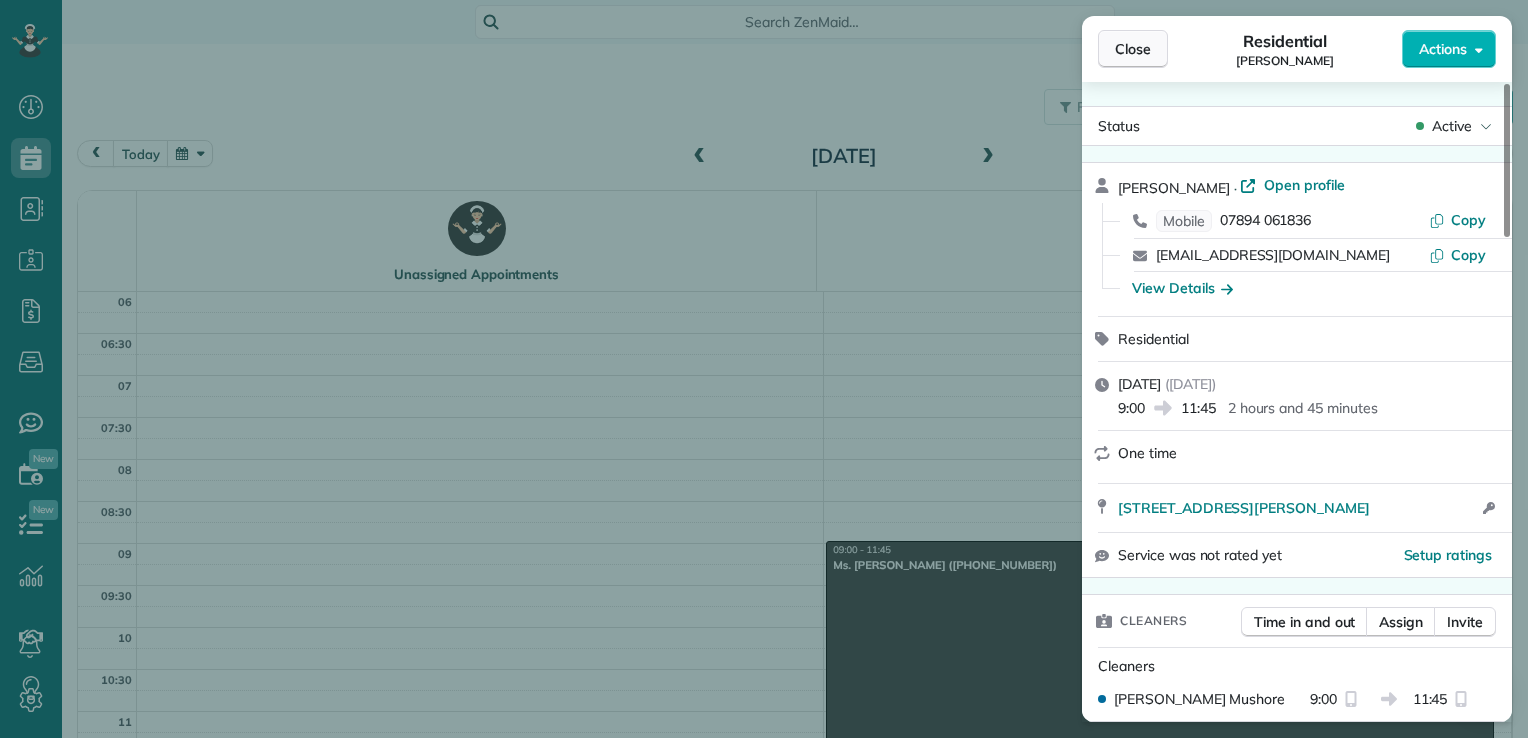 click on "Close" at bounding box center (1133, 49) 